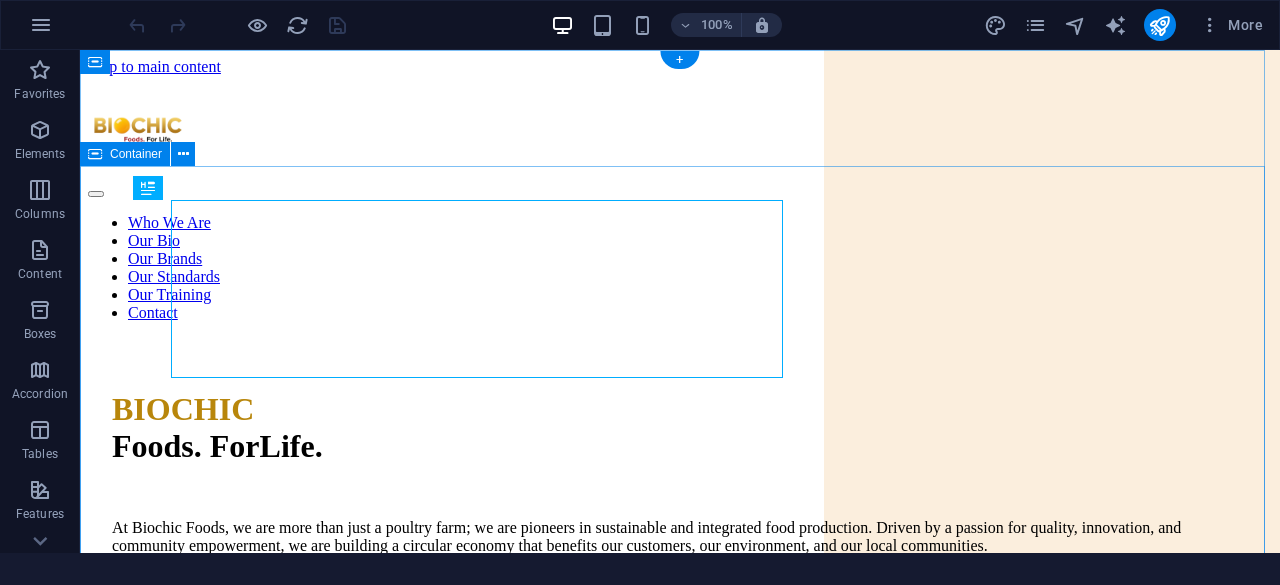 scroll, scrollTop: 0, scrollLeft: 0, axis: both 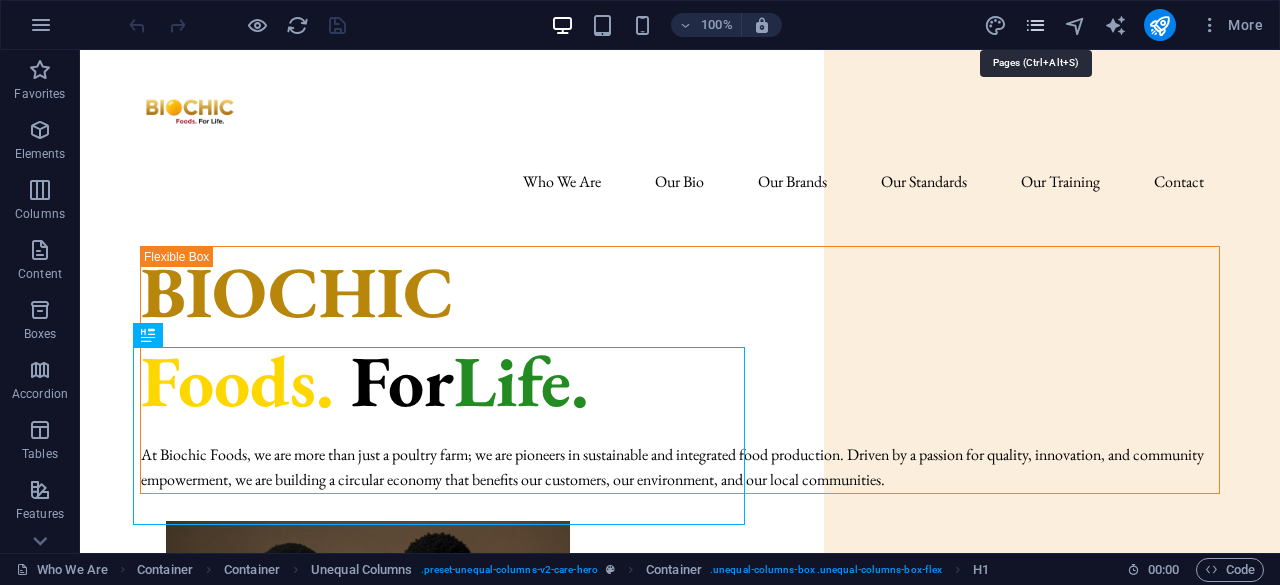 click at bounding box center [1035, 25] 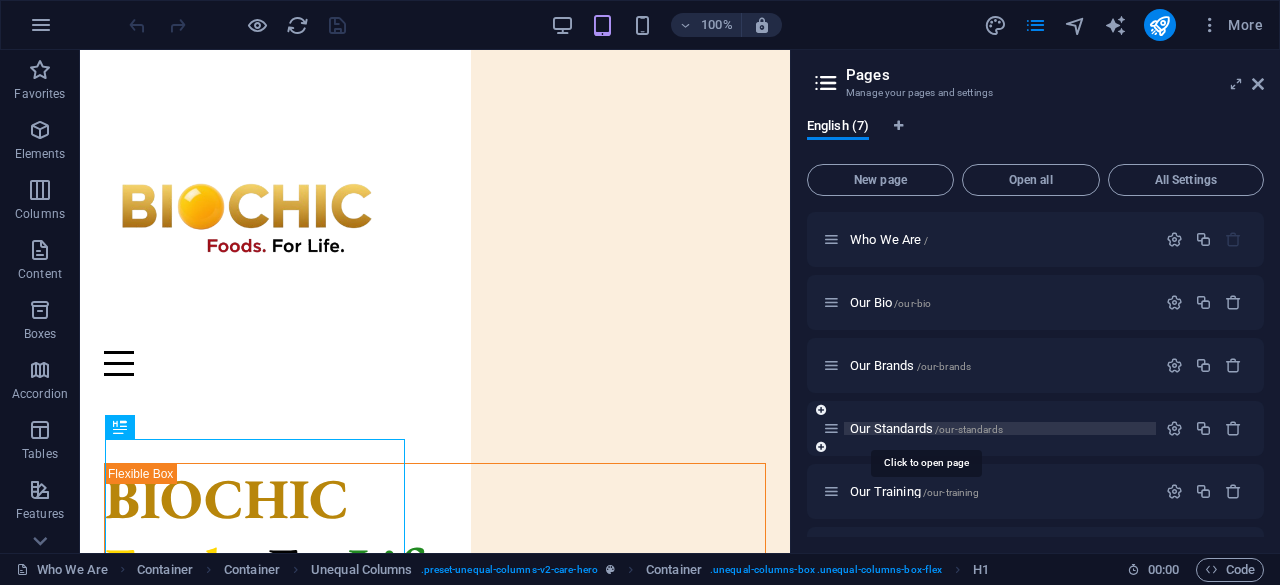 click on "Our Standards /our-standards" at bounding box center [926, 428] 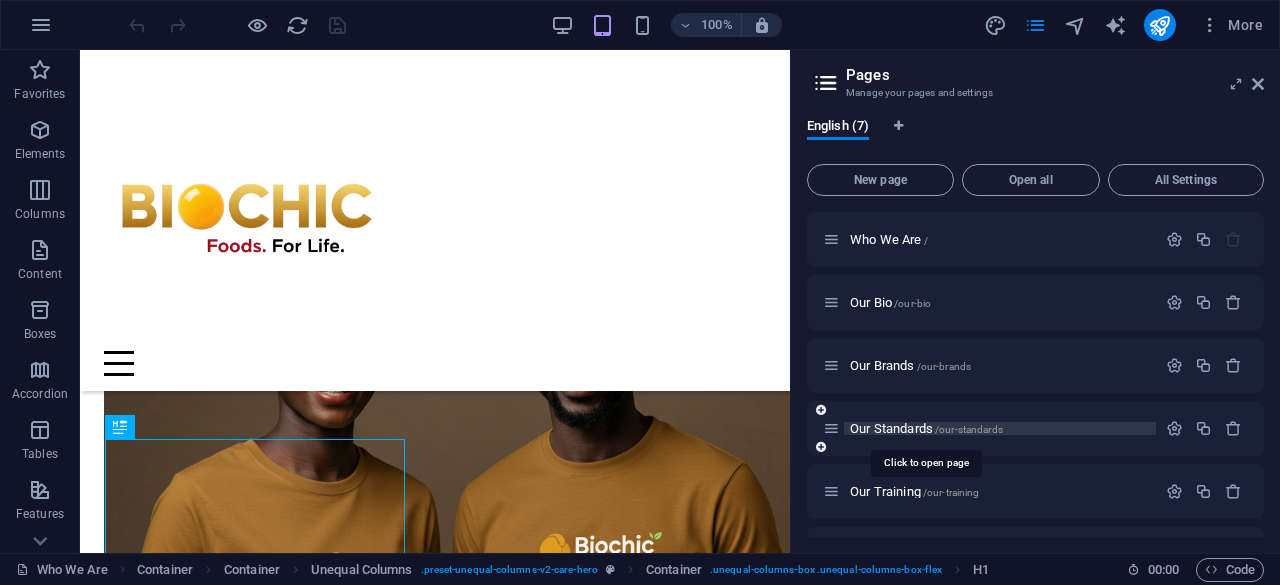 click on "Our Standards /our-standards" at bounding box center [1035, 428] 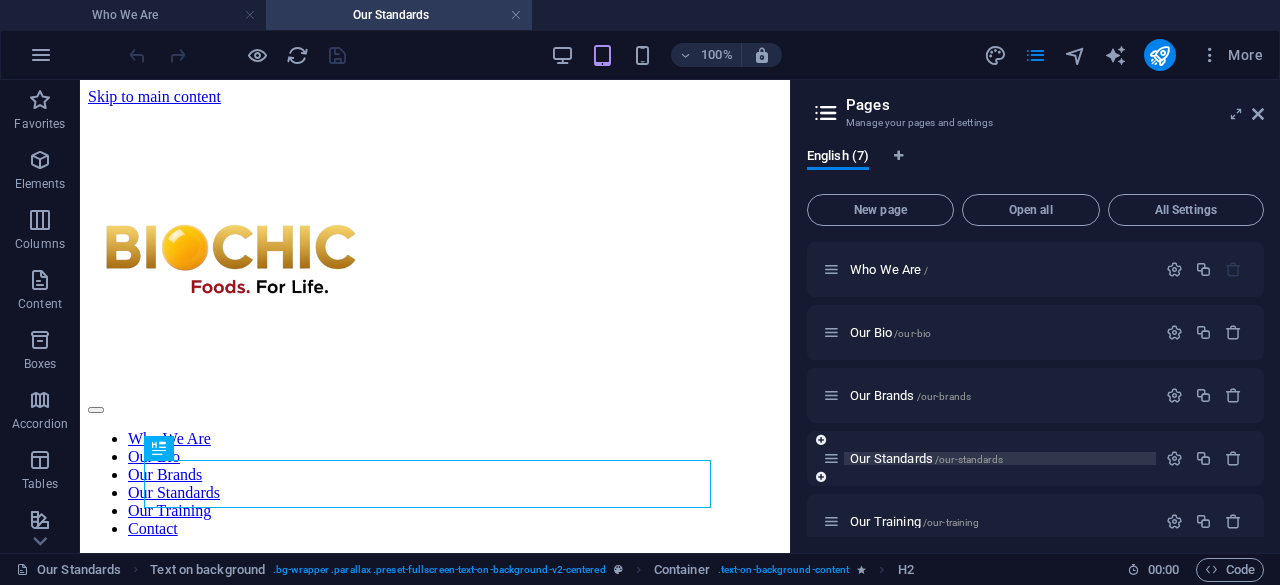 scroll, scrollTop: 0, scrollLeft: 0, axis: both 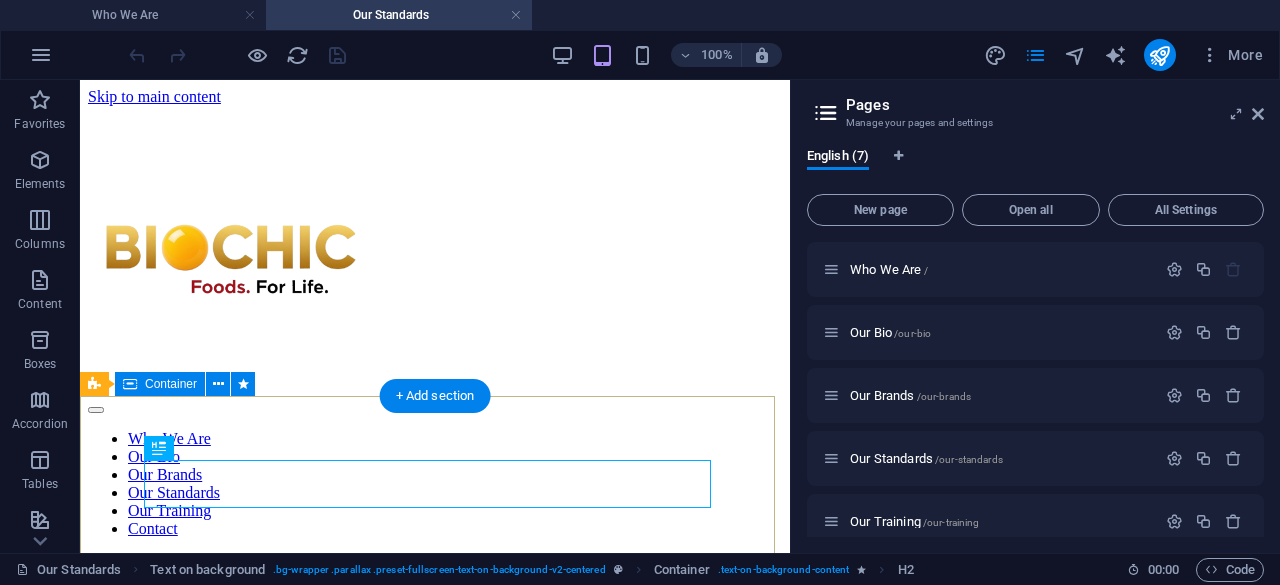 click on "BIOCHIC  Standards Our Standard at Biochic At Biochic, our core standard revolves around providing you with organic, healthy, and ethically reared chicken for both meat and eggs. This commitment is woven into every aspect of our operations, ensuring the well-being of our birds, the quality of our products, and the health of our planet. Human Animal Welfare We believe in treating our animals with the utmost respect and care. Our chickens are raised in spacious, free-range environments that encourage natural behaviors like foraging and dust bathing. We ensure comfortable housing, constant access to fresh water, and a stress-free living experience, because we know that happy, healthy chickens produce the best quality products. Raised without Antibiotics Organic Stewardship Environmental Sustainability Sustainability is the heartbeat of Biochic. We are committed to pioneering environmentally responsible practices that minimize waste, conserve resources, and promote ecological balance: Safety Standards" at bounding box center (435, 1149) 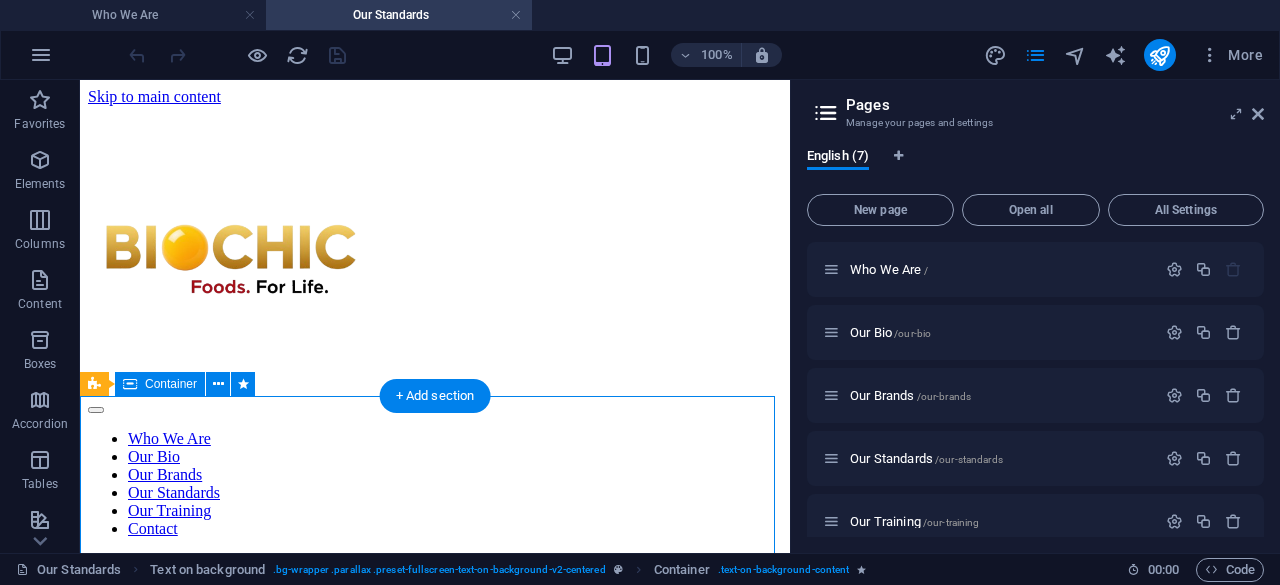 click on "BIOCHIC  Standards Our Standard at Biochic At Biochic, our core standard revolves around providing you with organic, healthy, and ethically reared chicken for both meat and eggs. This commitment is woven into every aspect of our operations, ensuring the well-being of our birds, the quality of our products, and the health of our planet. Human Animal Welfare We believe in treating our animals with the utmost respect and care. Our chickens are raised in spacious, free-range environments that encourage natural behaviors like foraging and dust bathing. We ensure comfortable housing, constant access to fresh water, and a stress-free living experience, because we know that happy, healthy chickens produce the best quality products. Raised without Antibiotics Organic Stewardship Environmental Sustainability Sustainability is the heartbeat of Biochic. We are committed to pioneering environmentally responsible practices that minimize waste, conserve resources, and promote ecological balance: Safety Standards" at bounding box center (435, 1149) 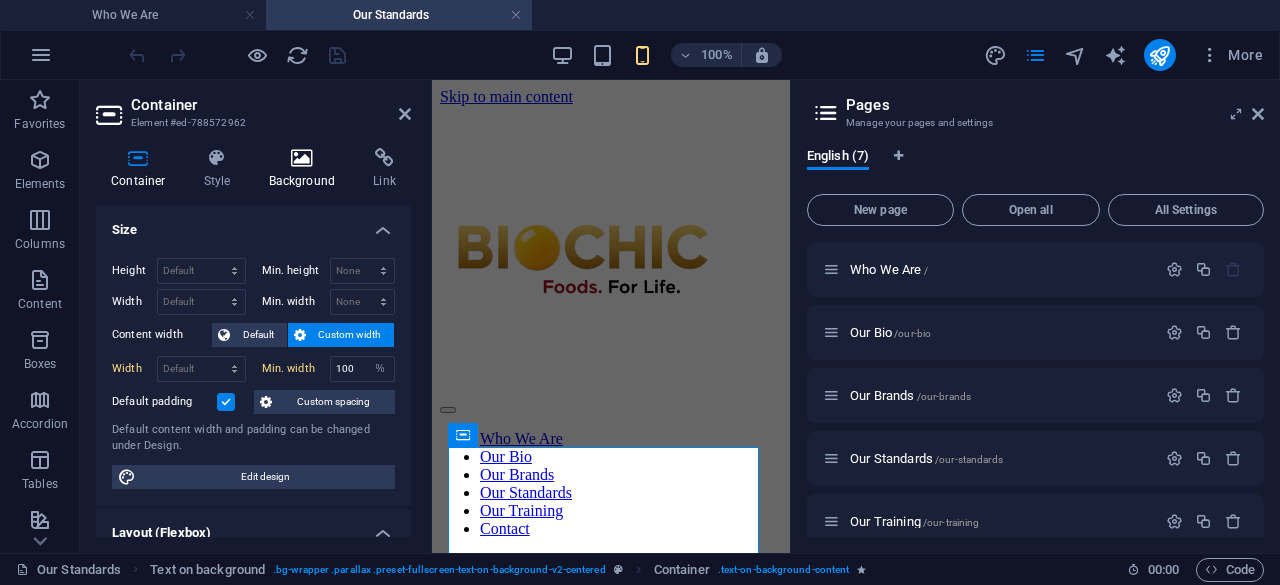 click on "Background" at bounding box center (306, 169) 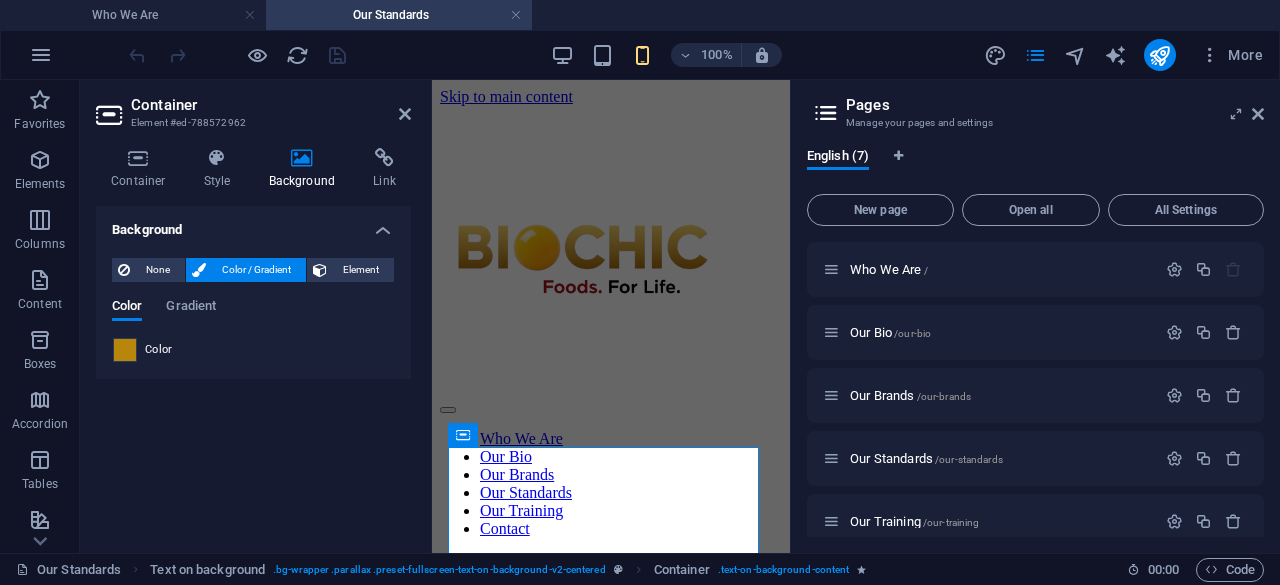 click at bounding box center [125, 350] 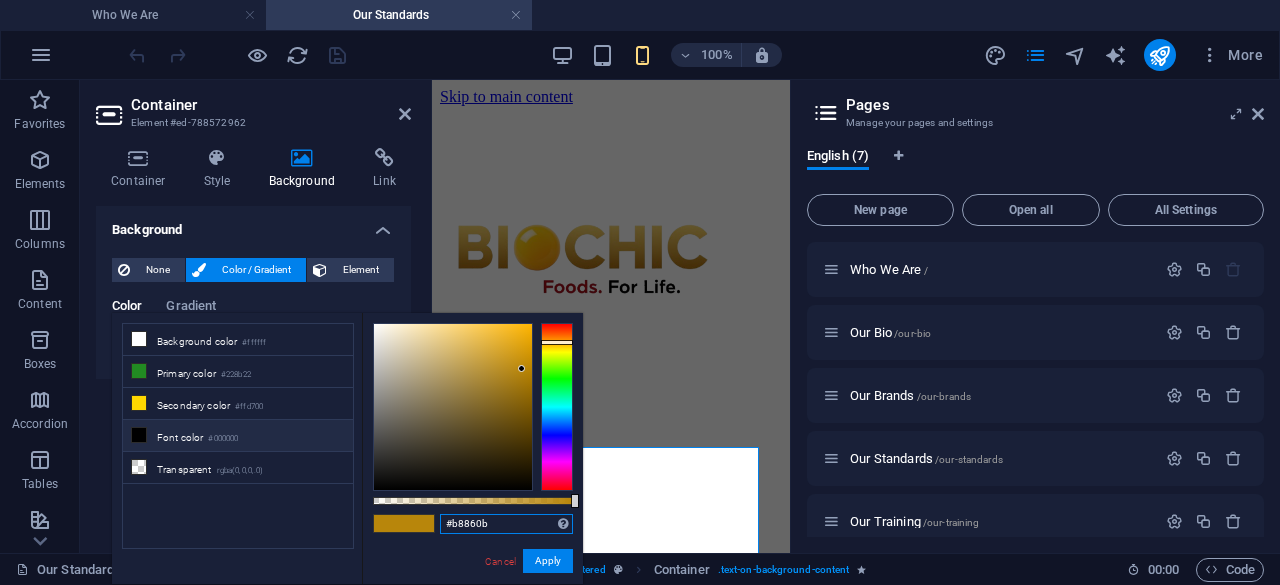 click on "#b8860b" at bounding box center (506, 524) 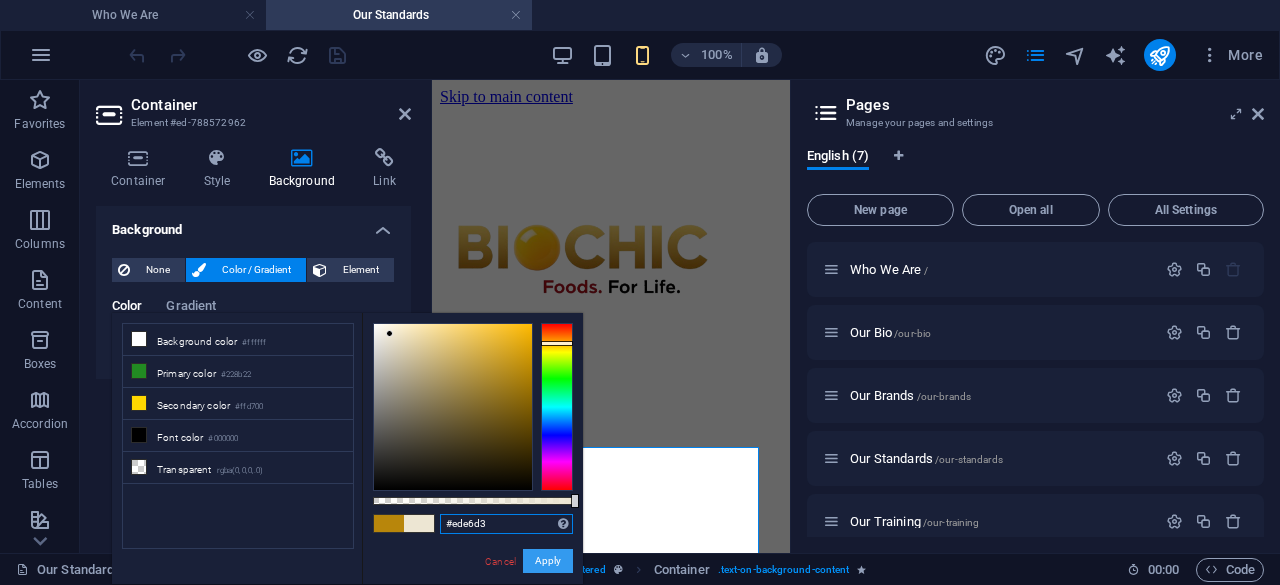 type on "#ede6d3" 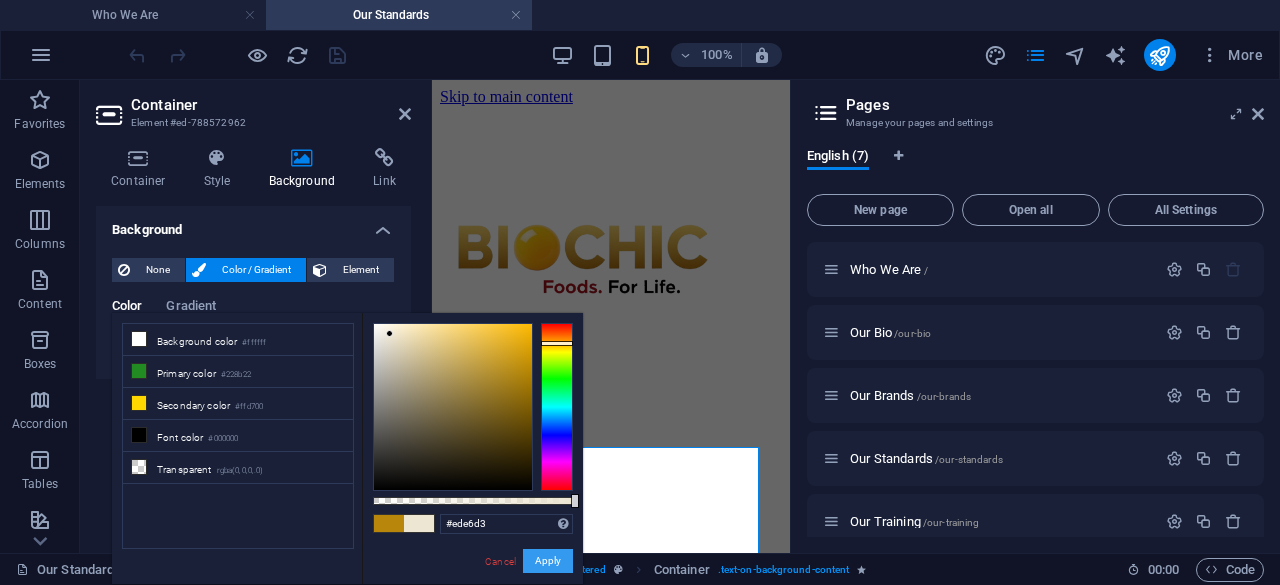 click on "Apply" at bounding box center [548, 561] 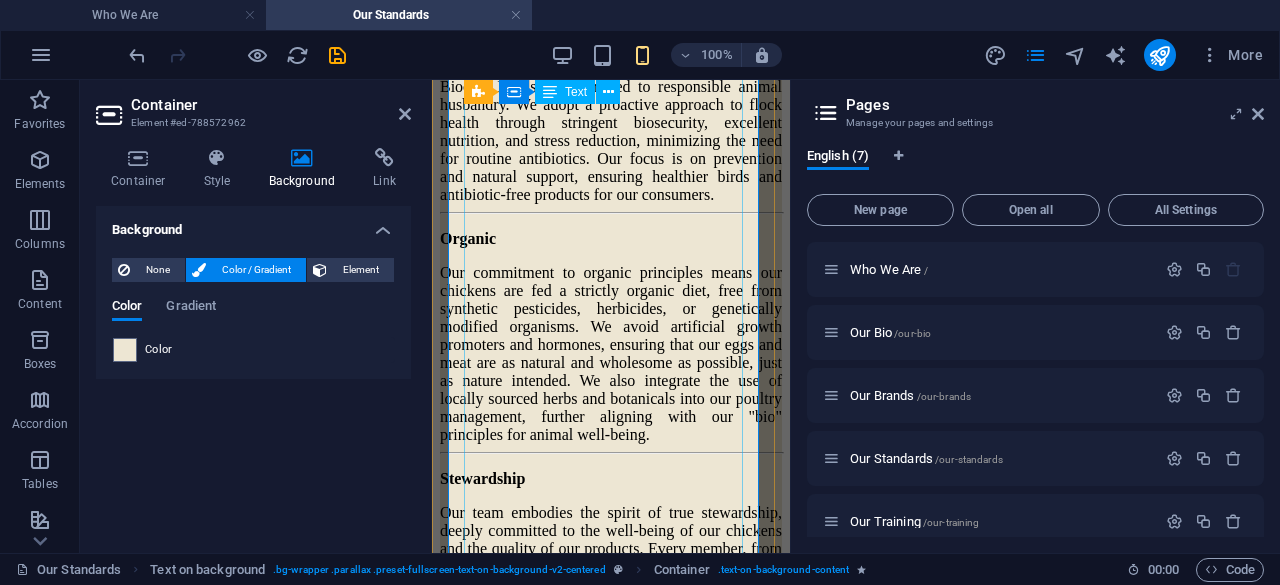 scroll, scrollTop: 966, scrollLeft: 0, axis: vertical 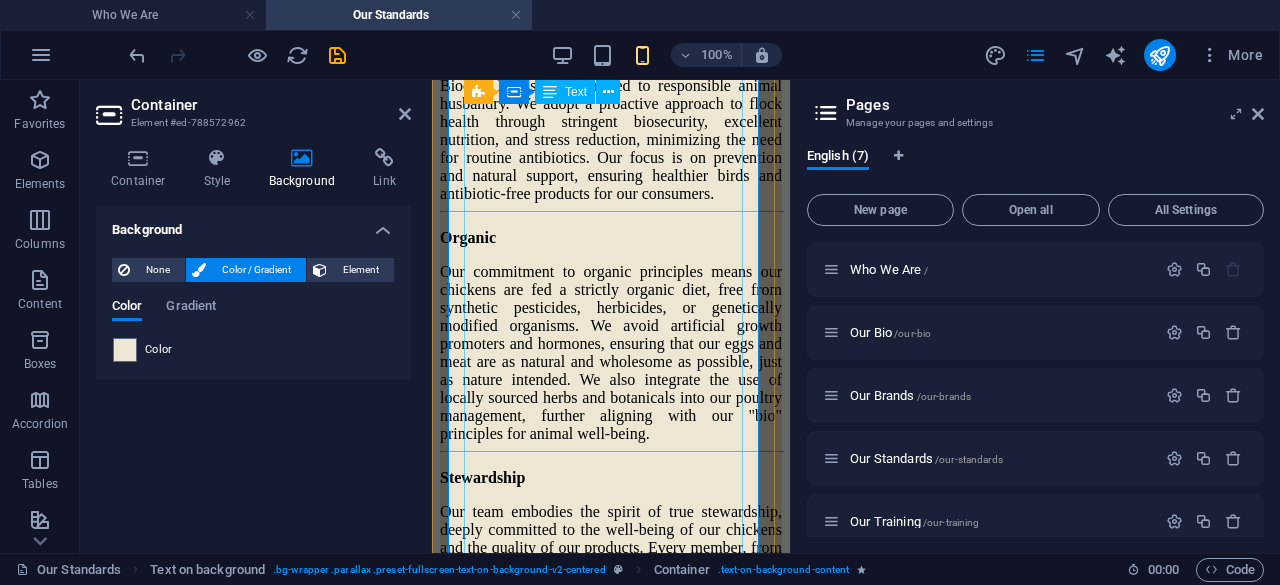 click on "Our Standard at Biochic At Biochic, our core standard revolves around providing you with organic, healthy, and ethically reared chicken for both meat and eggs. This commitment is woven into every aspect of our operations, ensuring the well-being of our birds, the quality of our products, and the health of our planet. Human Animal Welfare We believe in treating our animals with the utmost respect and care. Our chickens are raised in spacious, free-range environments that encourage natural behaviors like foraging and dust bathing. We ensure comfortable housing, constant access to fresh water, and a stress-free living experience, because we know that happy, healthy chickens produce the best quality products. Raised without Antibiotics Organic Stewardship Environmental Sustainability Sustainability is the heartbeat of Biochic. We are committed to pioneering environmentally responsible practices that minimize waste, conserve resources, and promote ecological balance: Safety Standards" at bounding box center (611, 565) 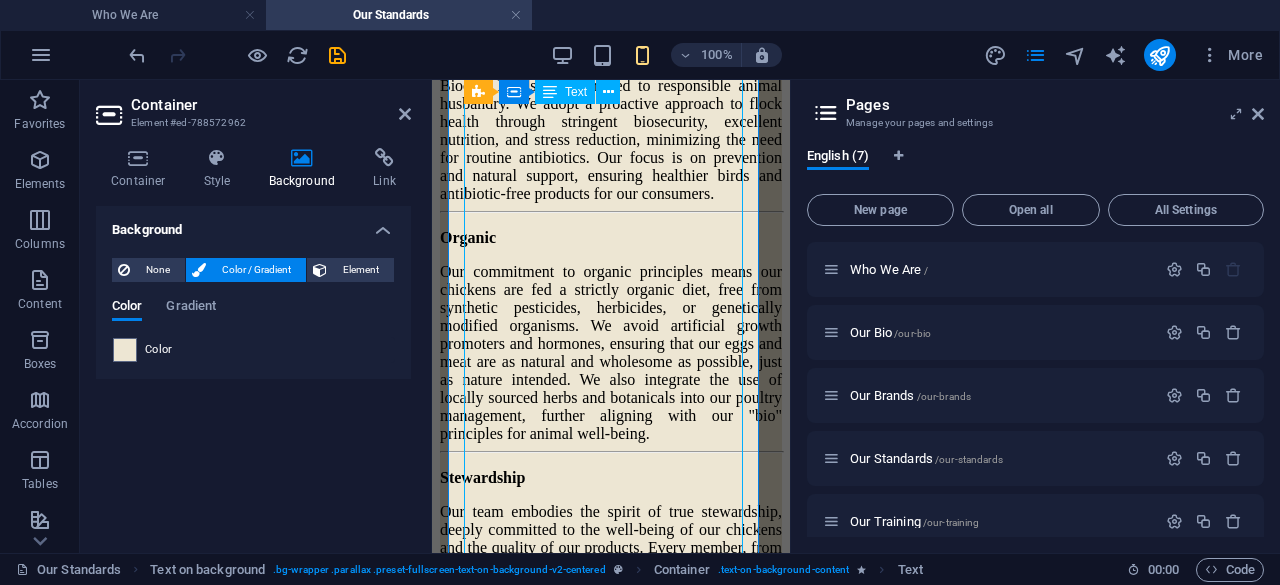 click on "Our Standard at Biochic At Biochic, our core standard revolves around providing you with organic, healthy, and ethically reared chicken for both meat and eggs. This commitment is woven into every aspect of our operations, ensuring the well-being of our birds, the quality of our products, and the health of our planet. Human Animal Welfare We believe in treating our animals with the utmost respect and care. Our chickens are raised in spacious, free-range environments that encourage natural behaviors like foraging and dust bathing. We ensure comfortable housing, constant access to fresh water, and a stress-free living experience, because we know that happy, healthy chickens produce the best quality products. Raised without Antibiotics Organic Stewardship Environmental Sustainability Sustainability is the heartbeat of Biochic. We are committed to pioneering environmentally responsible practices that minimize waste, conserve resources, and promote ecological balance: Safety Standards" at bounding box center (611, 565) 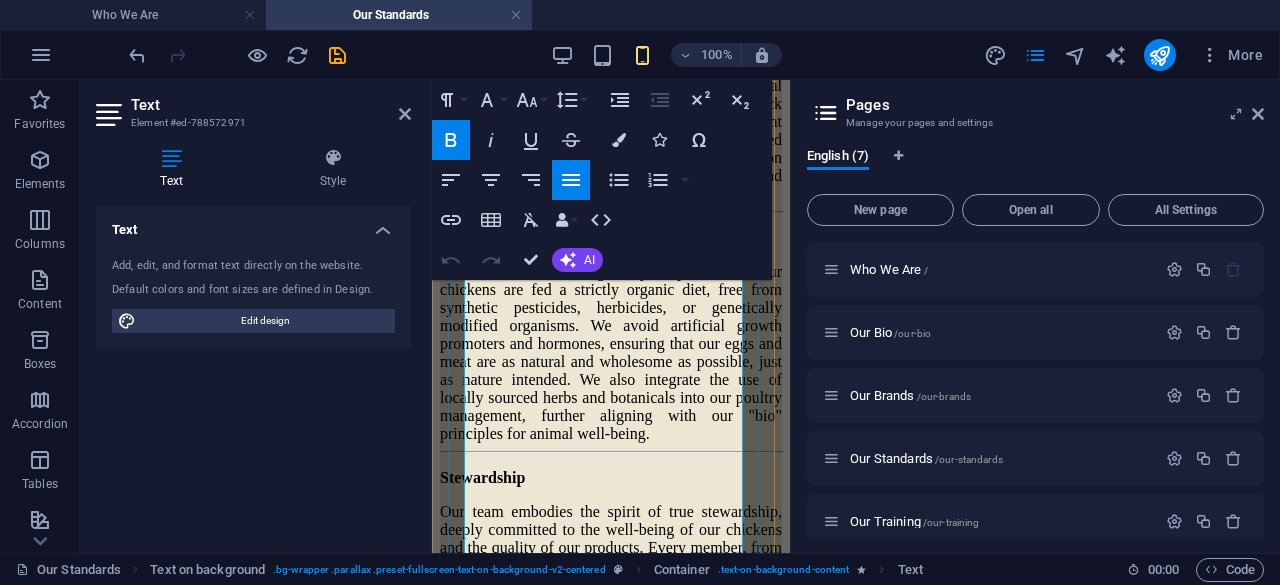 scroll, scrollTop: 357, scrollLeft: 0, axis: vertical 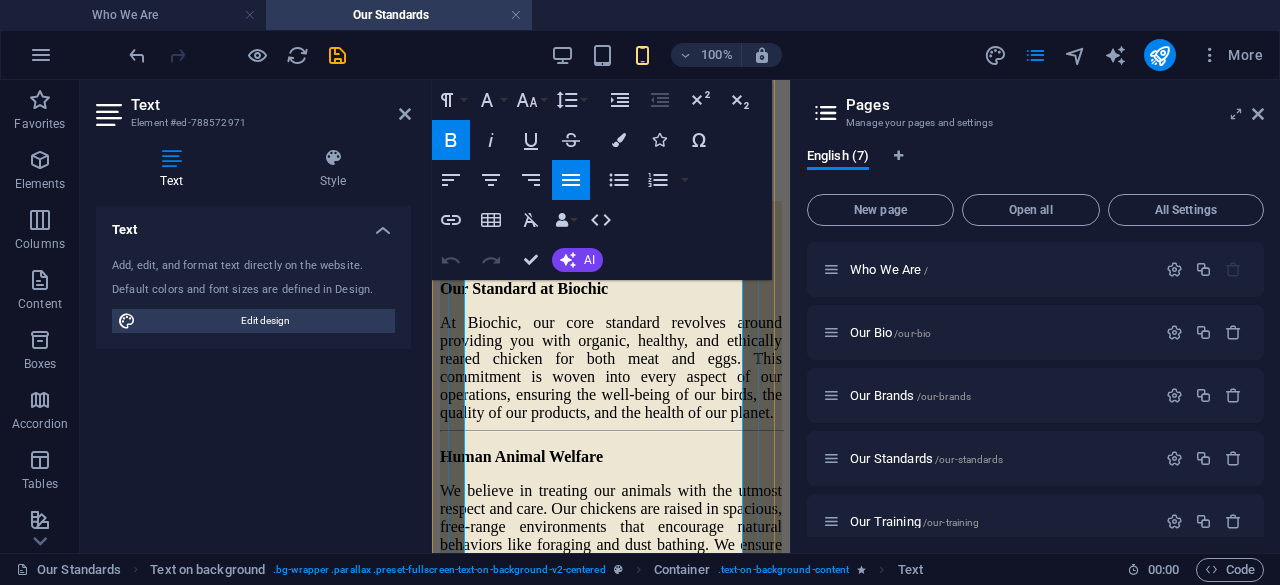 click on "We believe in treating our animals with the utmost respect and care. Our chickens are raised in spacious, free-range environments that encourage natural behaviors like foraging and dust bathing. We ensure comfortable housing, constant access to fresh water, and a stress-free living experience, because we know that happy, healthy chickens produce the best quality products." at bounding box center (611, 554) 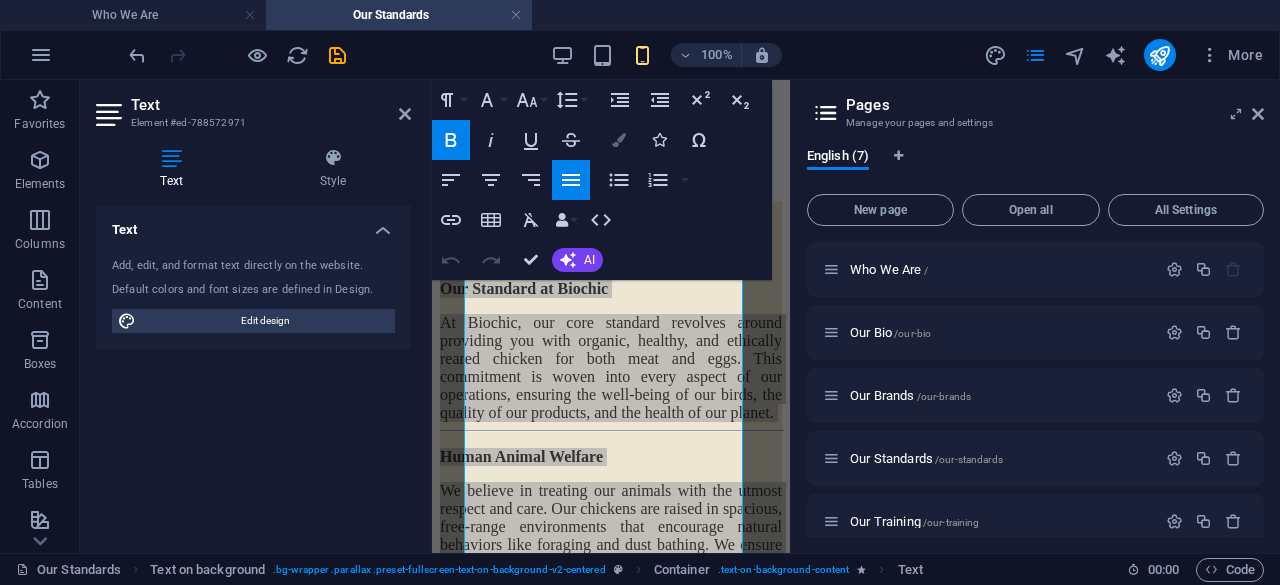 click at bounding box center [619, 140] 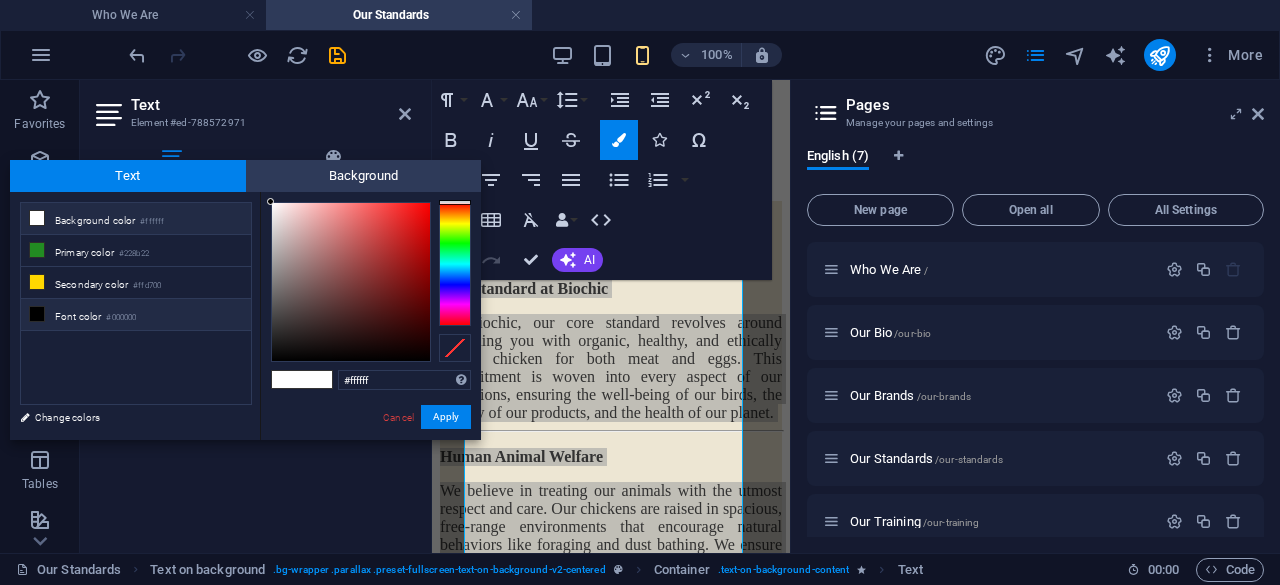 click on "Font color
#000000" at bounding box center (136, 315) 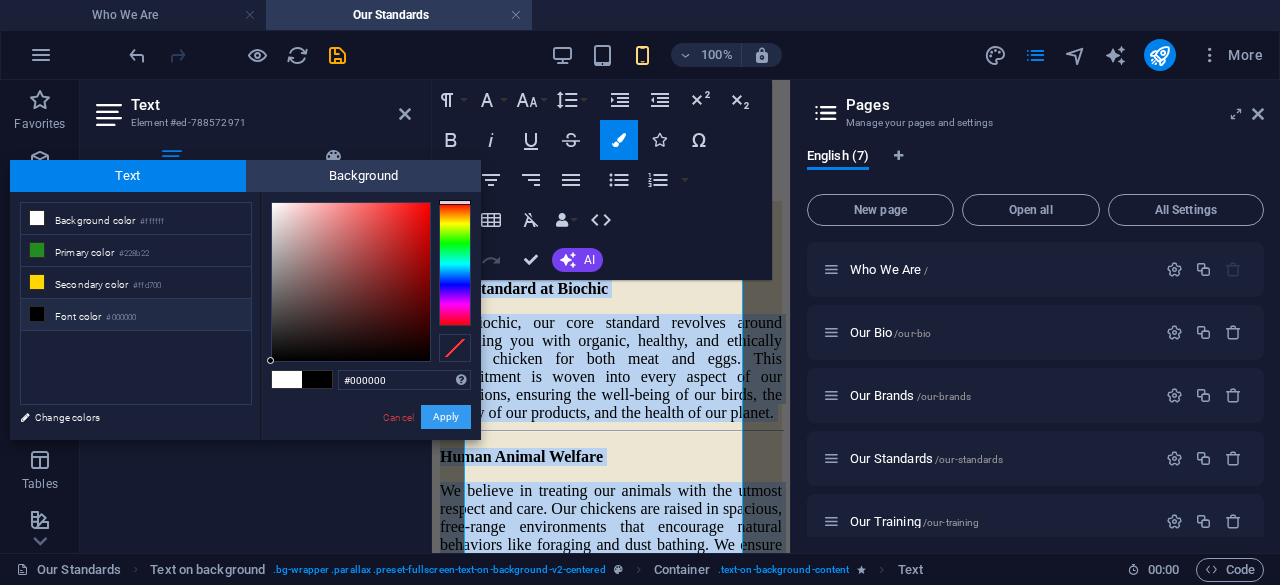 click on "Apply" at bounding box center (446, 417) 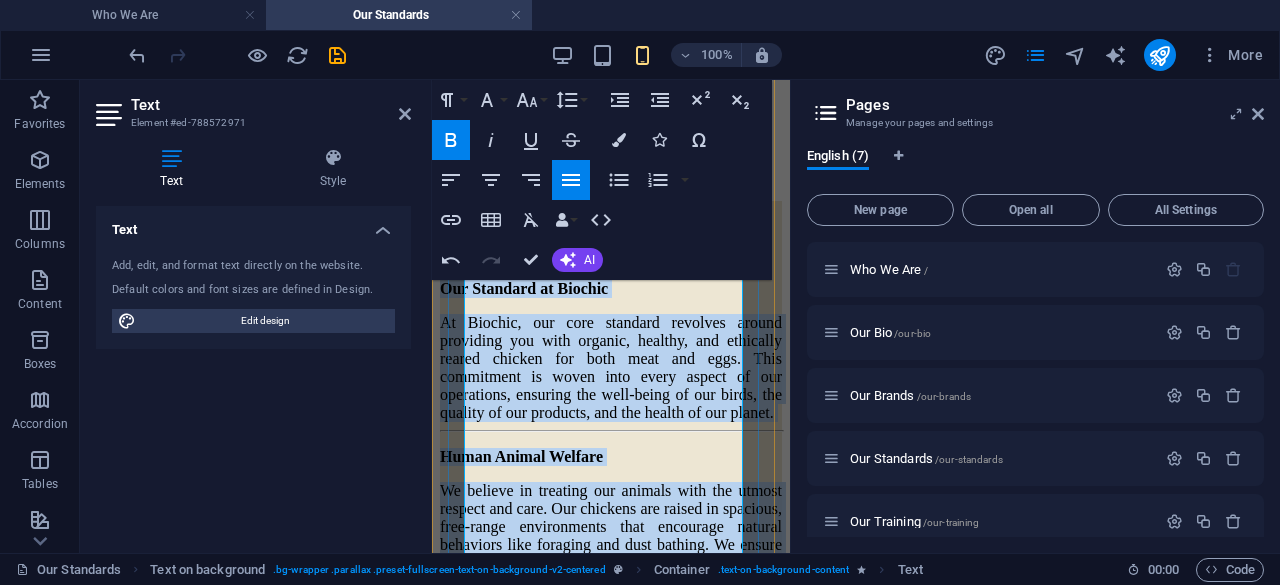click on "We believe in treating our animals with the utmost respect and care. Our chickens are raised in spacious, free-range environments that encourage natural behaviors like foraging and dust bathing. We ensure comfortable housing, constant access to fresh water, and a stress-free living experience, because we know that happy, healthy chickens produce the best quality products." at bounding box center [611, 553] 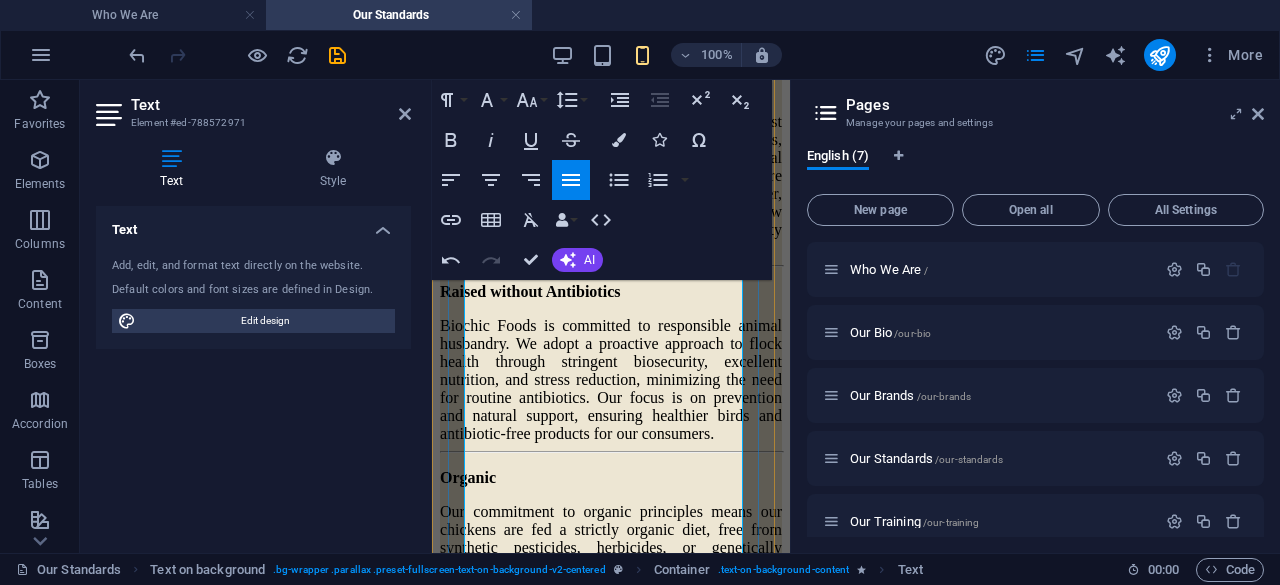 scroll, scrollTop: 577, scrollLeft: 0, axis: vertical 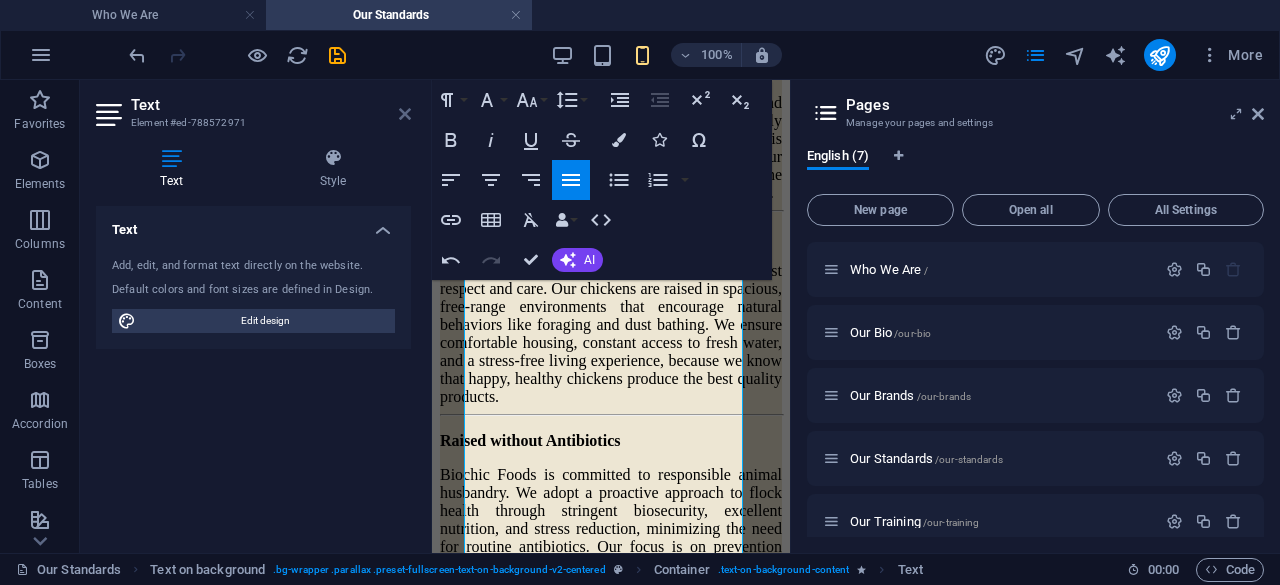 click at bounding box center (405, 114) 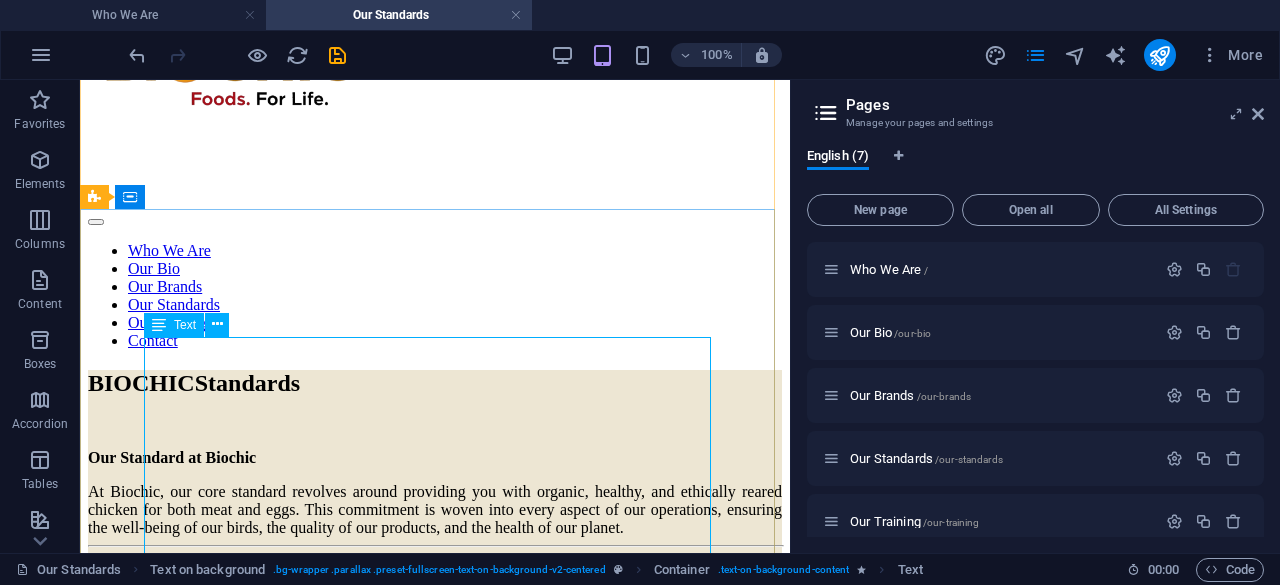 scroll, scrollTop: 186, scrollLeft: 0, axis: vertical 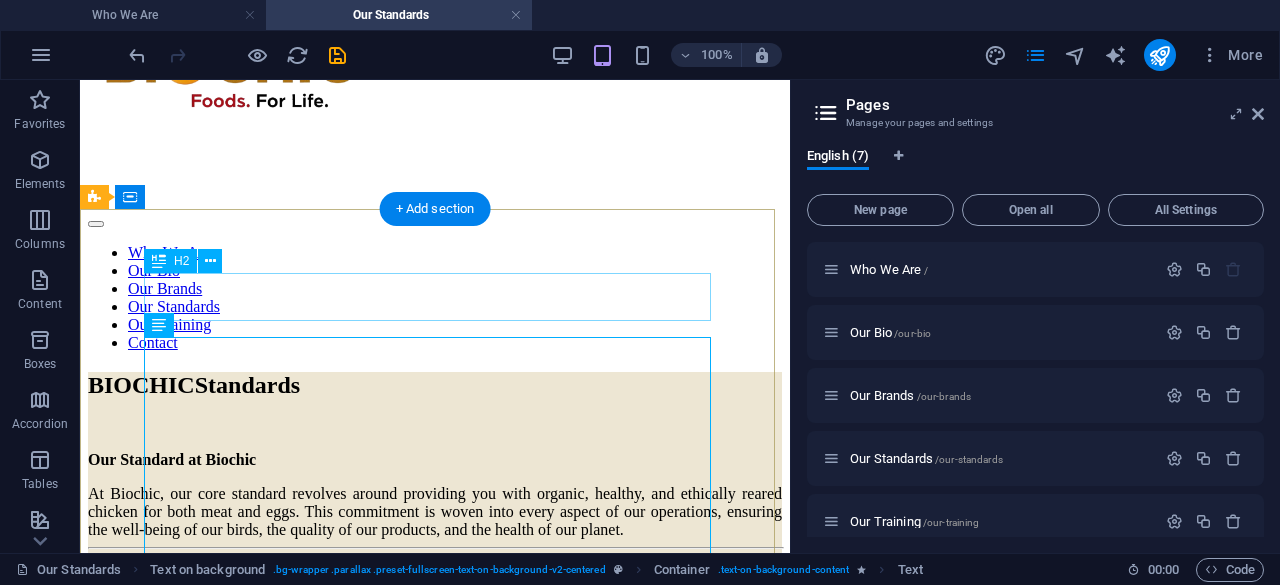 click on "BIOCHIC  Standards" at bounding box center (435, 385) 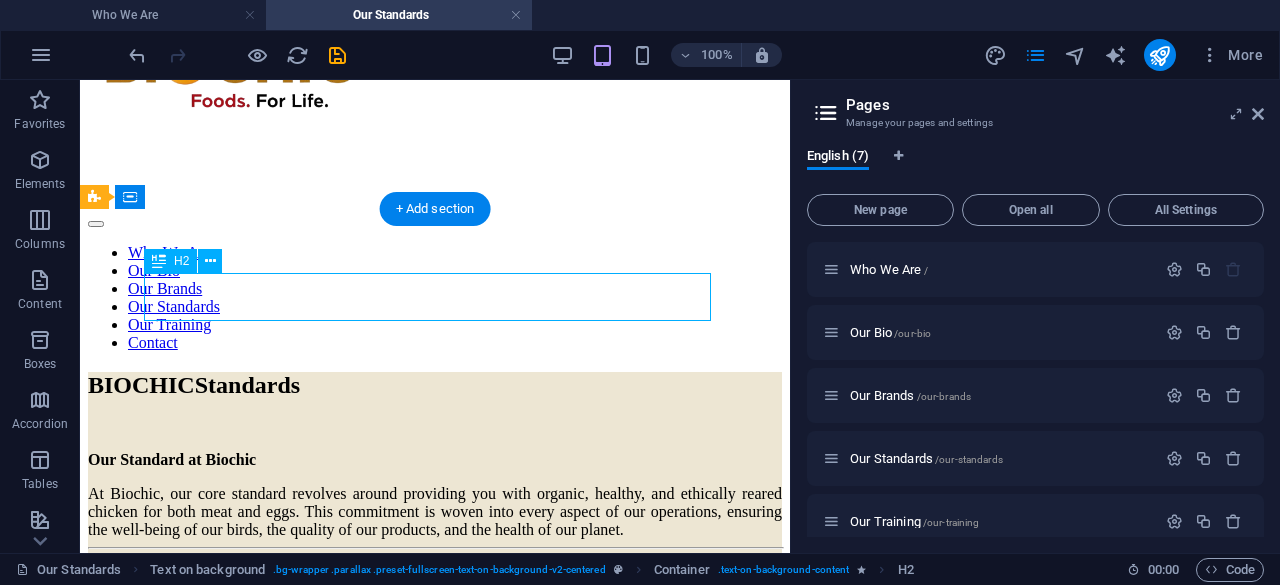 click on "BIOCHIC  Standards" at bounding box center [435, 385] 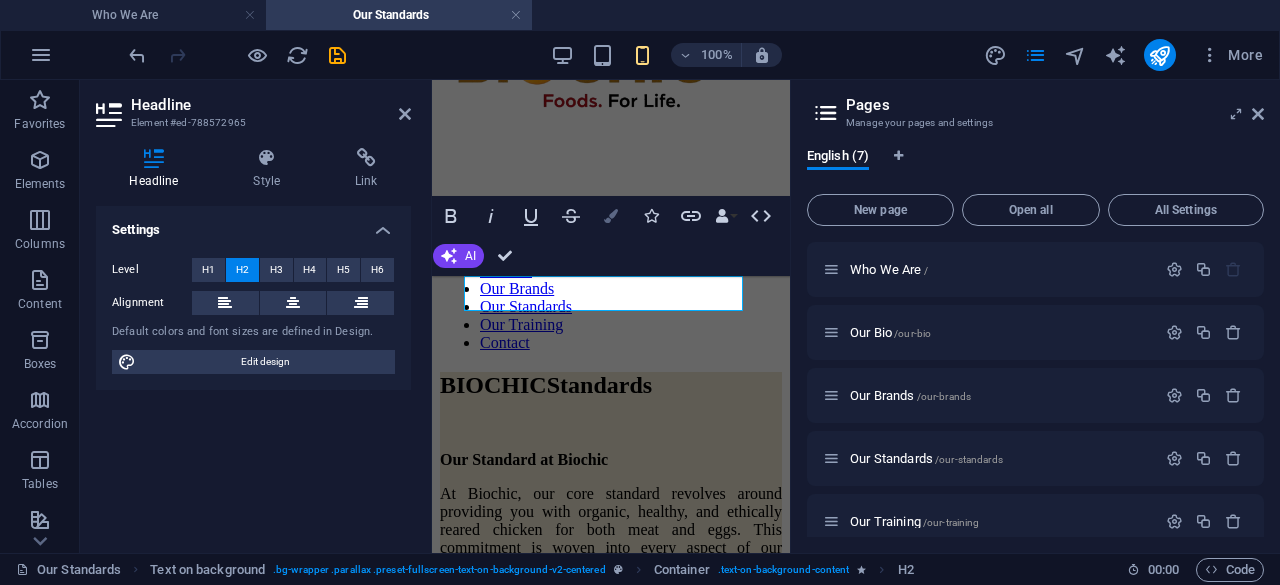 click on "Colors" at bounding box center [611, 216] 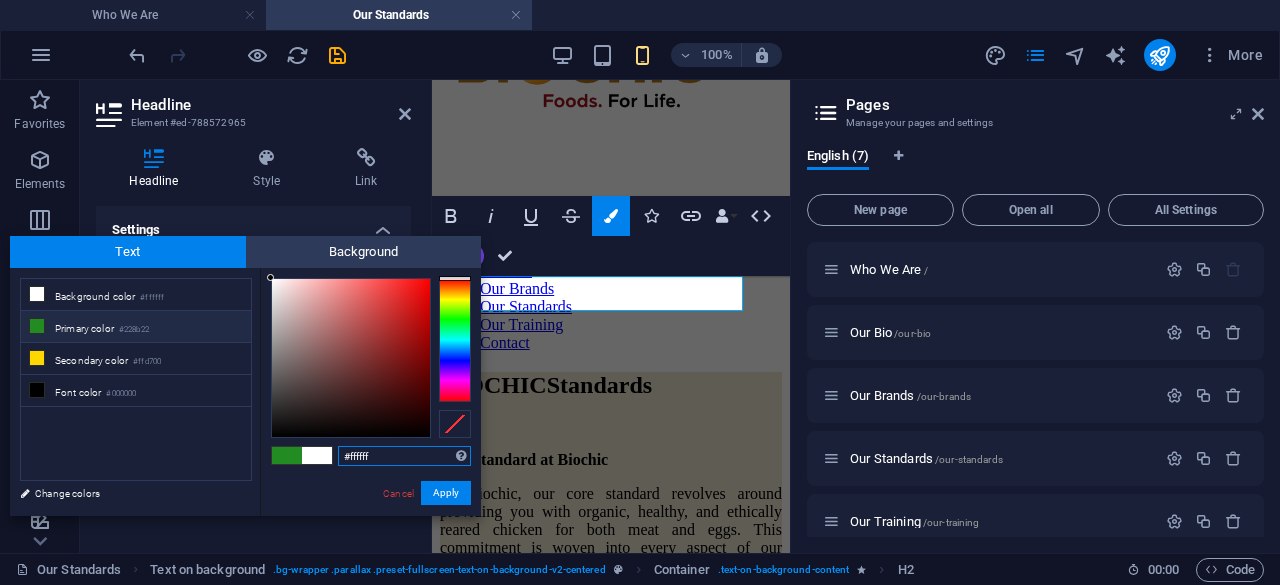 click on "#ffffff" at bounding box center [404, 456] 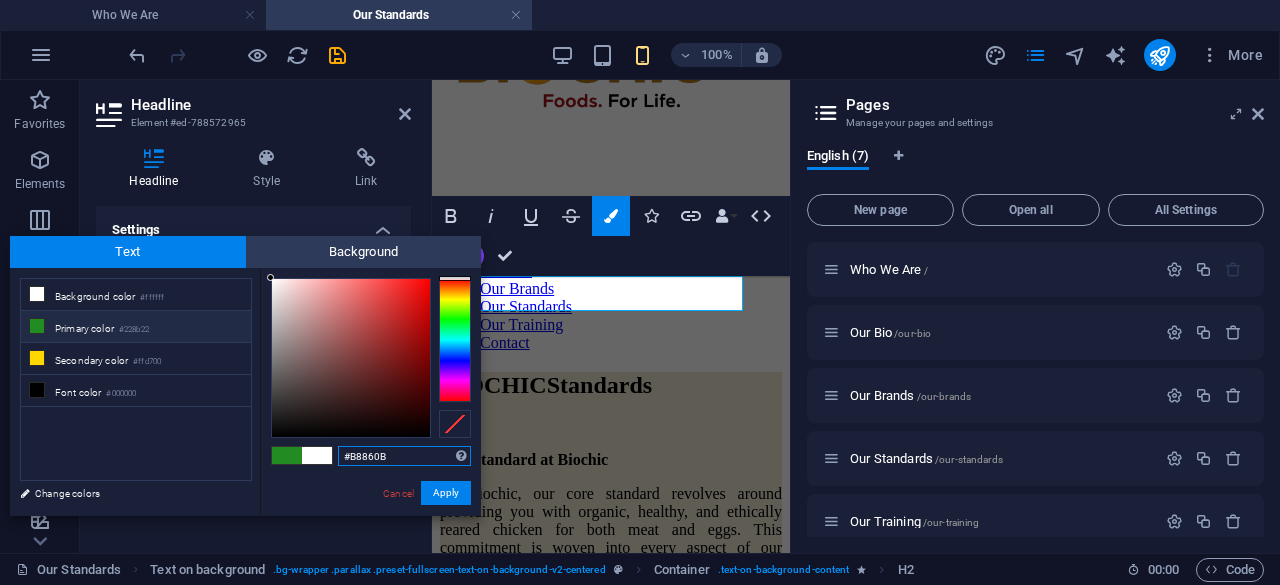 type on "#b8860b" 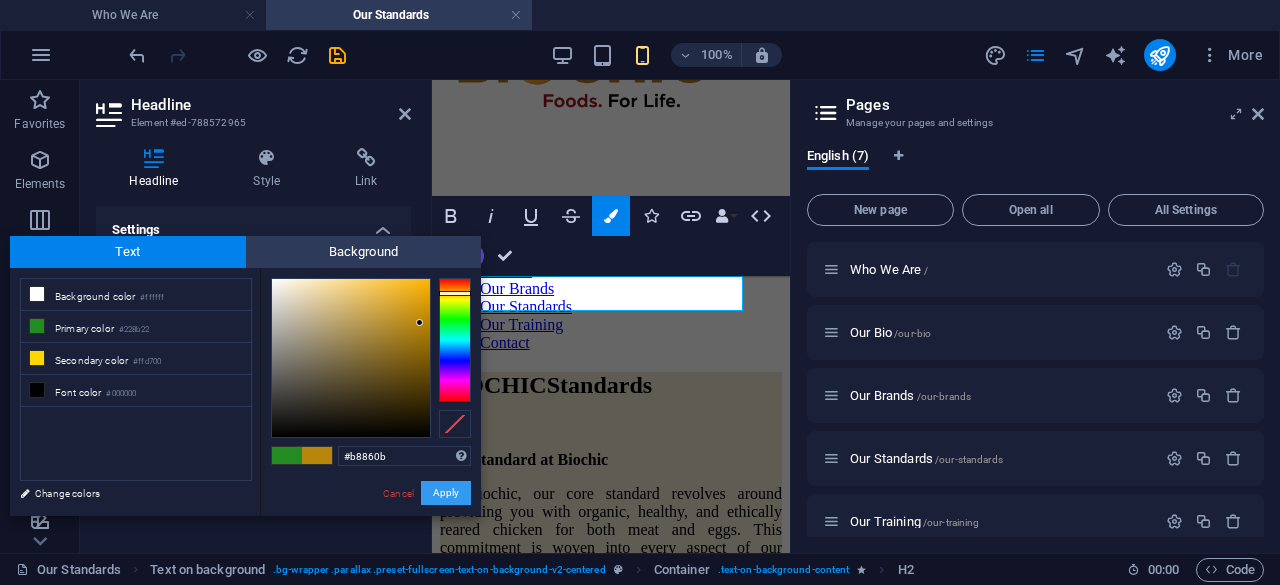 click on "Apply" at bounding box center (446, 493) 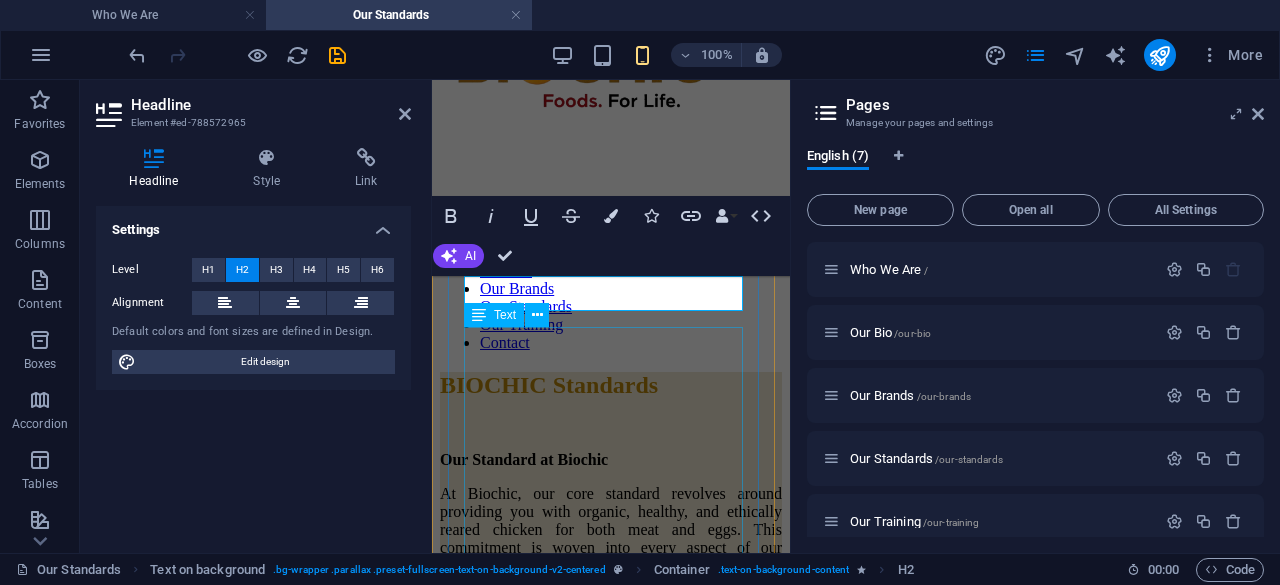 click on "Our Standard at Biochic At Biochic, our core standard revolves around providing you with organic, healthy, and ethically reared chicken for both meat and eggs. This commitment is woven into every aspect of our operations, ensuring the well-being of our birds, the quality of our products, and the health of our planet. Human Animal Welfare We believe in treating our animals with the utmost respect and care. Our chickens are raised in spacious, free-range environments that encourage natural behaviors like foraging and dust bathing. We ensure comfortable housing, constant access to fresh water, and a stress-free living experience, because we know that happy, healthy chickens produce the best quality products. Raised without Antibiotics Organic Stewardship Environmental Sustainability Sustainability is the heartbeat of Biochic. We are committed to pioneering environmentally responsible practices that minimize waste, conserve resources, and promote ecological balance: Safety Standards" at bounding box center (611, 1345) 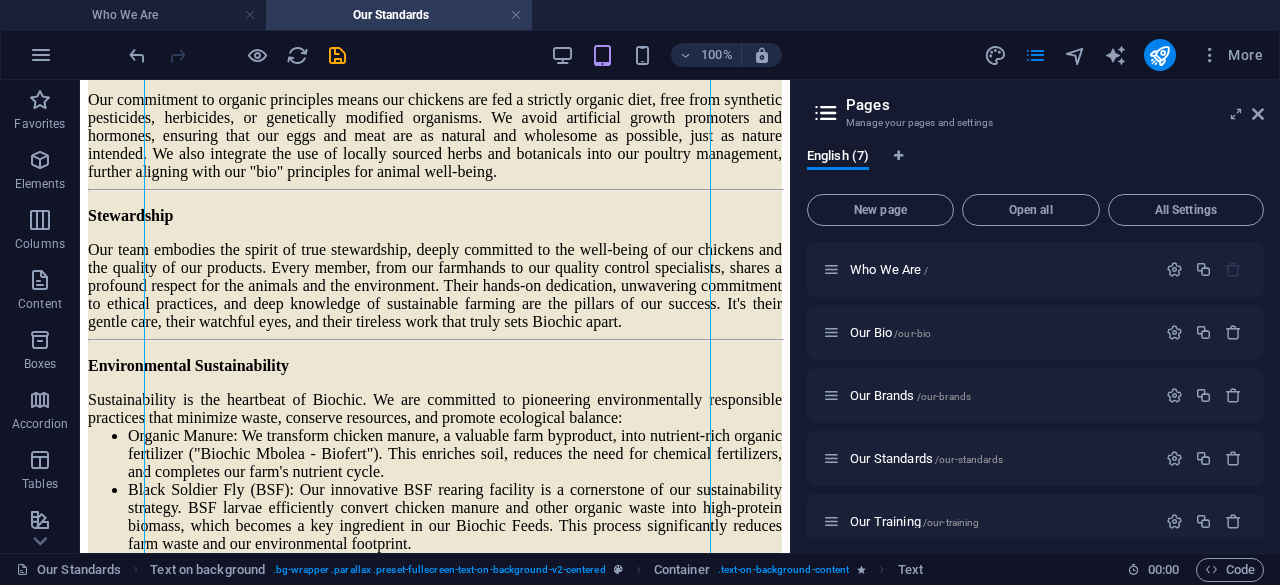 scroll, scrollTop: 974, scrollLeft: 0, axis: vertical 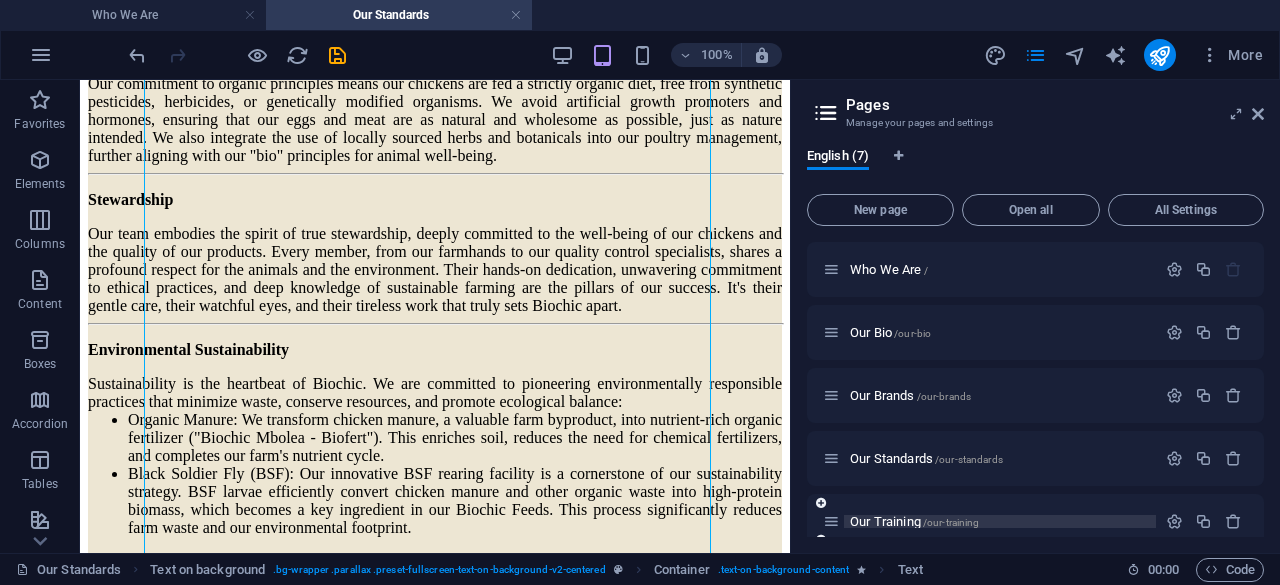 click on "Our Training /our-training" at bounding box center [914, 521] 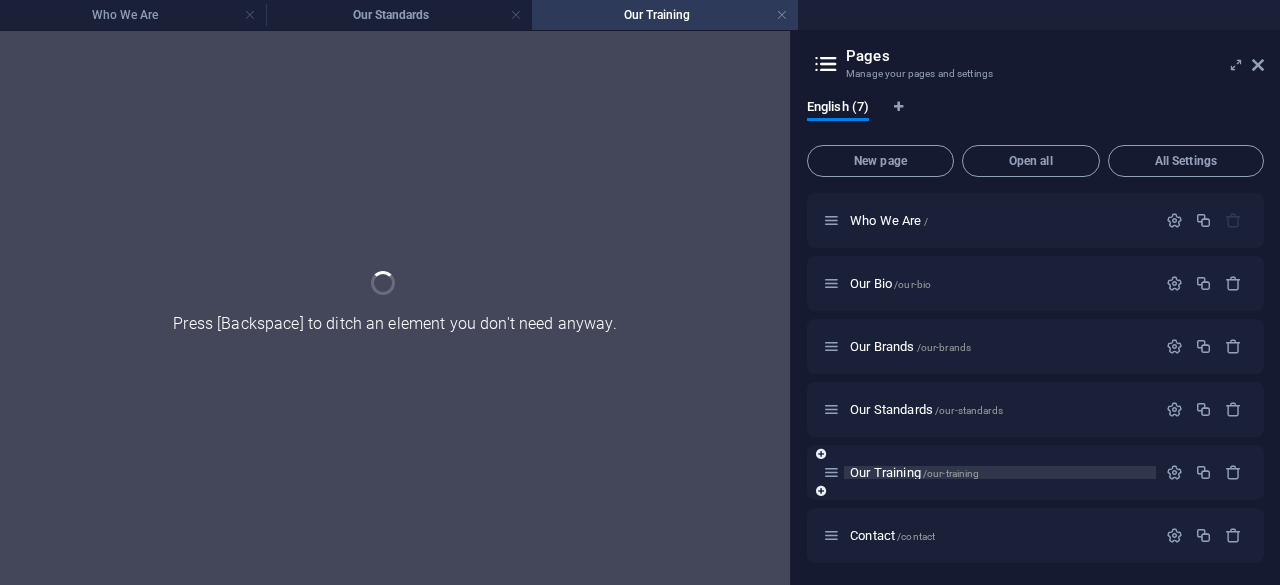 scroll, scrollTop: 0, scrollLeft: 0, axis: both 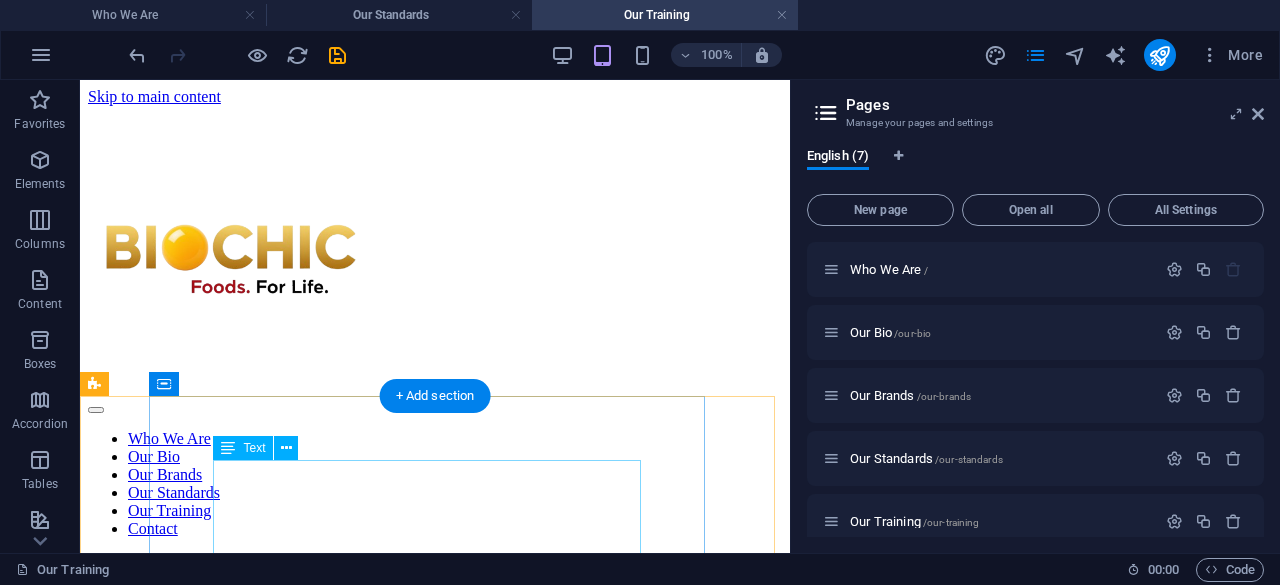 click on "BIOCHIC  Training Welcome to the Biochic Blog, your resource for insights into sustainable poultry farming, innovative feed solutions, and integrated food production. Here, we share our knowledge and experiences to empower farmers and enthusiasts alike. Explore our articles on: Poultry Project Management Learn the essentials of planning, executing, and scaling a successful poultry venture, from initial setup to managing large-scale operations. Chicken House Design Discover efficient and sustainable designs for poultry housing, including optimal layouts for deep litter and cage systems, ventilation, and environmental control. Organic Manure Production Master the art of transforming farm waste into valuable organic fertilizer. Our guides cover composting techniques, nutrient management, and maximizing the value of your farm's manure. Black Soldier Fly Rearing Feed Formulation Integrated Food Production How to Learn with Us" at bounding box center (435, 1074) 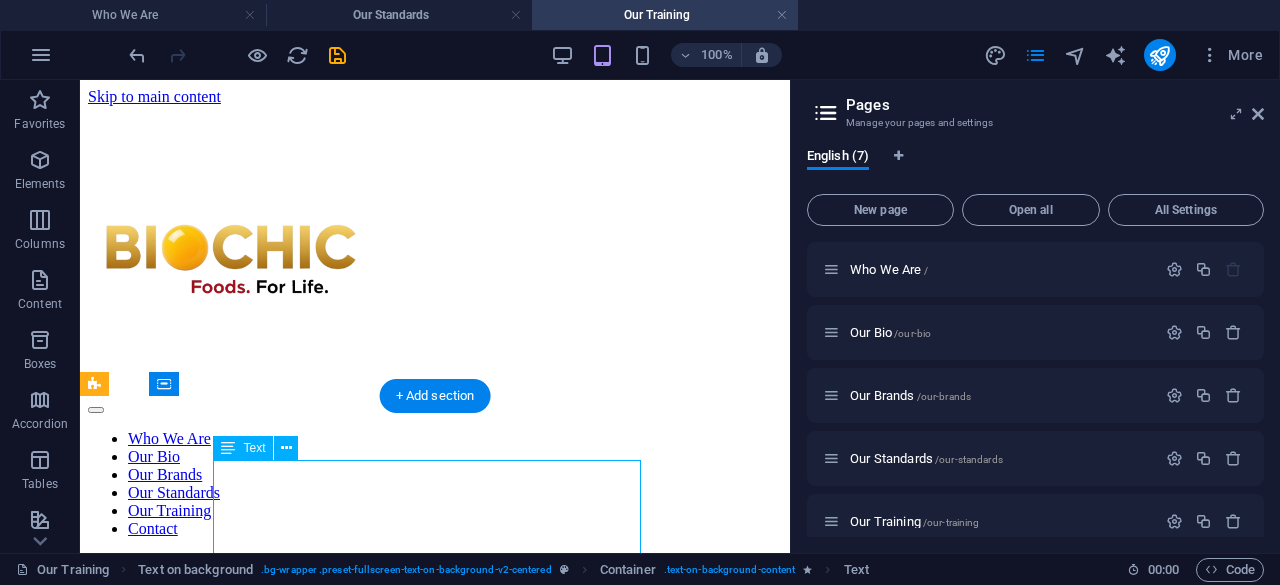 click on "BIOCHIC  Training Welcome to the Biochic Blog, your resource for insights into sustainable poultry farming, innovative feed solutions, and integrated food production. Here, we share our knowledge and experiences to empower farmers and enthusiasts alike. Explore our articles on: Poultry Project Management Learn the essentials of planning, executing, and scaling a successful poultry venture, from initial setup to managing large-scale operations. Chicken House Design Discover efficient and sustainable designs for poultry housing, including optimal layouts for deep litter and cage systems, ventilation, and environmental control. Organic Manure Production Master the art of transforming farm waste into valuable organic fertilizer. Our guides cover composting techniques, nutrient management, and maximizing the value of your farm's manure. Black Soldier Fly Rearing Feed Formulation Integrated Food Production How to Learn with Us" at bounding box center (435, 1074) 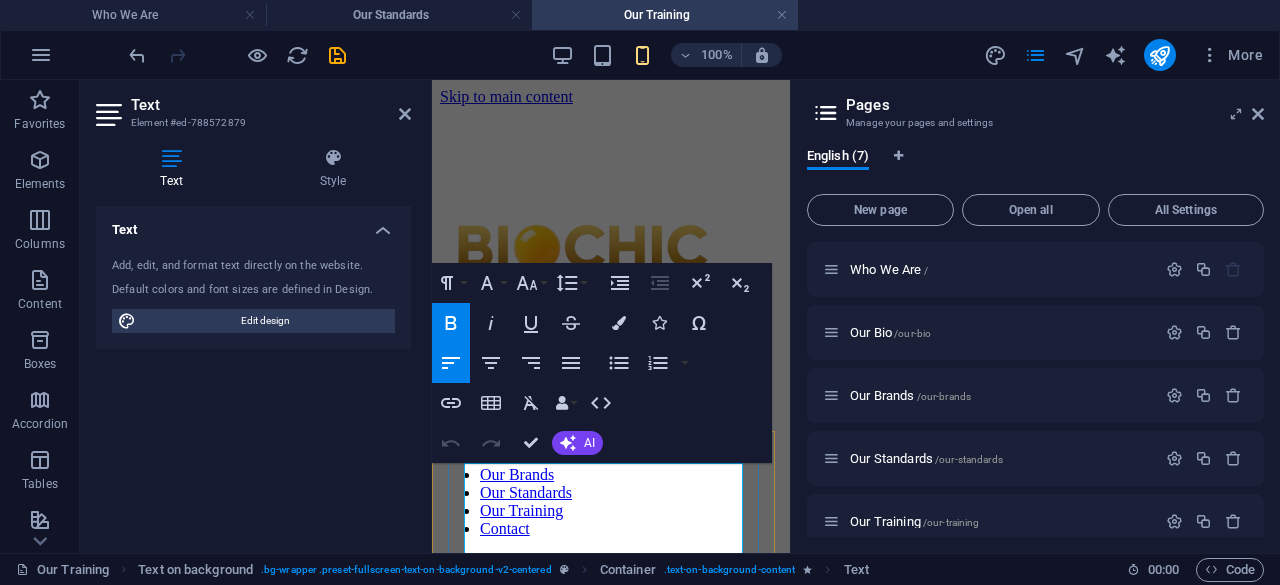 drag, startPoint x: 468, startPoint y: 481, endPoint x: 698, endPoint y: 484, distance: 230.01956 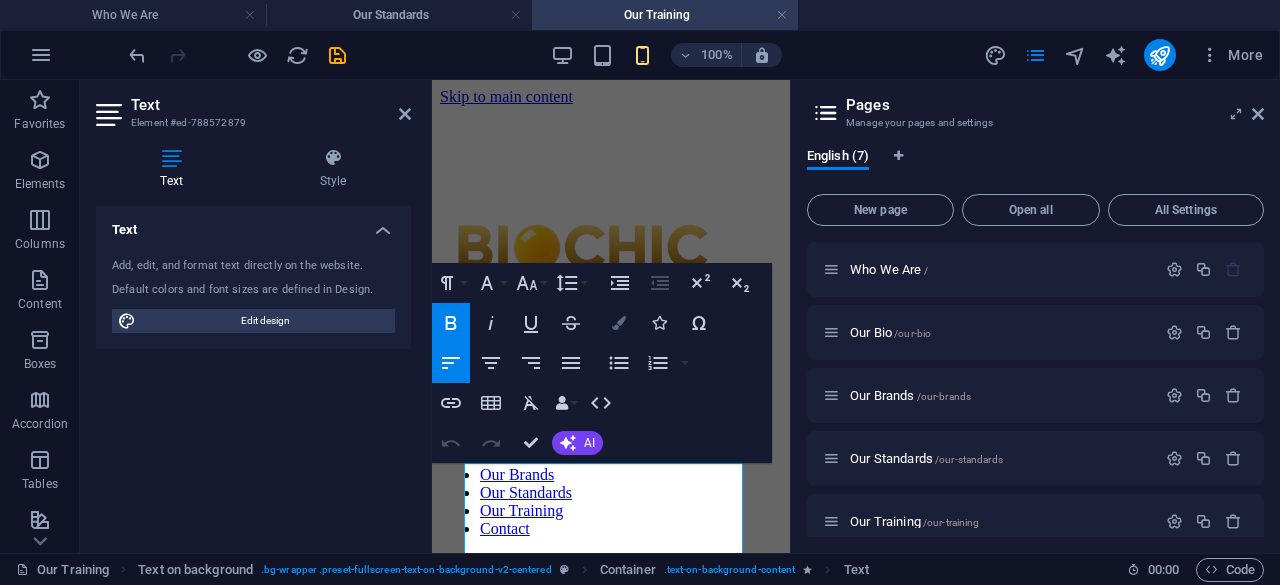 click at bounding box center (619, 323) 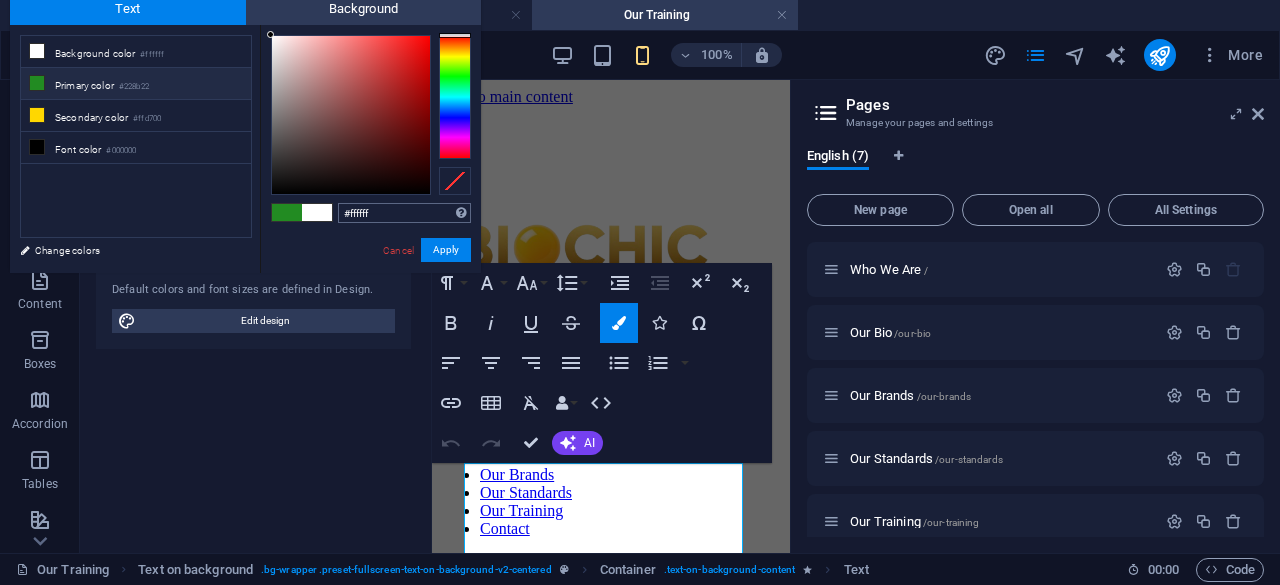click on "#ffffff" at bounding box center (404, 213) 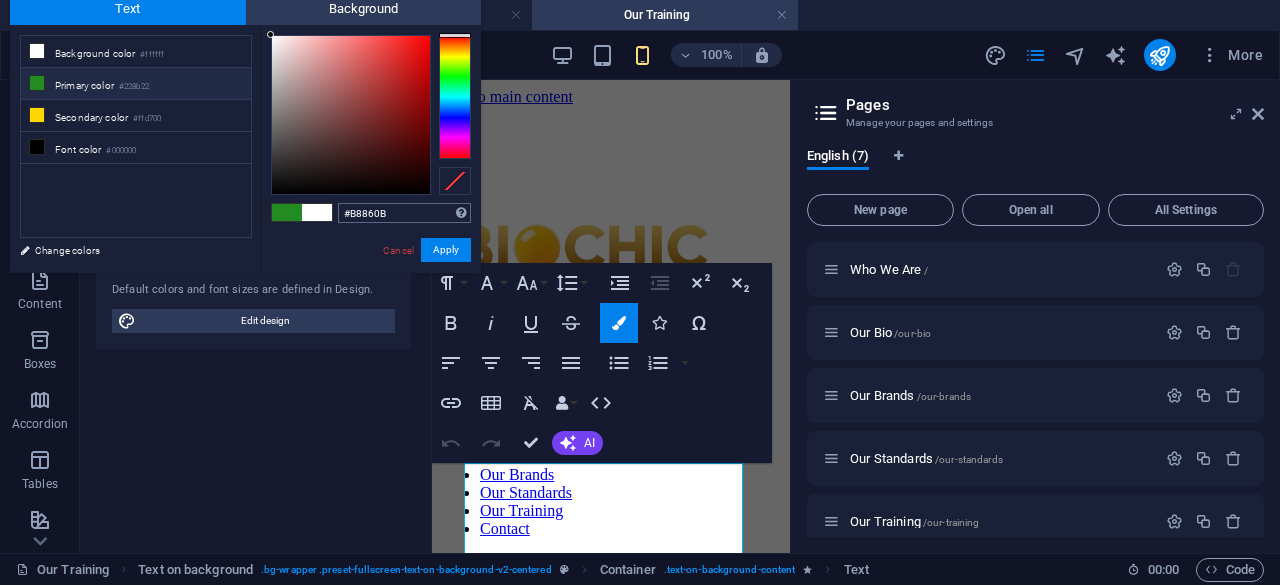type on "#b8860b" 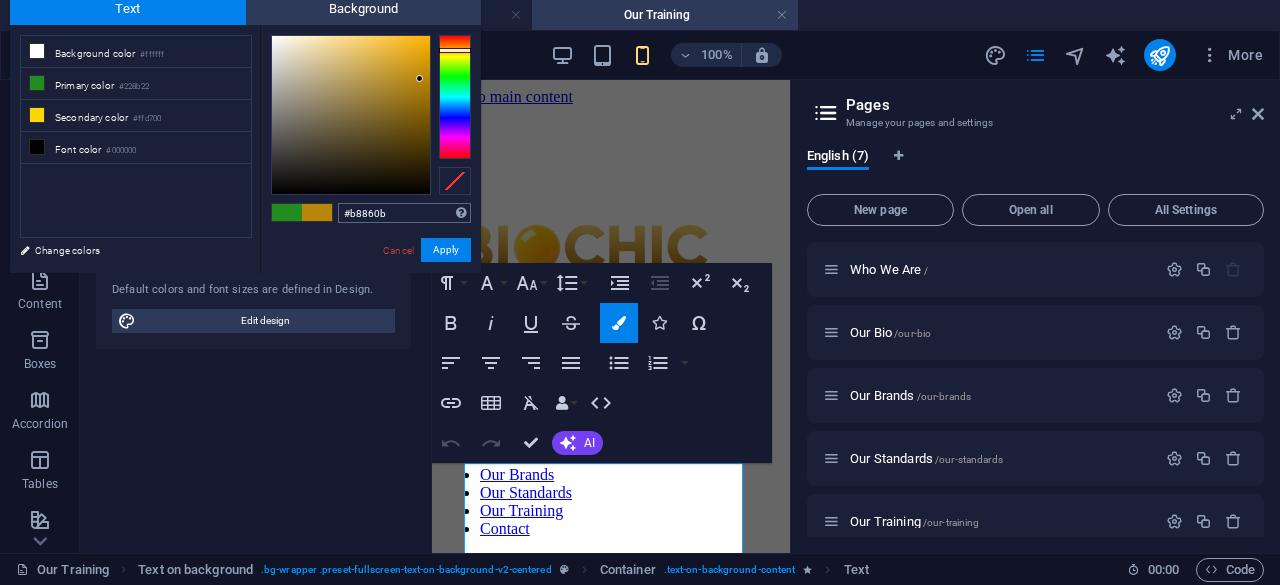 click on "#b8860b" at bounding box center [404, 213] 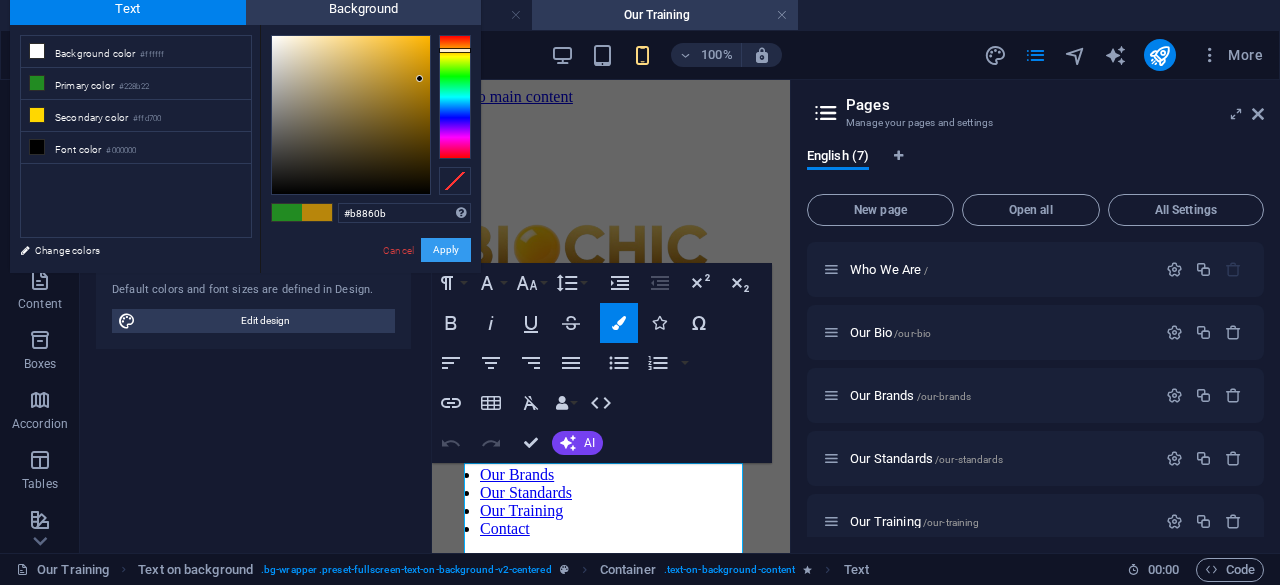 click on "Apply" at bounding box center (446, 250) 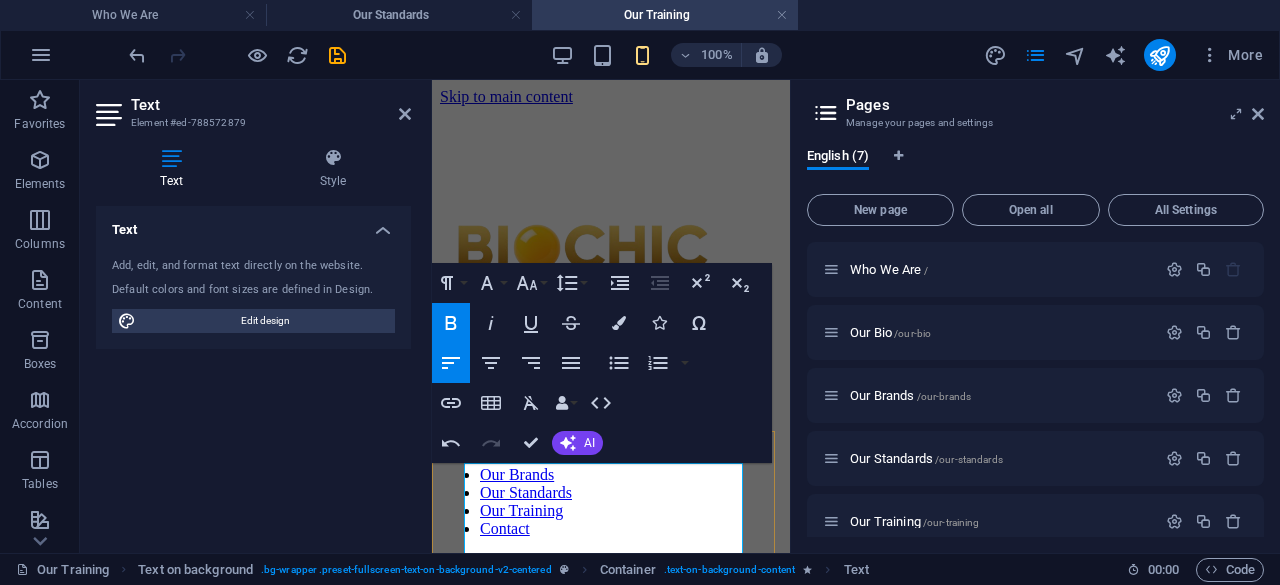 click on "BIOCHIC  Training Welcome to the Biochic Blog, your resource for insights into sustainable poultry farming, innovative feed solutions, and integrated food production. Here, we share our knowledge and experiences to empower farmers and enthusiasts alike. Explore our articles on: Poultry Project Management Learn the essentials of planning, executing, and scaling a successful poultry venture, from initial setup to managing large-scale operations. Chicken House Design Discover efficient and sustainable designs for poultry housing, including optimal layouts for deep litter and cage systems, ventilation, and environmental control. Organic Manure Production Master the art of transforming farm waste into valuable organic fertilizer. Our guides cover composting techniques, nutrient management, and maximizing the value of your farm's manure. Black Soldier Fly Rearing Feed Formulation Integrated Food Production How to Learn with Us" at bounding box center (611, 1218) 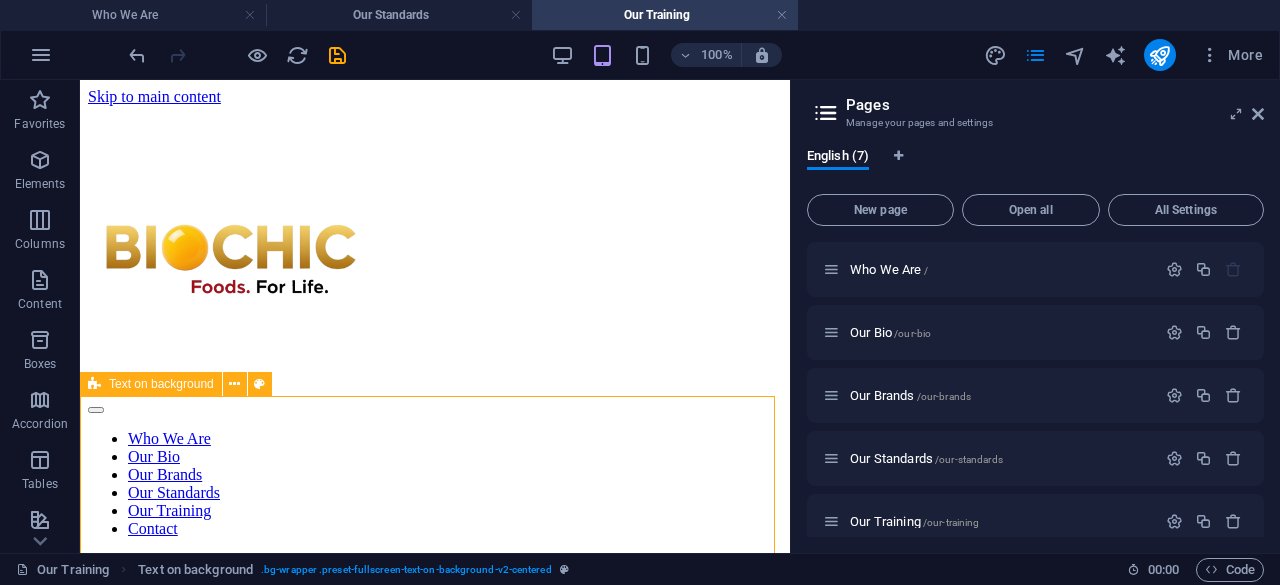 click on "Text on background" at bounding box center (161, 384) 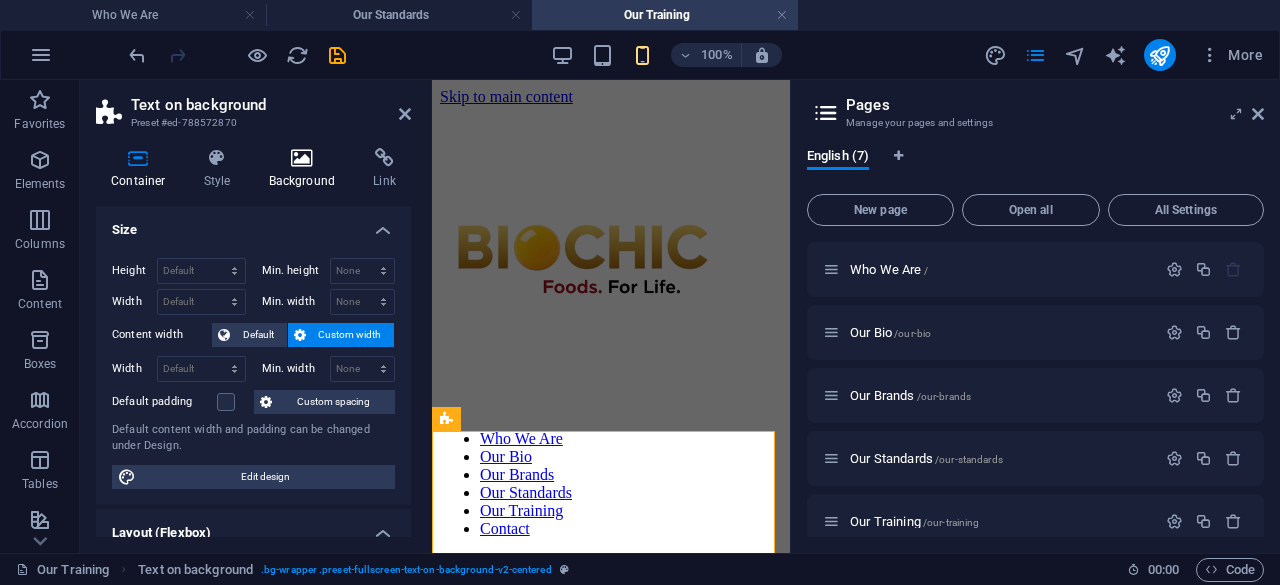 click on "Background" at bounding box center [306, 169] 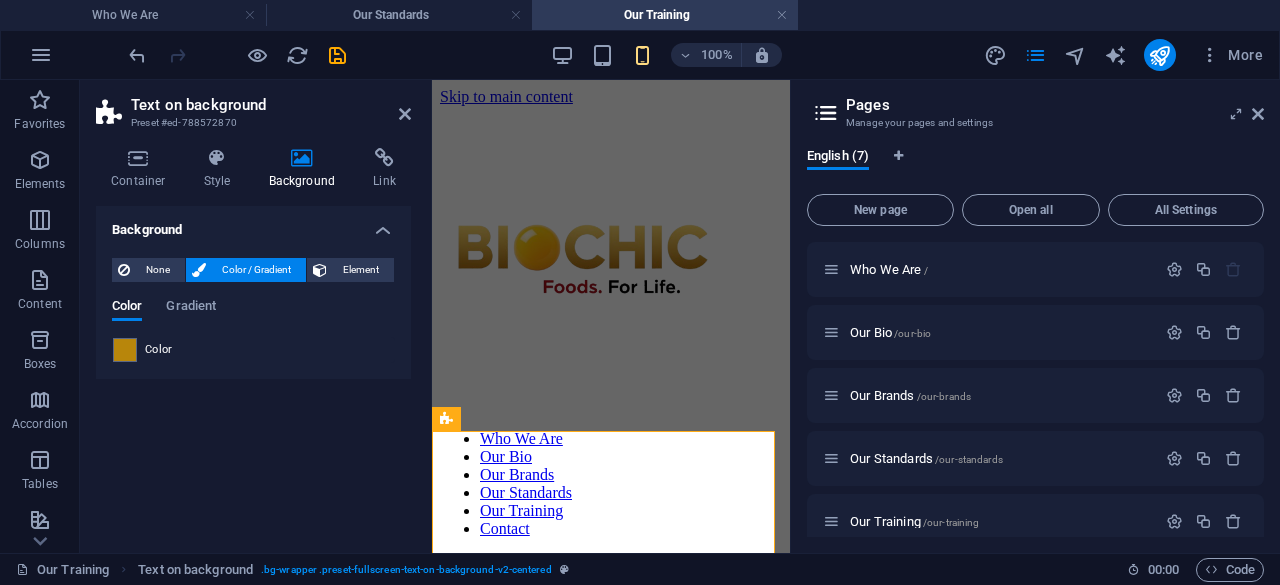click on "Color" at bounding box center (159, 350) 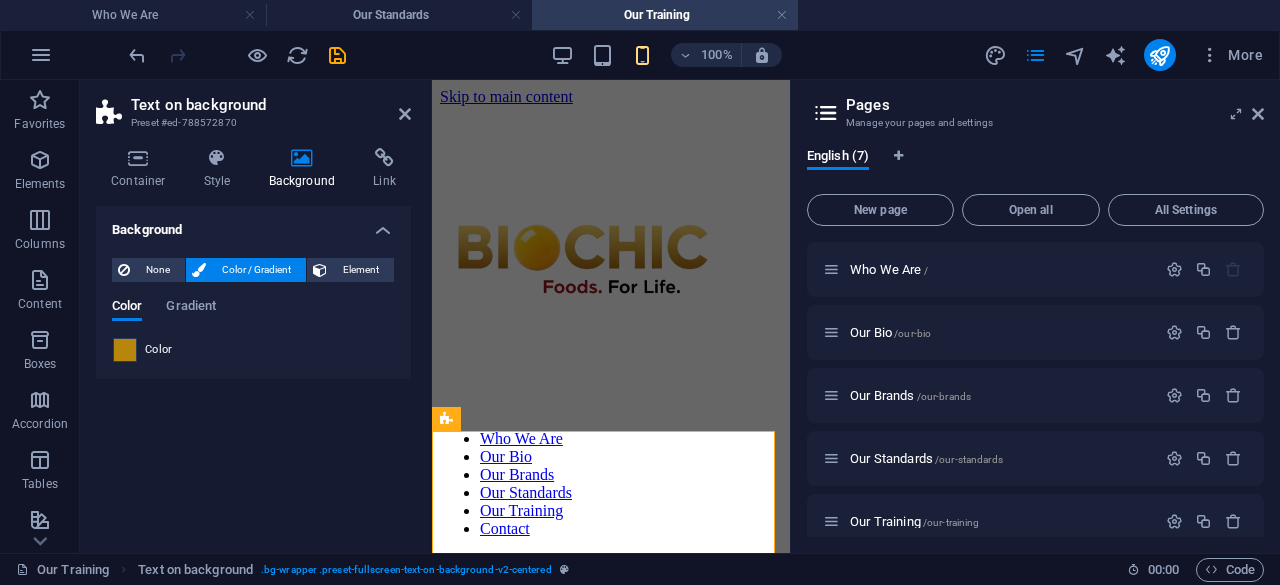click at bounding box center [125, 350] 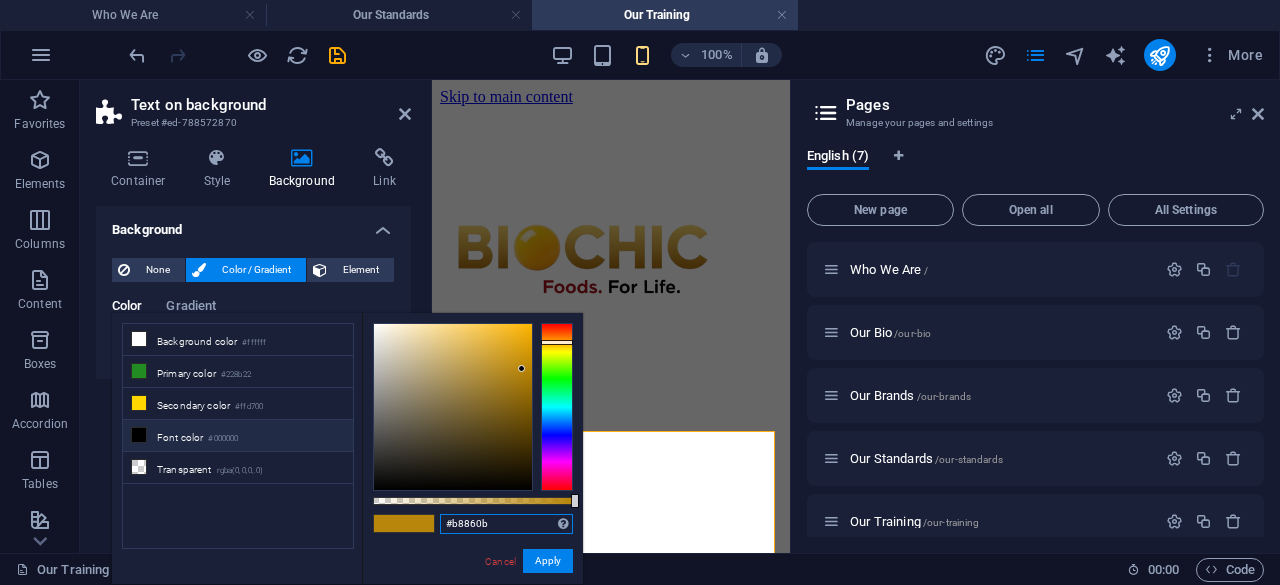 click on "#b8860b" at bounding box center (506, 524) 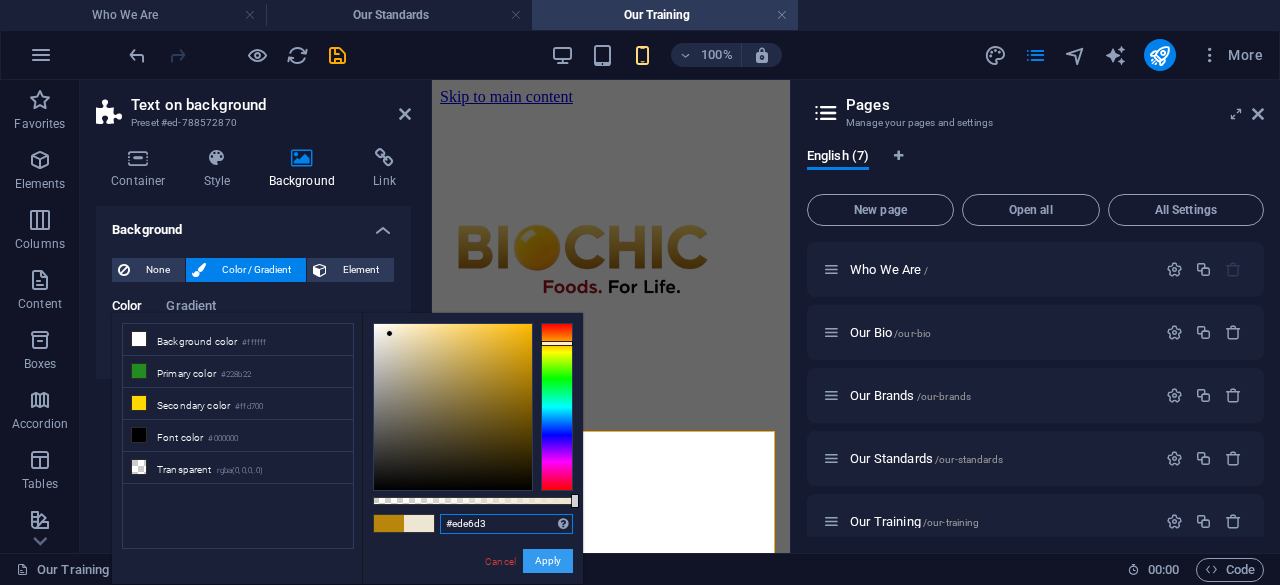 type on "#ede6d3" 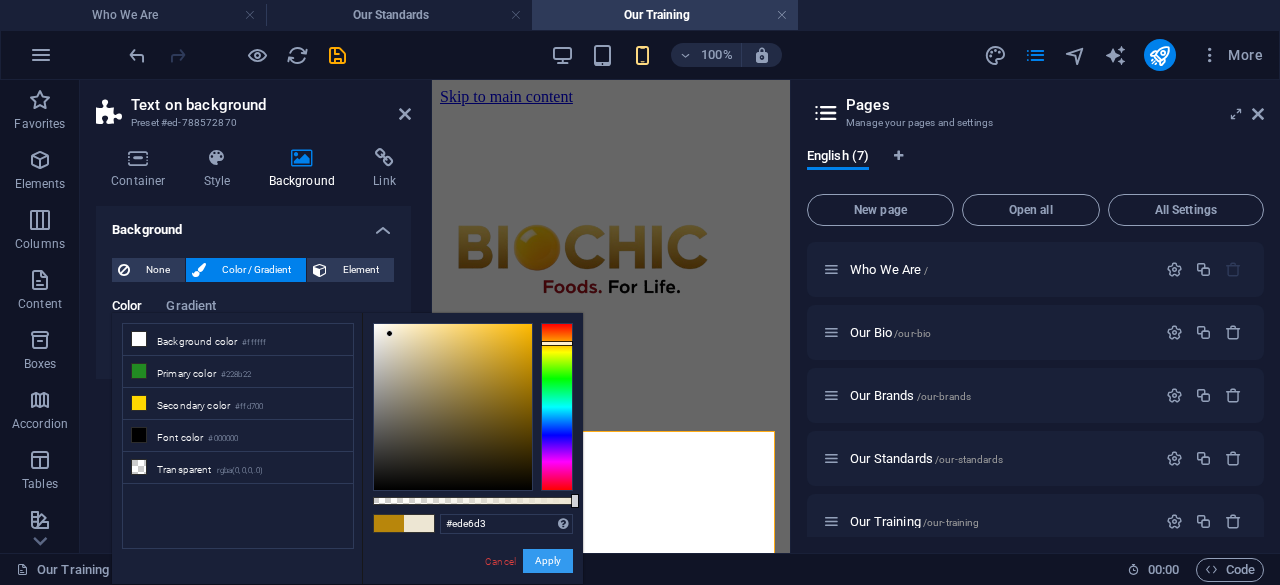 click on "Apply" at bounding box center [548, 561] 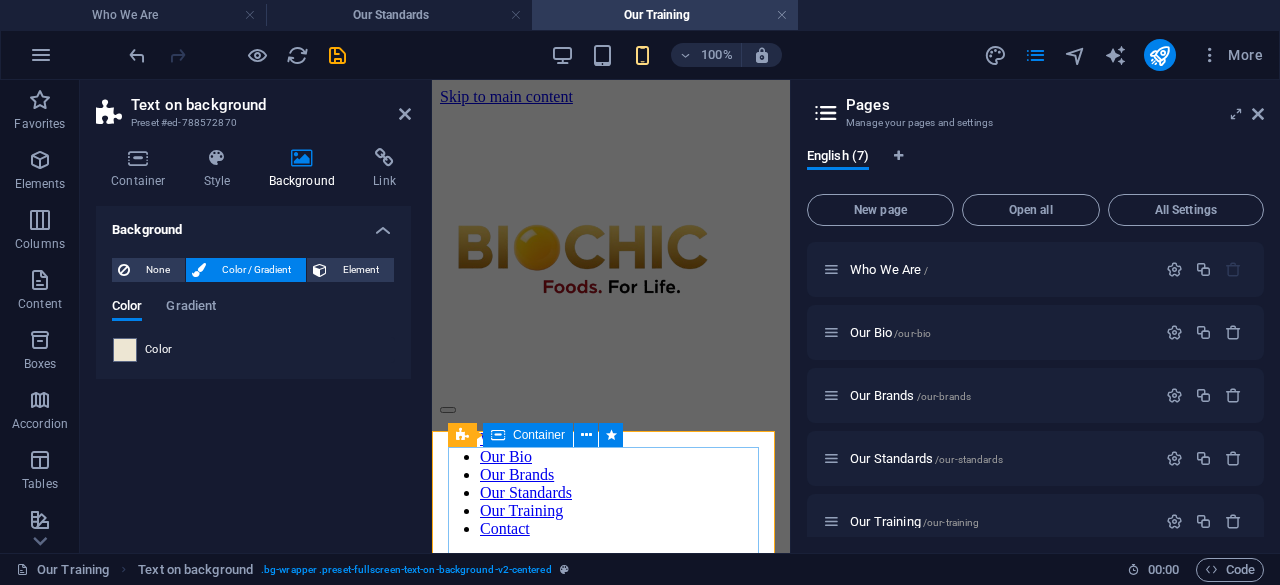 click on "Container" at bounding box center (539, 435) 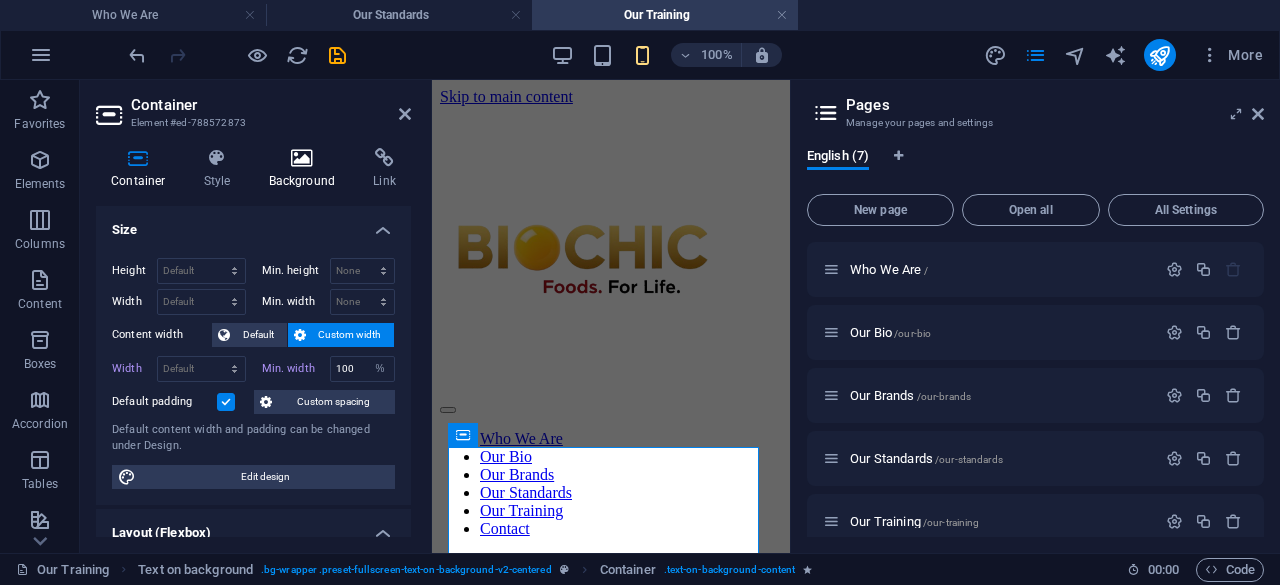 click on "Background" at bounding box center [306, 169] 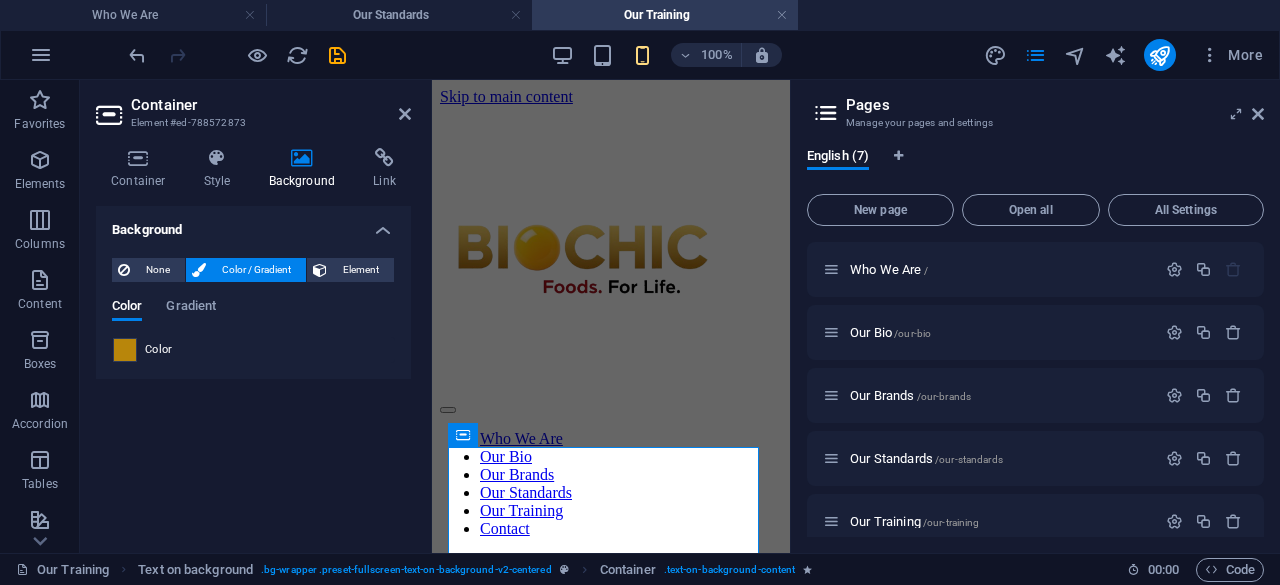 click at bounding box center [125, 350] 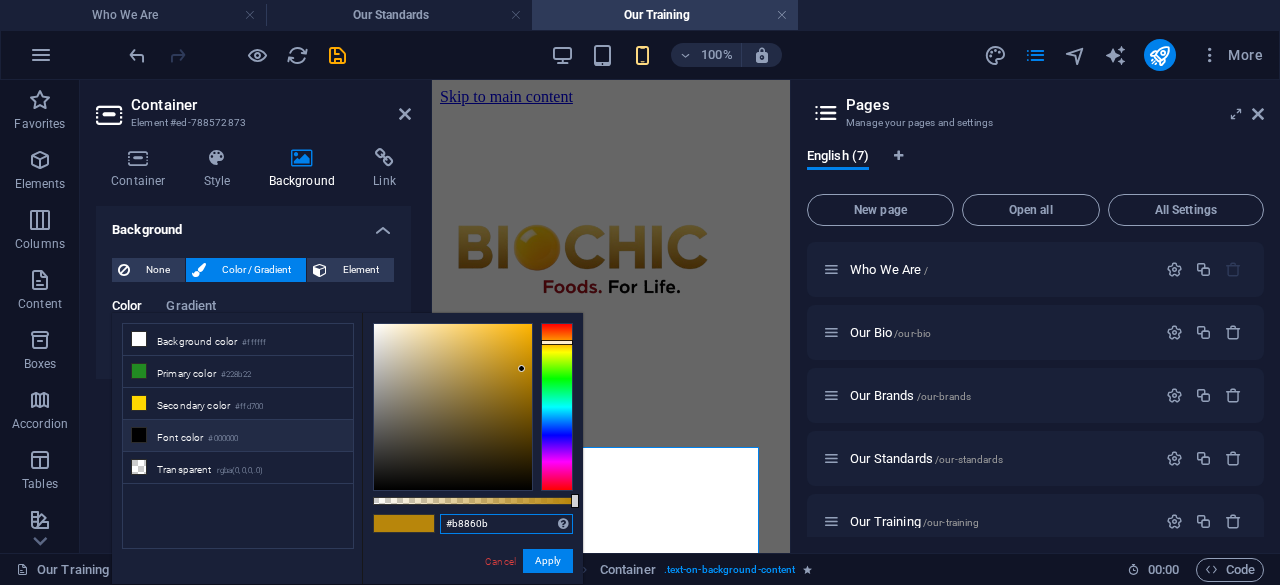 click on "#b8860b" at bounding box center [506, 524] 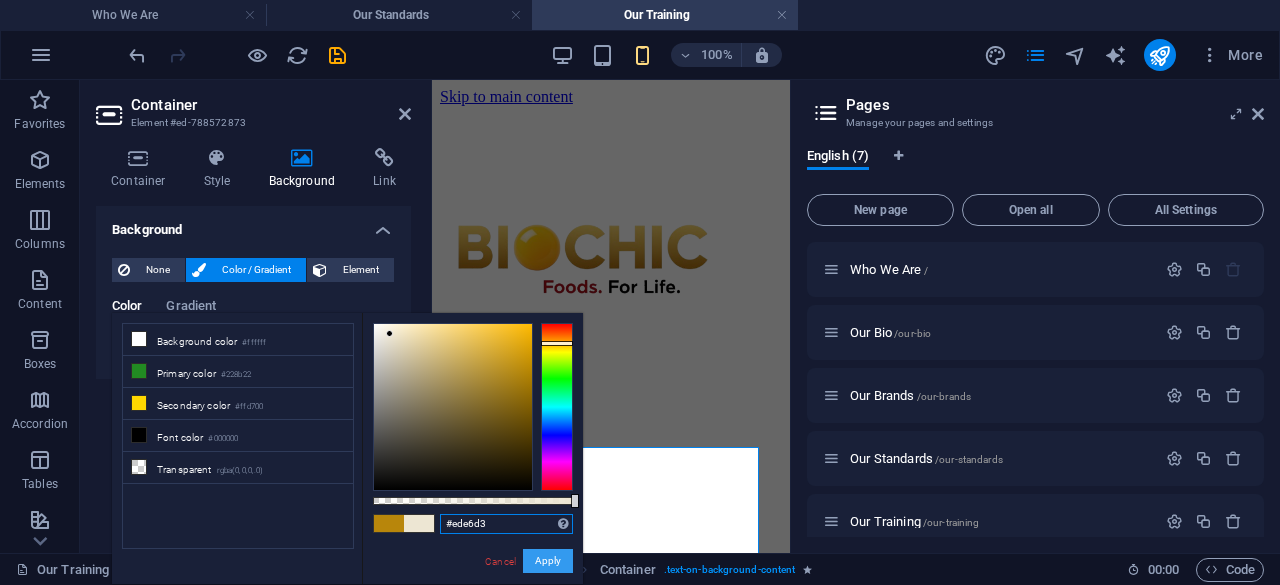 type on "#ede6d3" 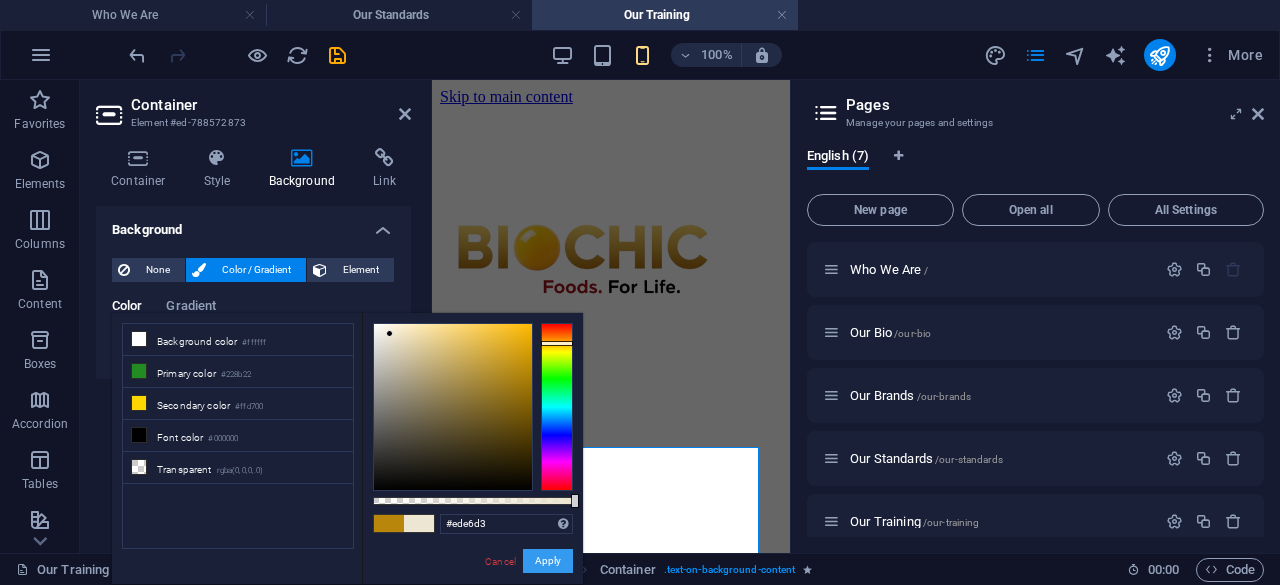 click on "Apply" at bounding box center (548, 561) 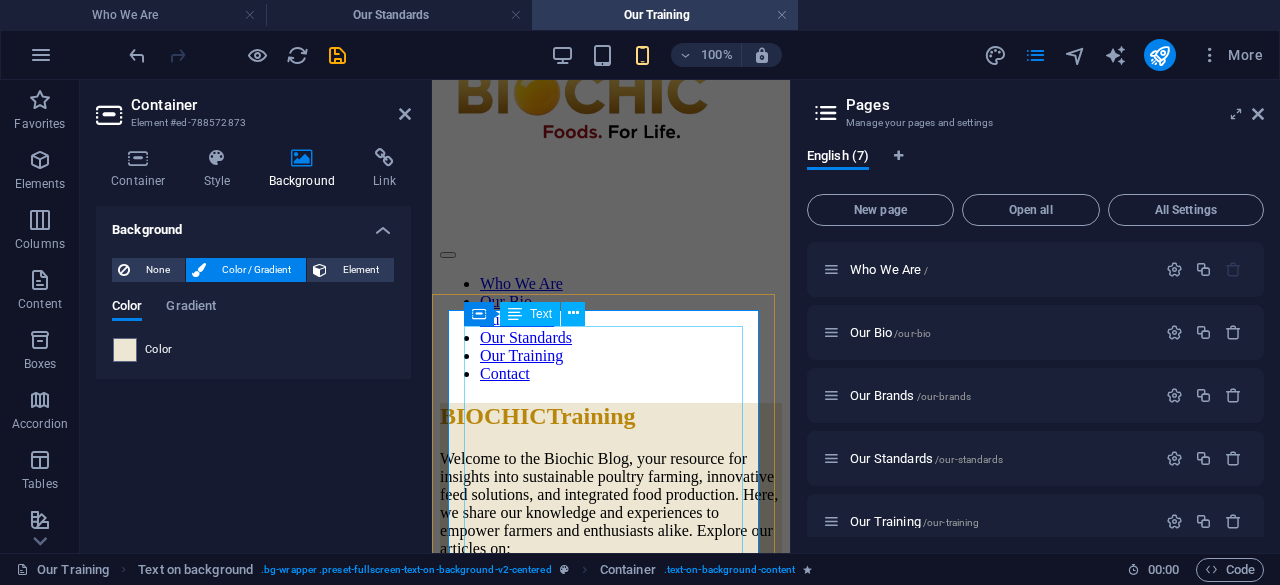 scroll, scrollTop: 162, scrollLeft: 0, axis: vertical 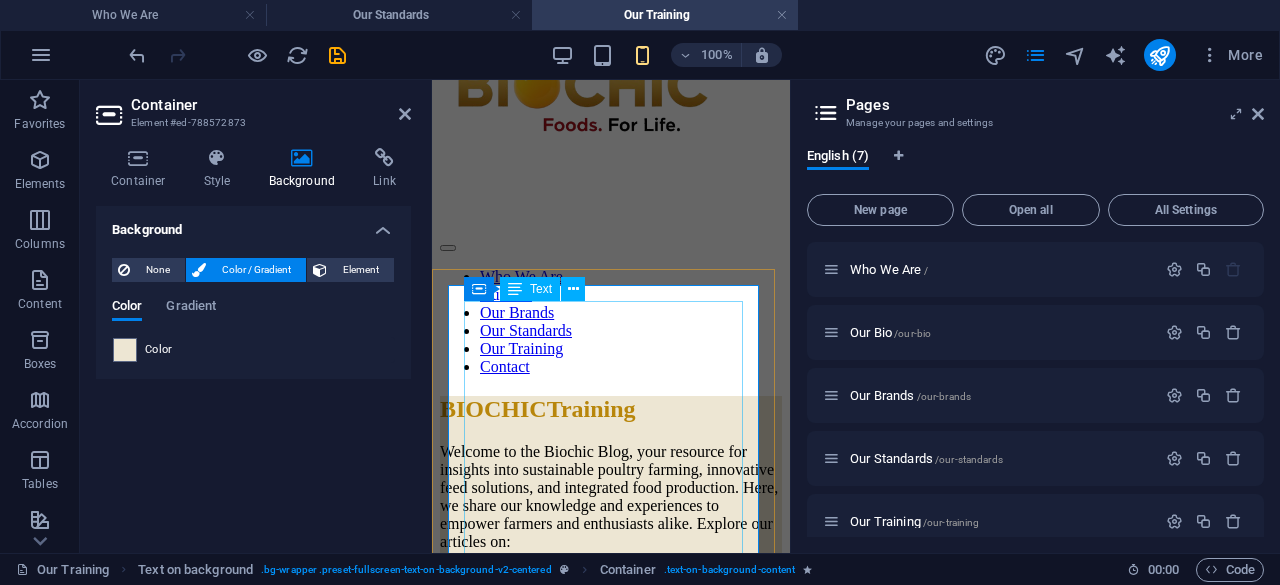 click on "BIOCHIC  Training Welcome to the Biochic Blog, your resource for insights into sustainable poultry farming, innovative feed solutions, and integrated food production. Here, we share our knowledge and experiences to empower farmers and enthusiasts alike. Explore our articles on: Poultry Project Management Learn the essentials of planning, executing, and scaling a successful poultry venture, from initial setup to managing large-scale operations. Chicken House Design Discover efficient and sustainable designs for poultry housing, including optimal layouts for deep litter and cage systems, ventilation, and environmental control. Organic Manure Production Master the art of transforming farm waste into valuable organic fertilizer. Our guides cover composting techniques, nutrient management, and maximizing the value of your farm's manure. Black Soldier Fly Rearing Feed Formulation Integrated Food Production How to Learn with Us" at bounding box center (611, 1056) 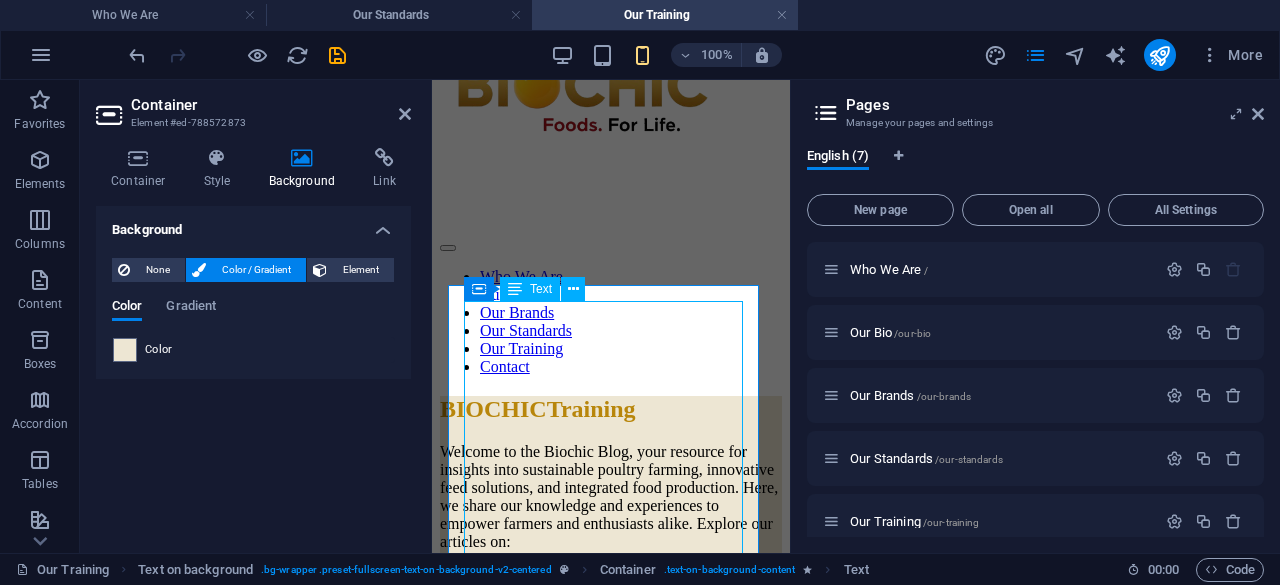 click on "BIOCHIC  Training Welcome to the Biochic Blog, your resource for insights into sustainable poultry farming, innovative feed solutions, and integrated food production. Here, we share our knowledge and experiences to empower farmers and enthusiasts alike. Explore our articles on: Poultry Project Management Learn the essentials of planning, executing, and scaling a successful poultry venture, from initial setup to managing large-scale operations. Chicken House Design Discover efficient and sustainable designs for poultry housing, including optimal layouts for deep litter and cage systems, ventilation, and environmental control. Organic Manure Production Master the art of transforming farm waste into valuable organic fertilizer. Our guides cover composting techniques, nutrient management, and maximizing the value of your farm's manure. Black Soldier Fly Rearing Feed Formulation Integrated Food Production How to Learn with Us" at bounding box center (611, 1056) 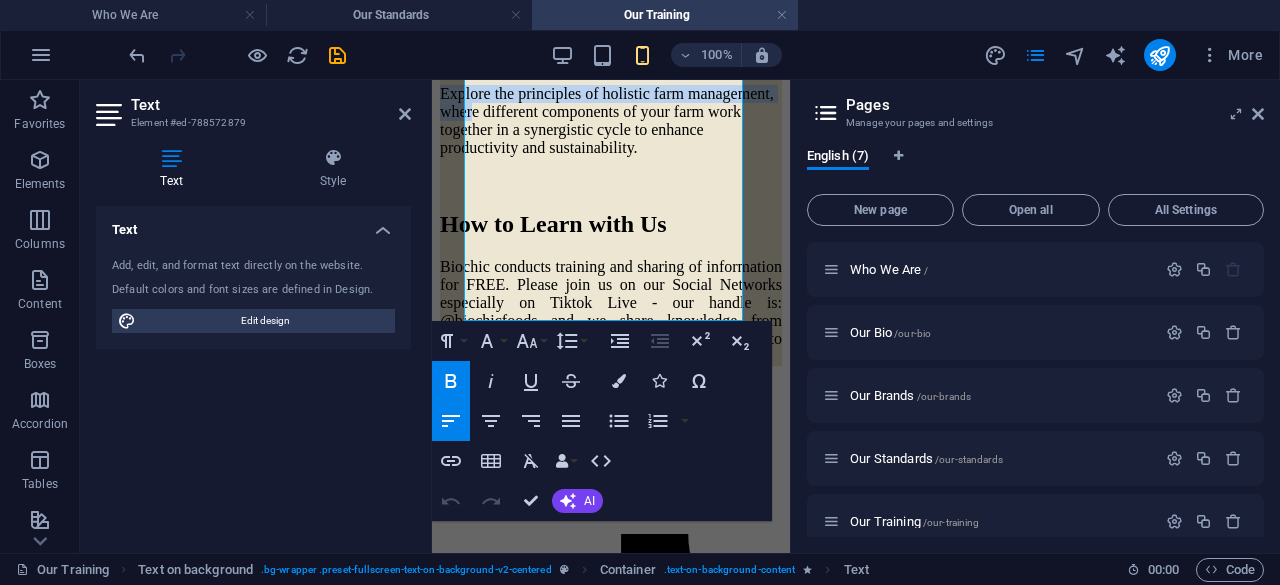 scroll, scrollTop: 1420, scrollLeft: 0, axis: vertical 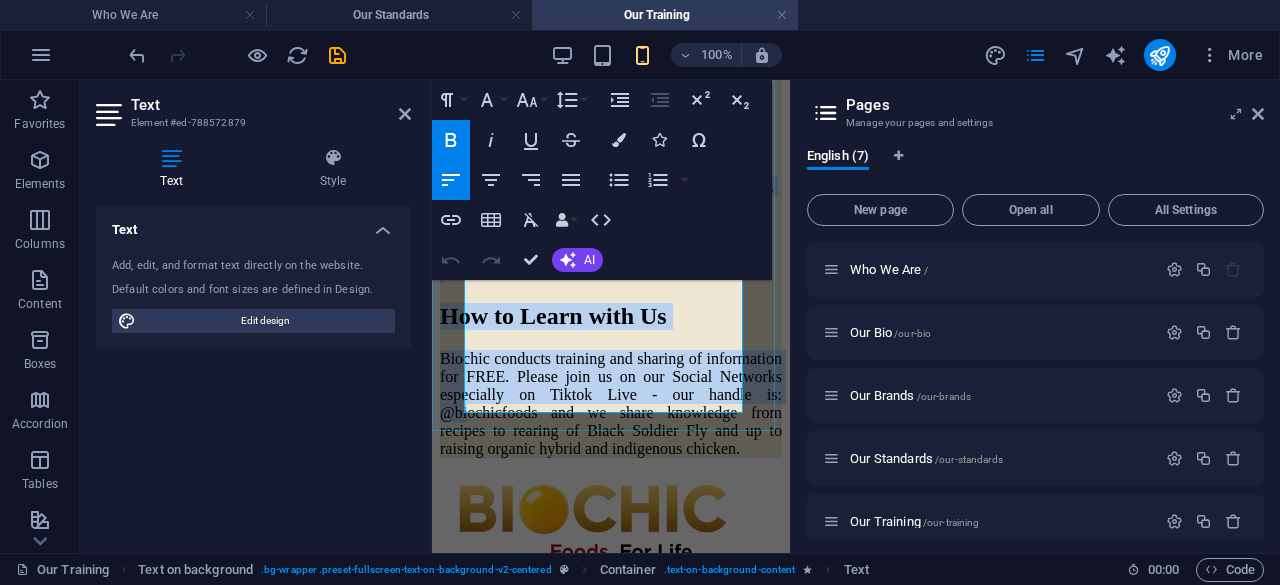 drag, startPoint x: 467, startPoint y: 347, endPoint x: 585, endPoint y: 317, distance: 121.75385 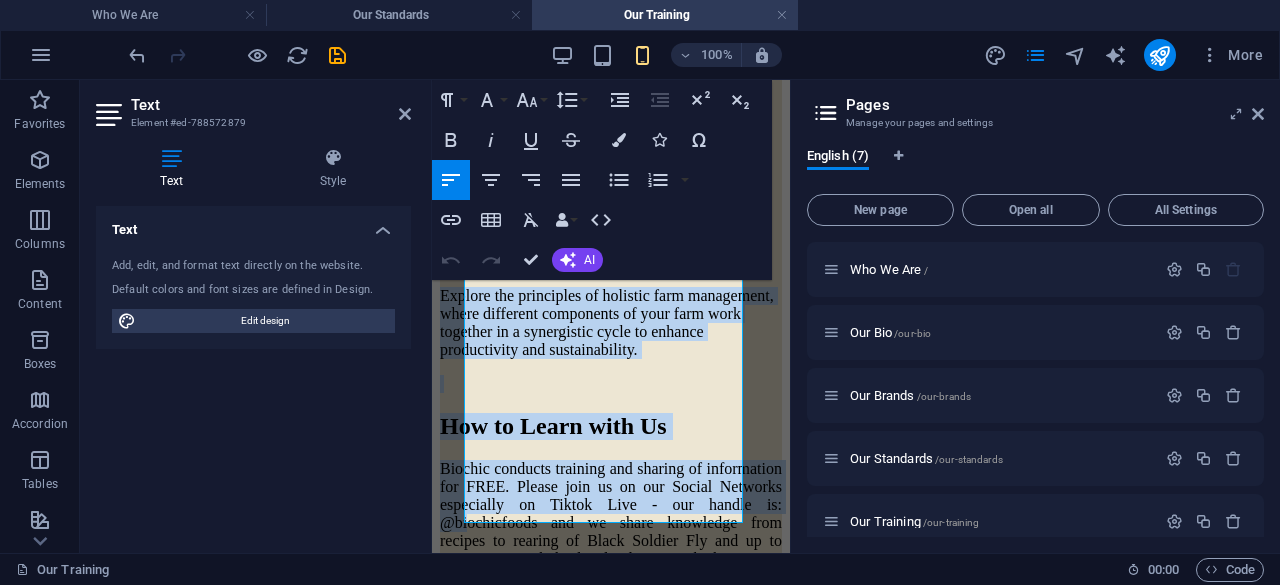 scroll, scrollTop: 1309, scrollLeft: 0, axis: vertical 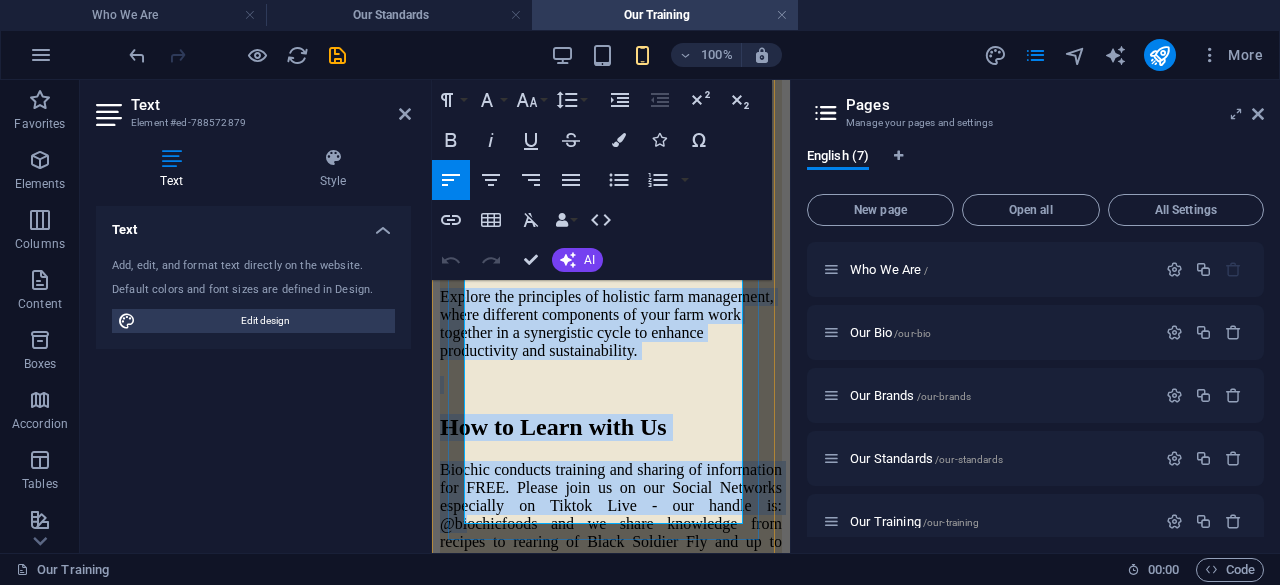 click on "Biochic conducts training and sharing of information for FREE. Please join us on our Social Networks especially on Tiktok Live - our handle is: @biochicfoods and we share knowledge from recipes to rearing of Black Soldier Fly and up to raising organic hybrid and indigenous chicken." at bounding box center (611, 515) 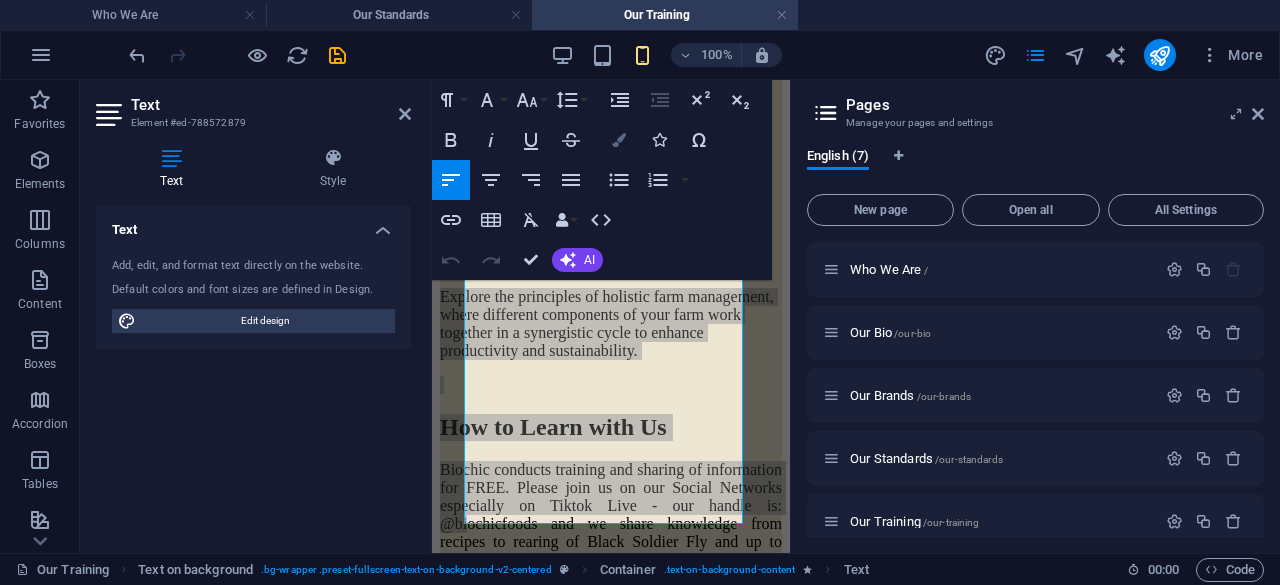 click at bounding box center [619, 140] 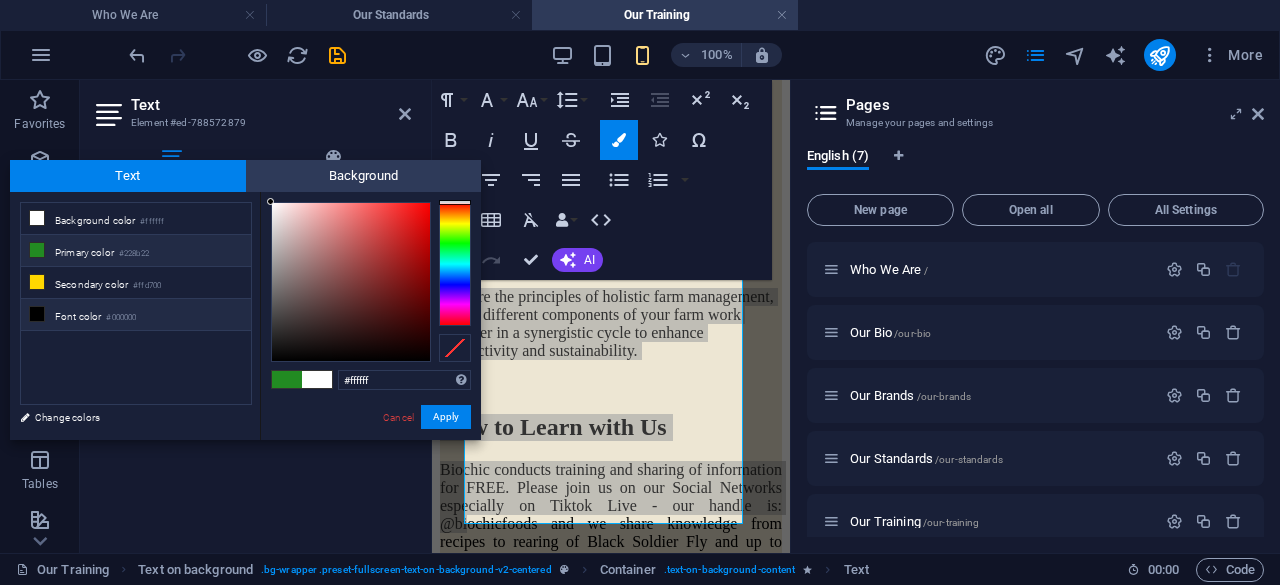 click on "#000000" at bounding box center [121, 318] 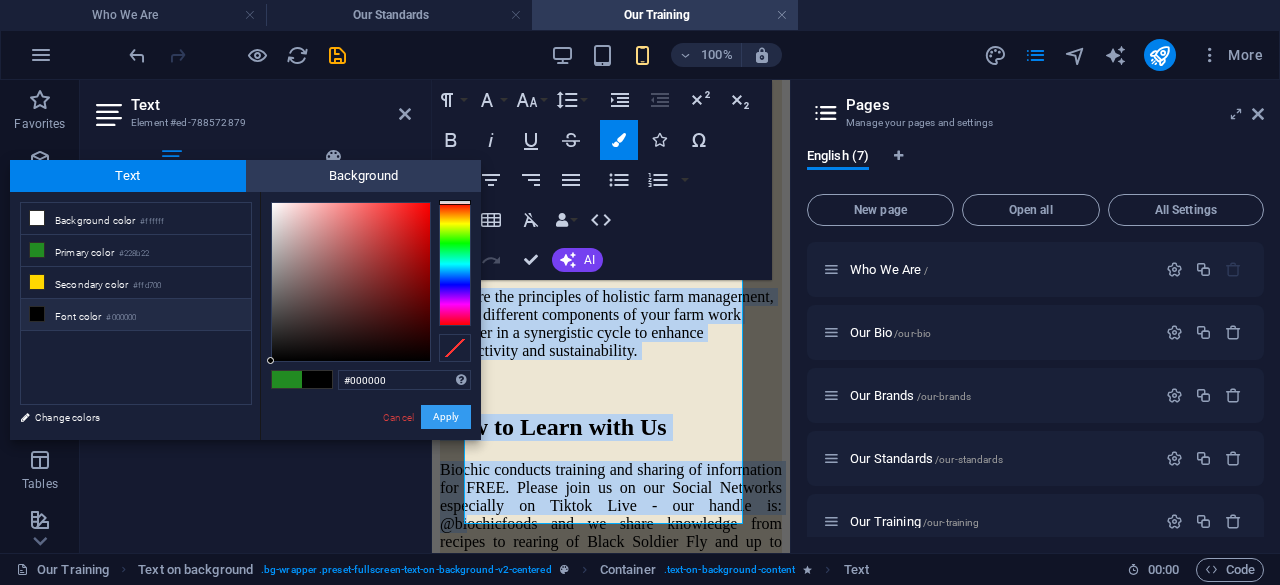click on "Apply" at bounding box center (446, 417) 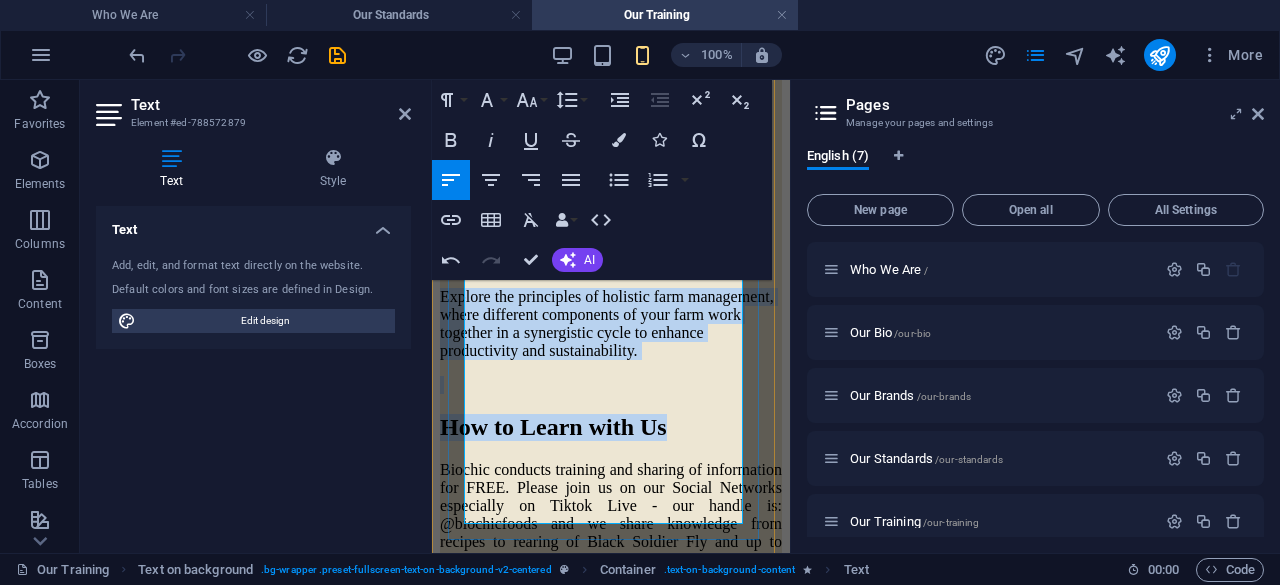 click on "Biochic conducts training and sharing of information for FREE. Please join us on our Social Networks especially on Tiktok Live - our handle is: @biochicfoods and we share knowledge from recipes to rearing of Black Soldier Fly and up to raising organic hybrid and indigenous chicken." at bounding box center (611, 515) 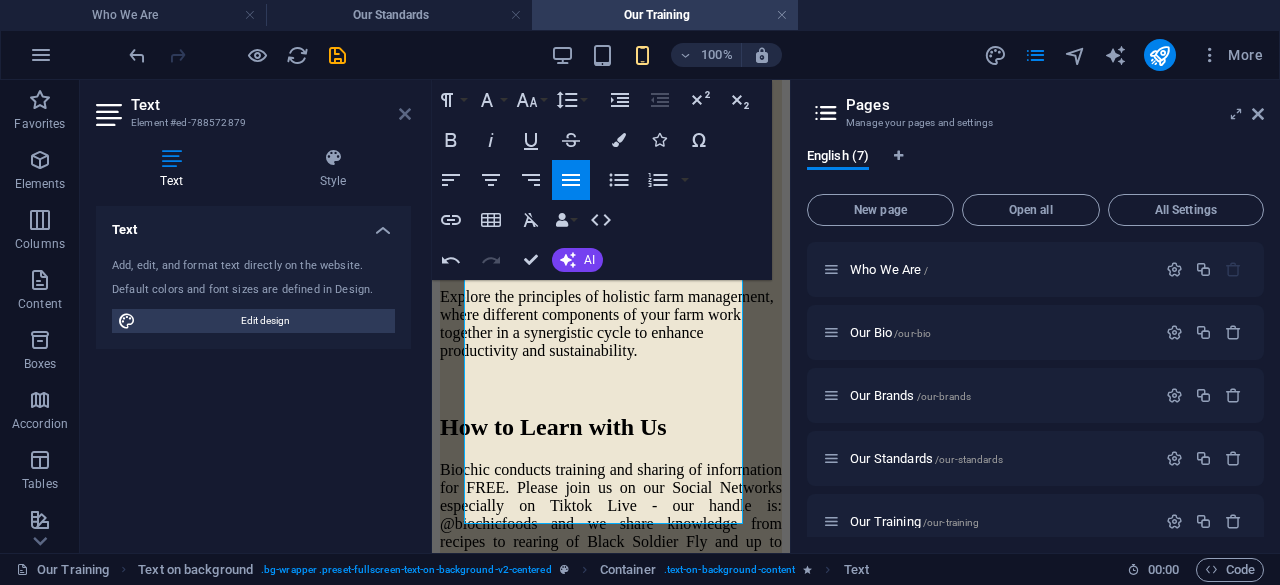 click at bounding box center [405, 114] 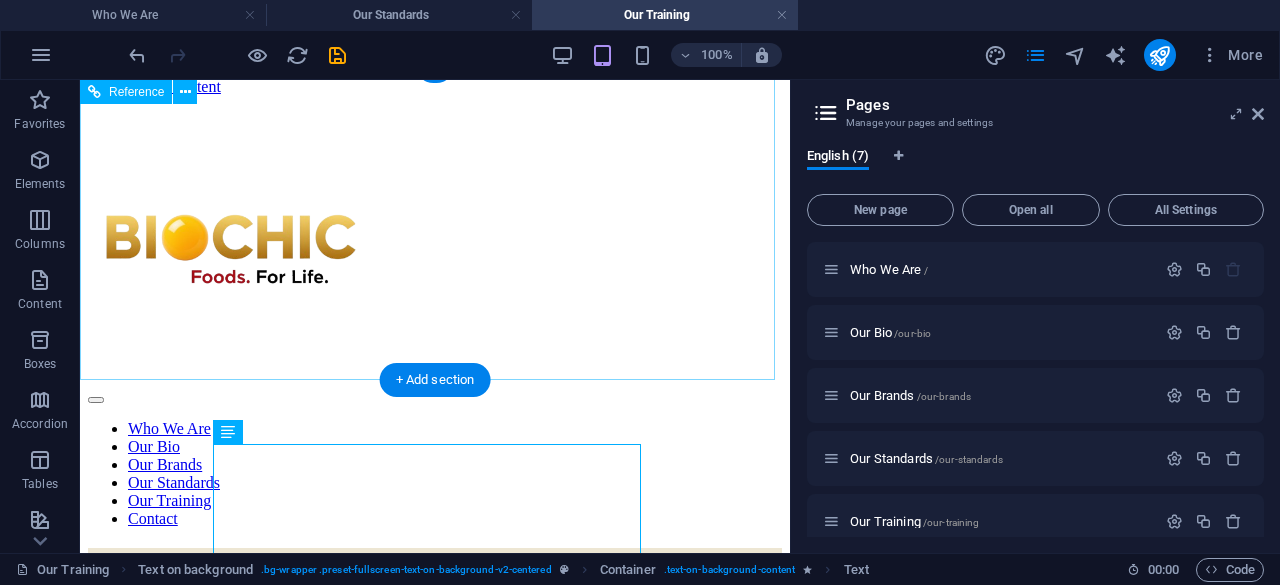 scroll, scrollTop: 8, scrollLeft: 0, axis: vertical 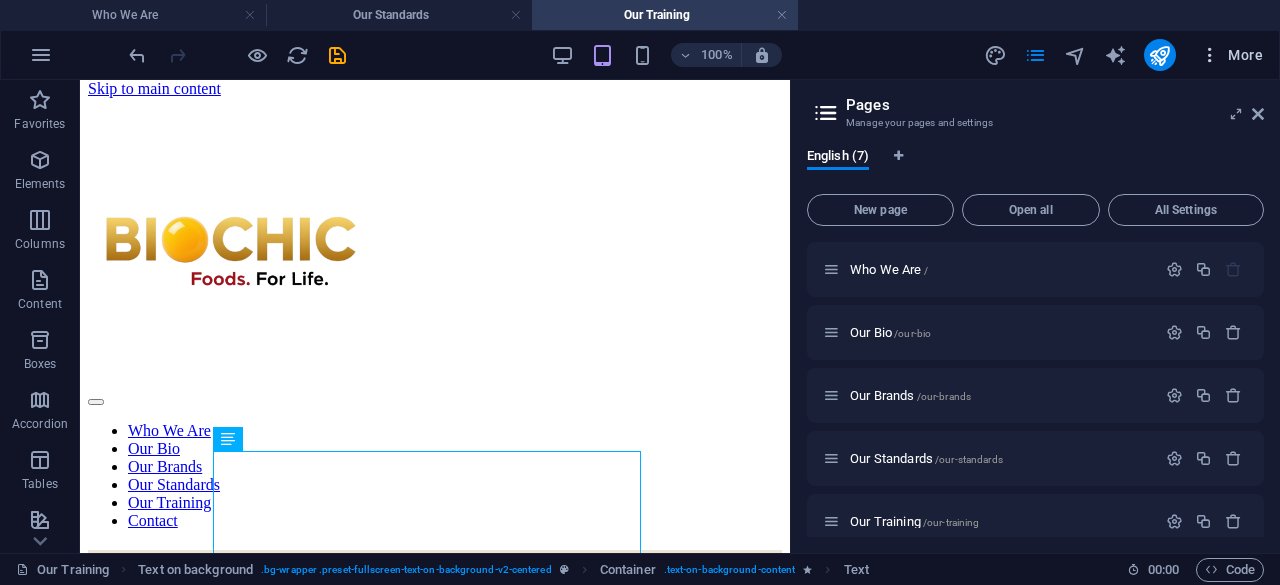 click on "More" at bounding box center [1231, 55] 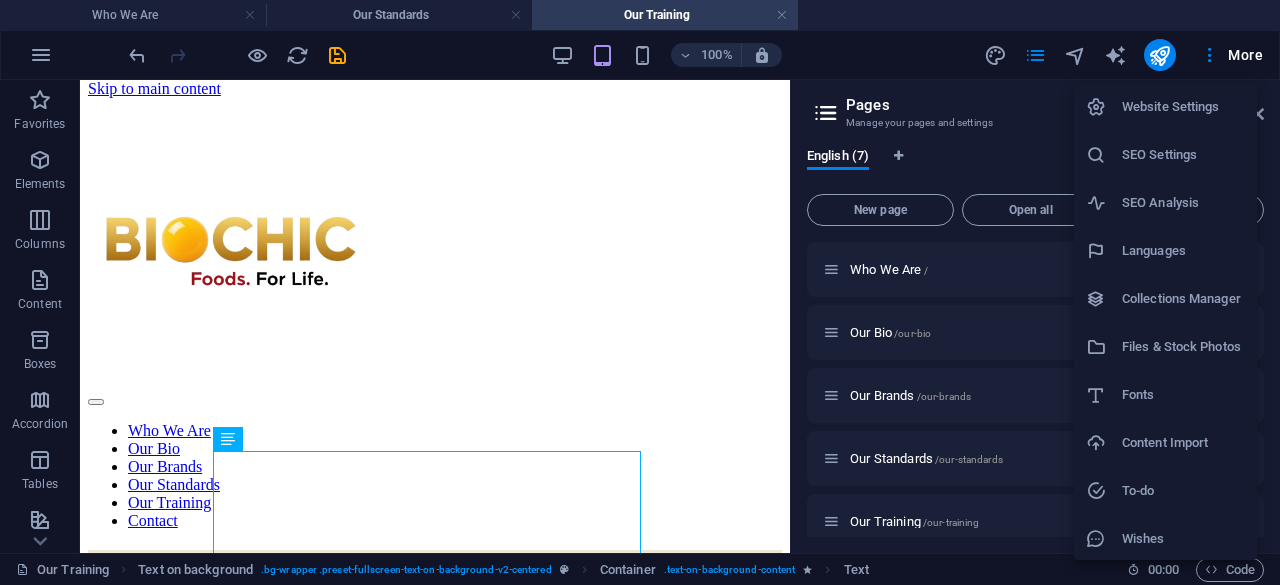 click at bounding box center [640, 292] 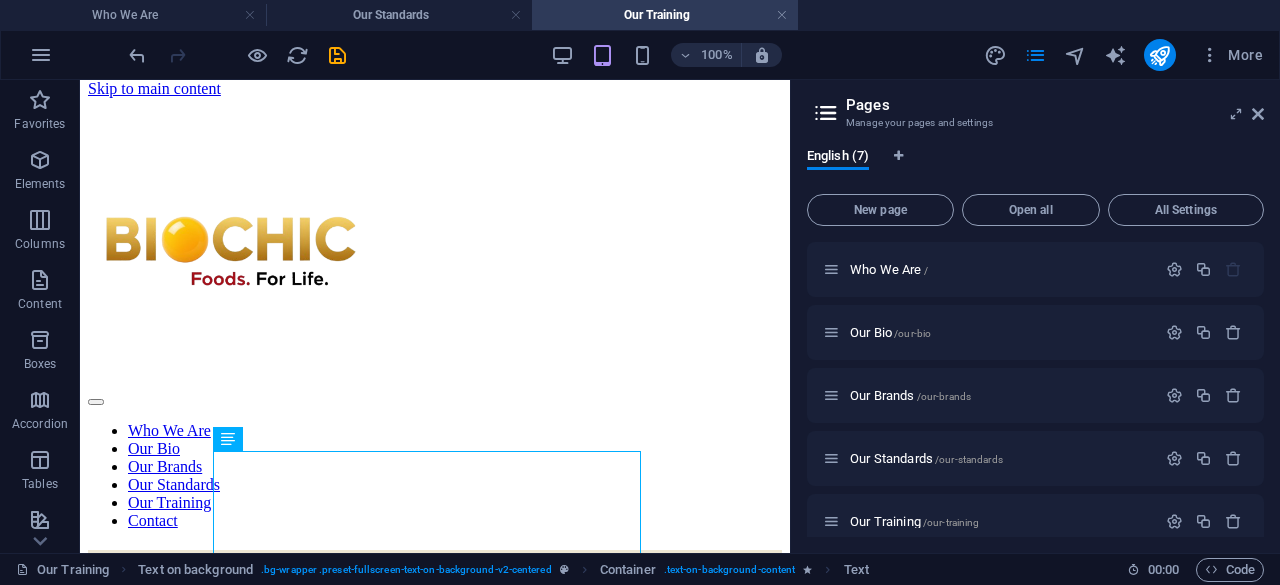 click on "Our Standards" at bounding box center (399, 15) 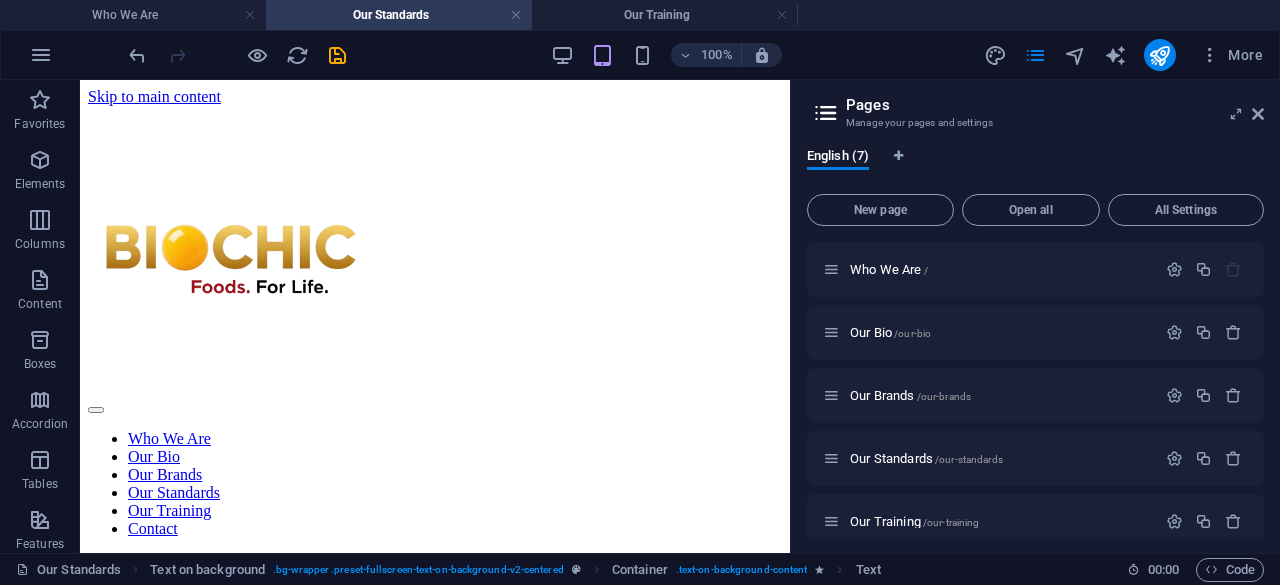 scroll, scrollTop: 0, scrollLeft: 0, axis: both 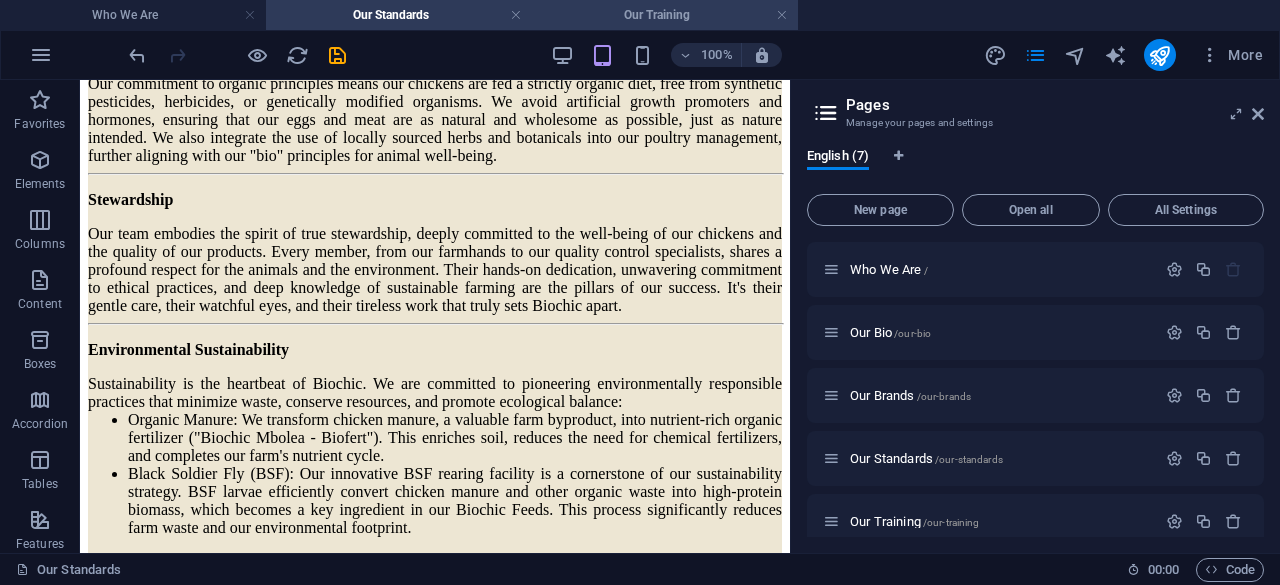 click on "Our Training" at bounding box center (665, 15) 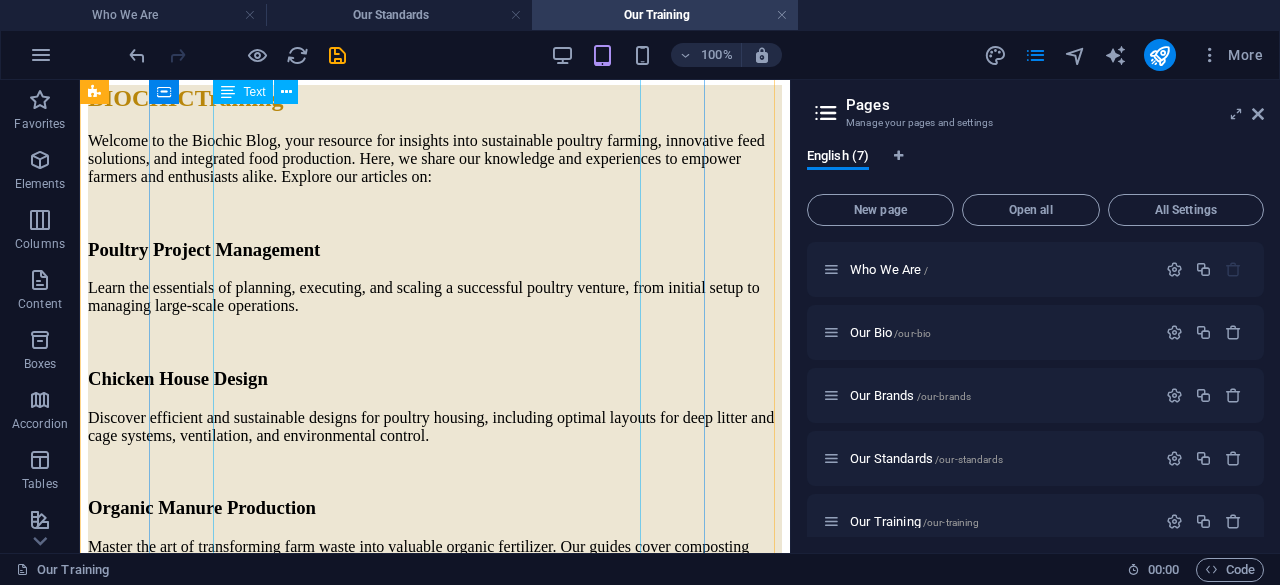 scroll, scrollTop: 626, scrollLeft: 0, axis: vertical 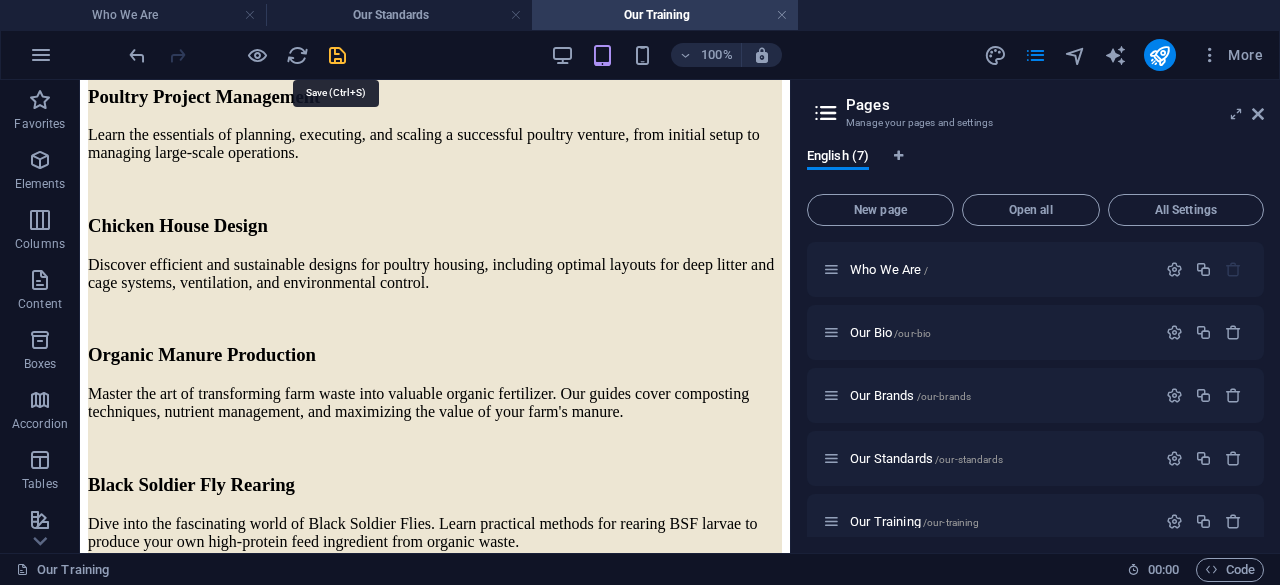 click at bounding box center (337, 55) 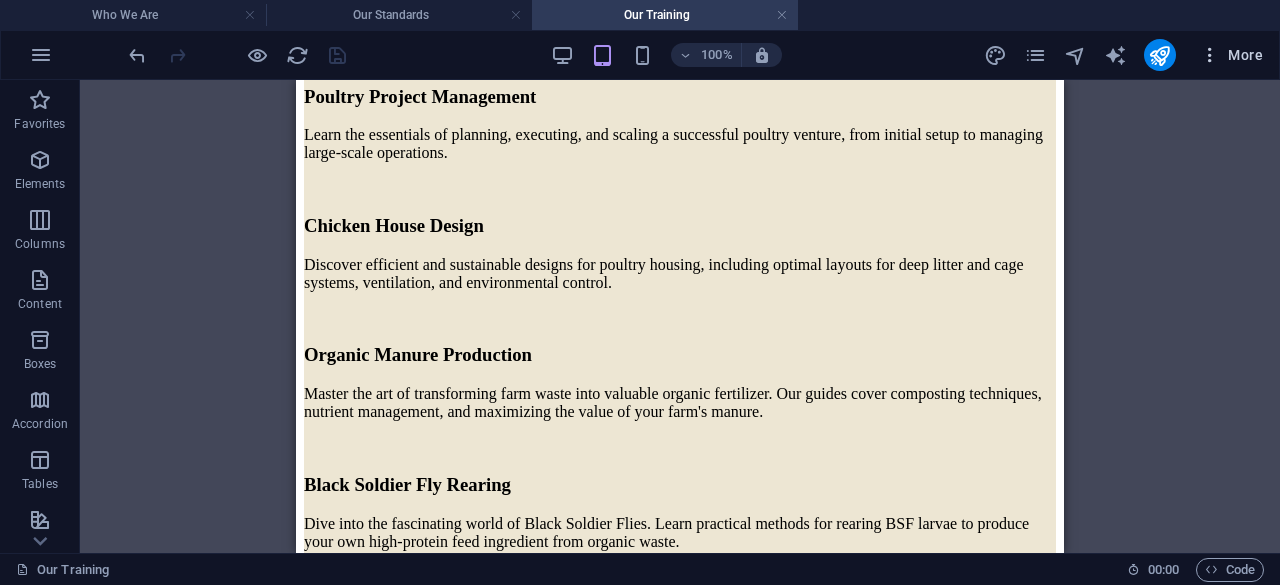 click at bounding box center (1210, 55) 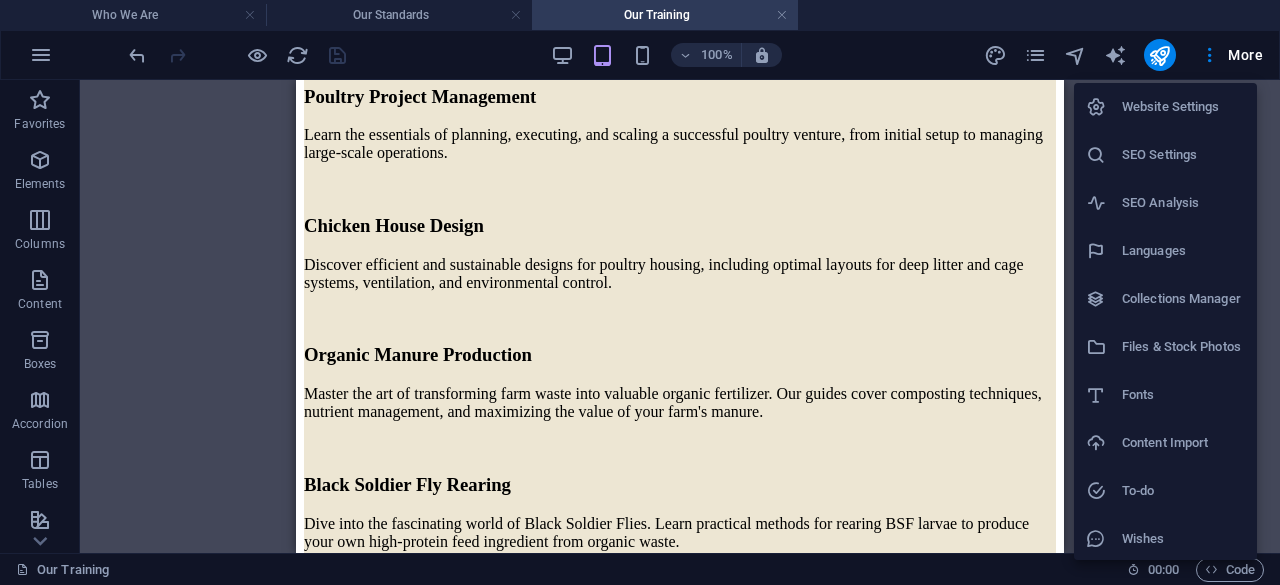 click at bounding box center (640, 292) 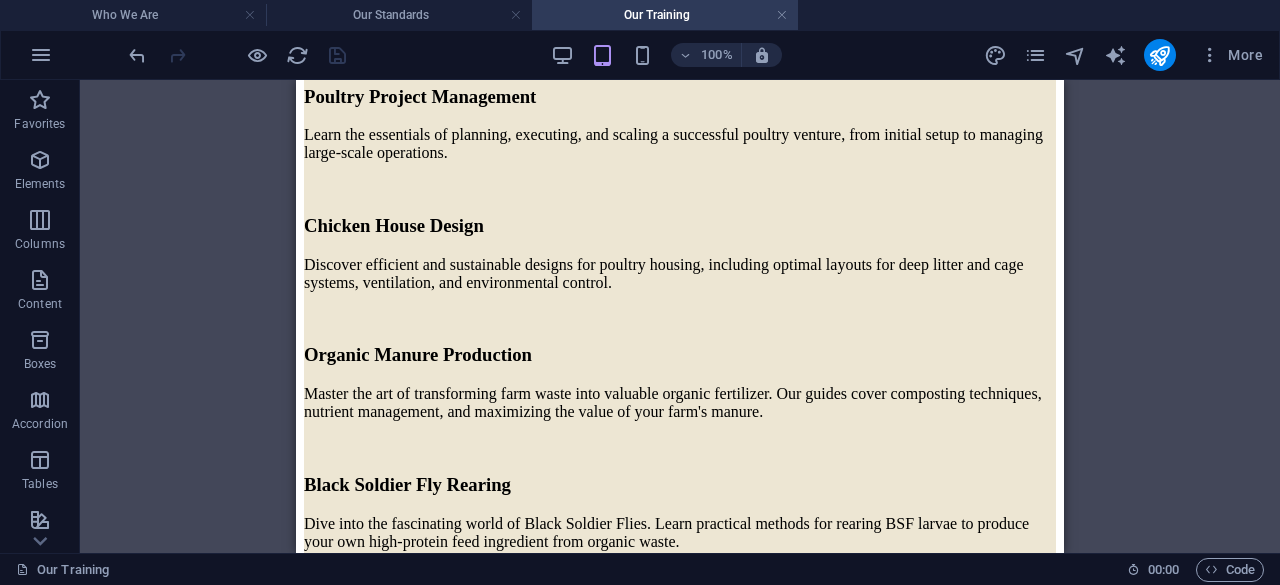 click at bounding box center [995, 55] 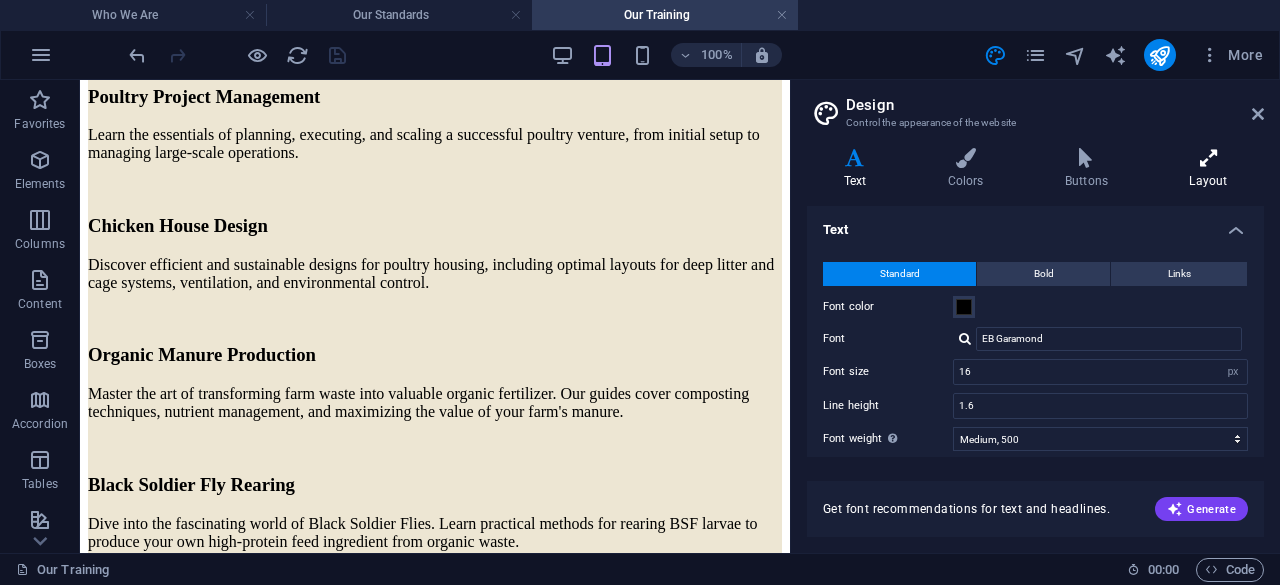 click at bounding box center (1208, 158) 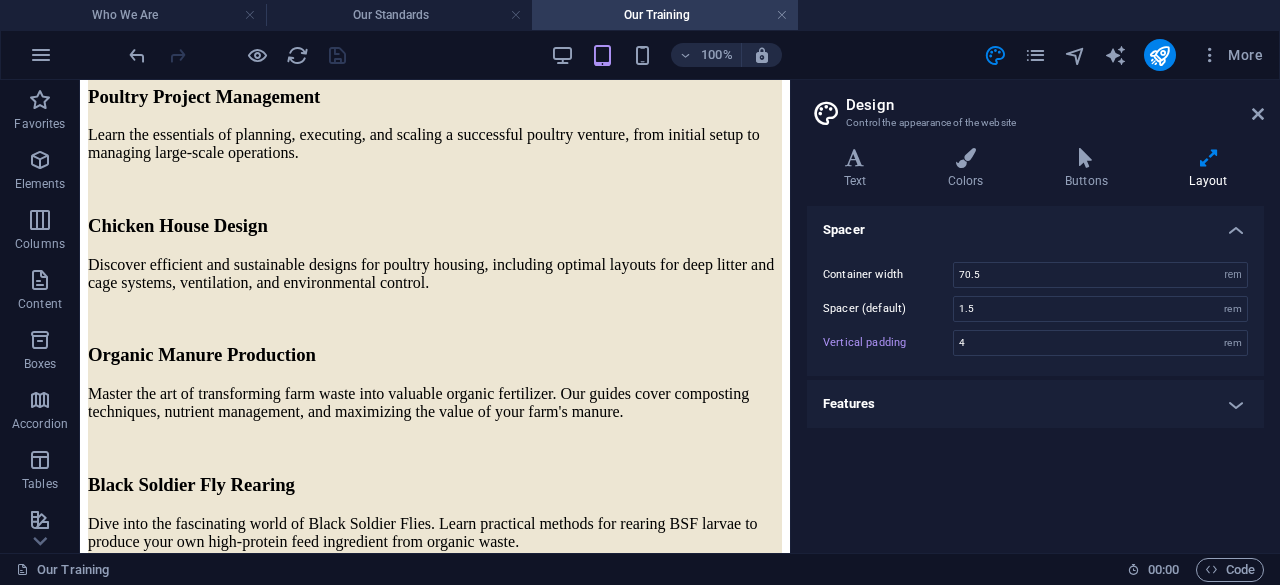 click on "Features" at bounding box center [1035, 404] 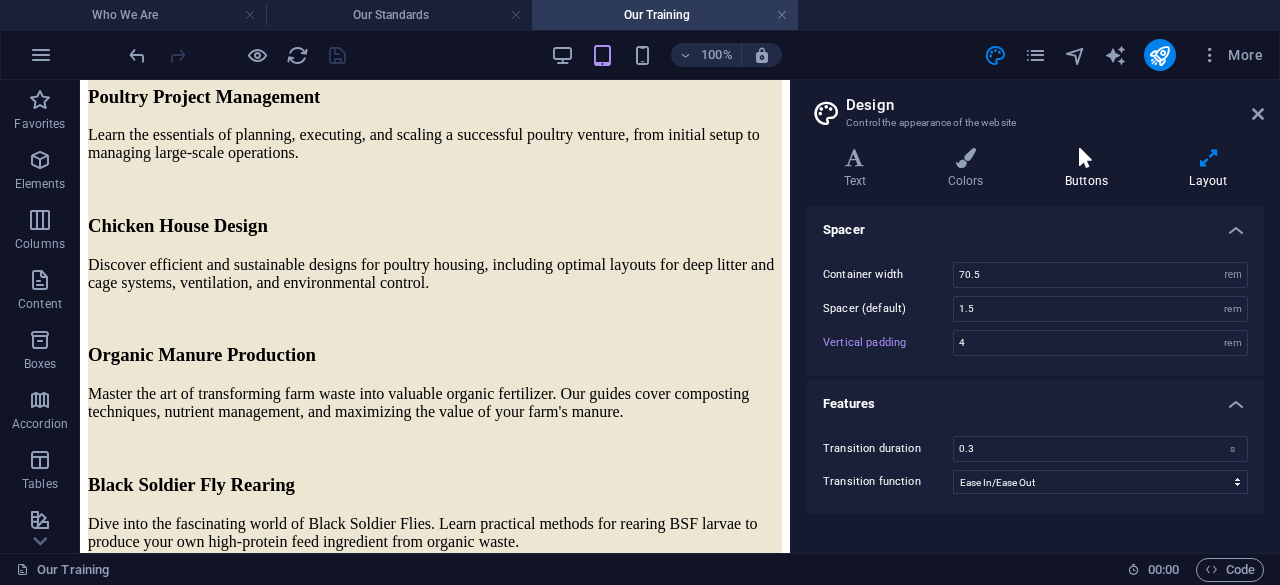 click on "Buttons" at bounding box center (1090, 169) 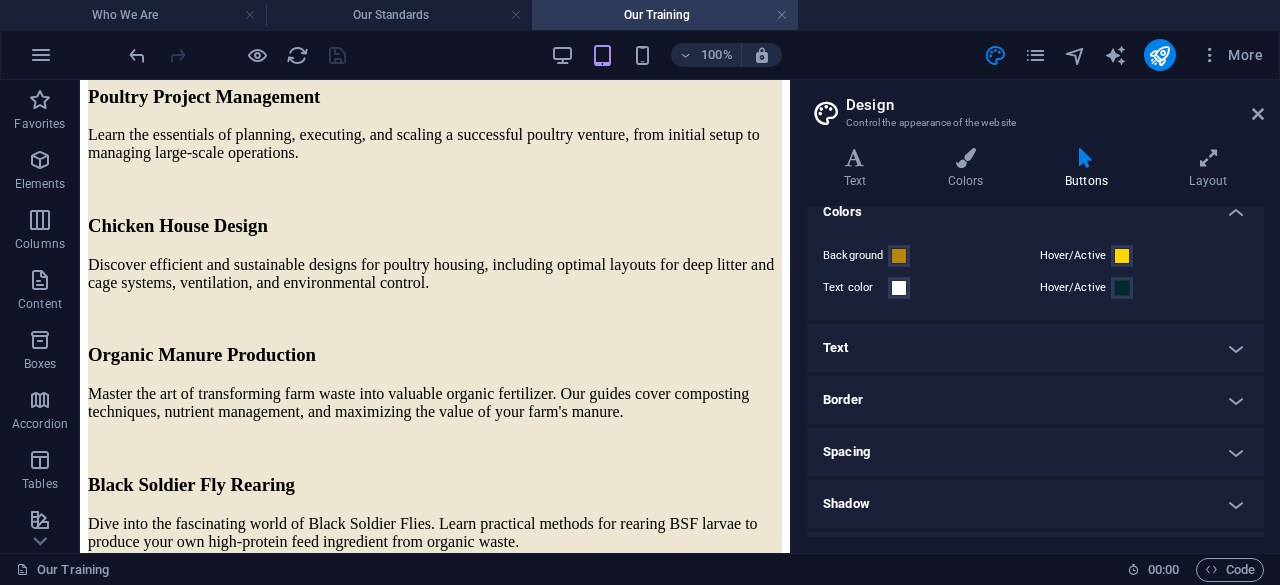 scroll, scrollTop: 0, scrollLeft: 0, axis: both 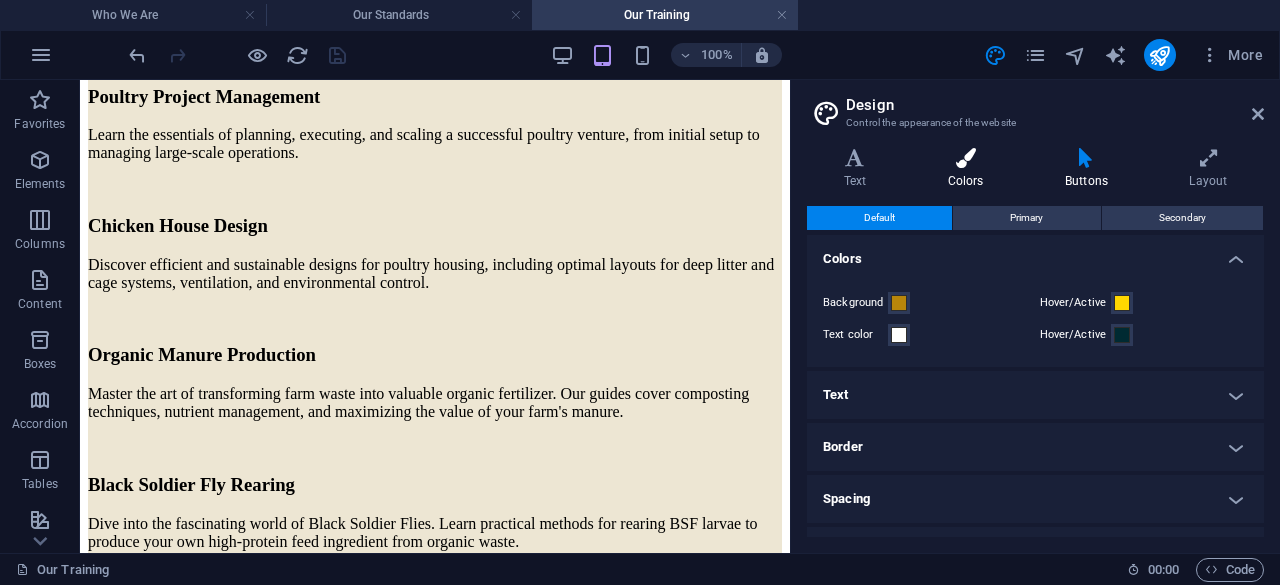 click on "Colors" at bounding box center (969, 169) 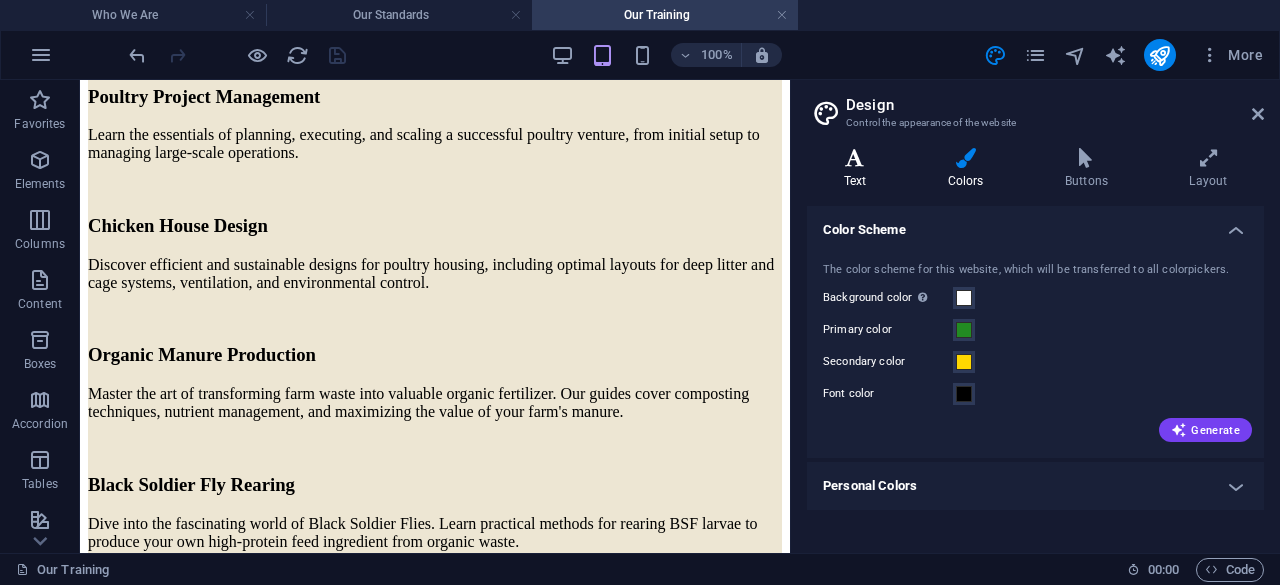 click on "Text" at bounding box center [859, 169] 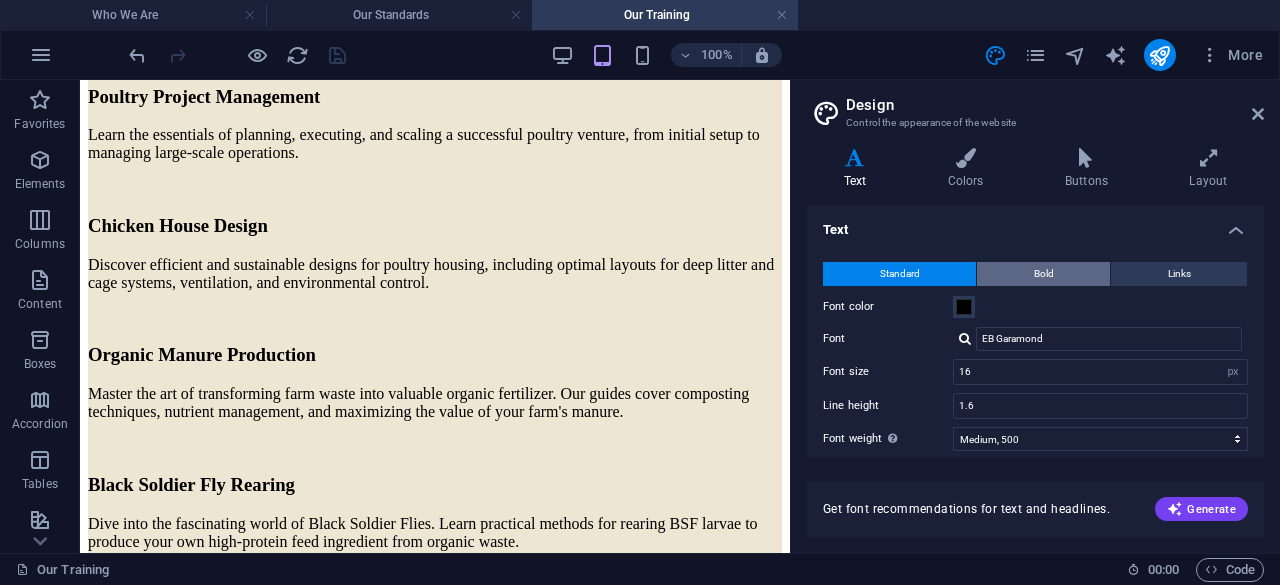 click on "Bold" at bounding box center [1043, 274] 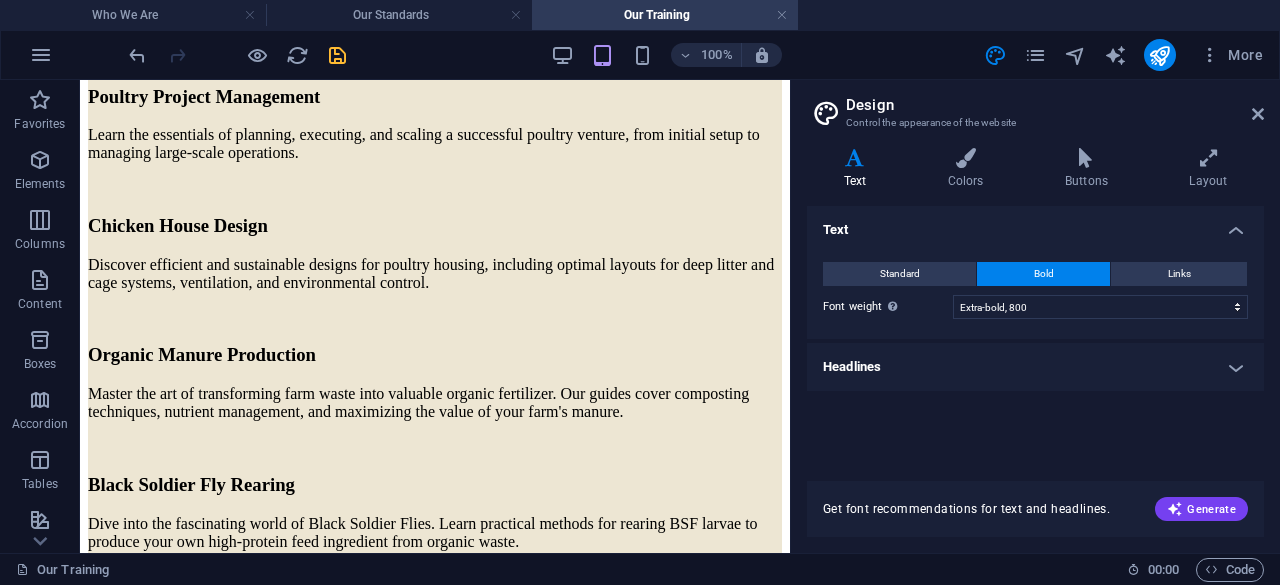 click on "Standard Bold Links Font color Font EB Garamond Font size 16 rem px Line height 1.6 Font weight To display the font weight correctly, it may need to be enabled.  Manage Fonts Thin, 100 Extra-light, 200 Light, 300 Regular, 400 Medium, 500 Semi-bold, 600 Bold, 700 Extra-bold, 800 Black, 900 Letter spacing 0 rem px Font style Text transform Tt TT tt Text align Font weight To display the font weight correctly, it may need to be enabled.  Manage Fonts Thin, 100 Extra-light, 200 Light, 300 Regular, 400 Medium, 500 Semi-bold, 600 Bold, 700 Extra-bold, 800 Black, 900 Default Hover / Active Font color Font color Decoration Decoration Transition duration 0.3 s Transition function Ease Ease In Ease Out Ease In/Ease Out Linear" at bounding box center [1035, 290] 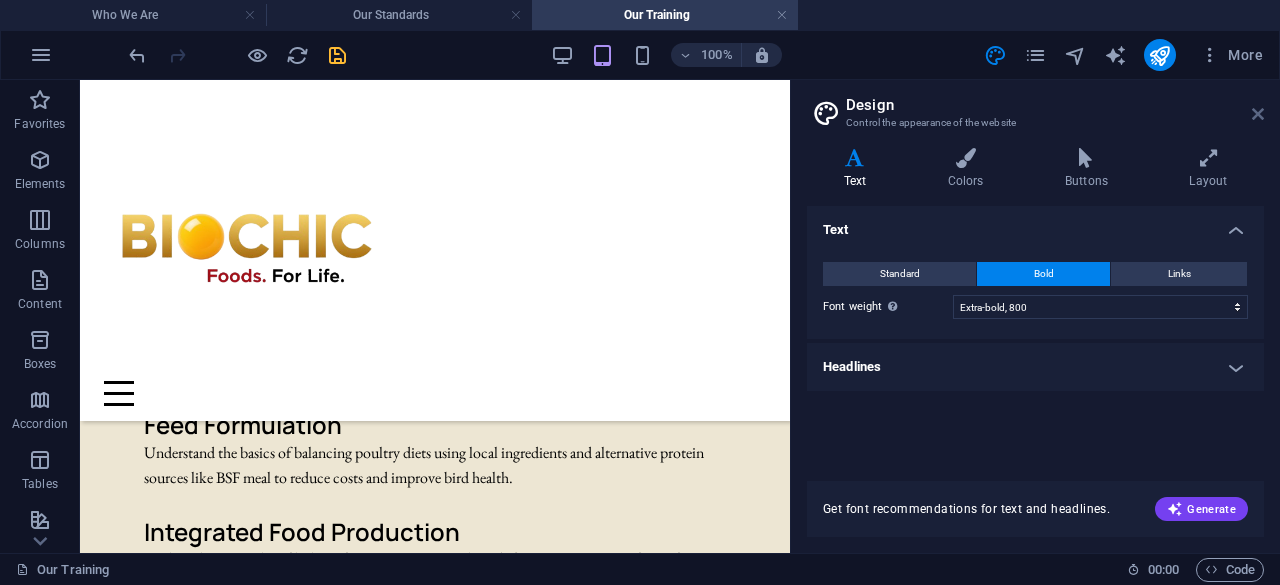 click at bounding box center (1258, 114) 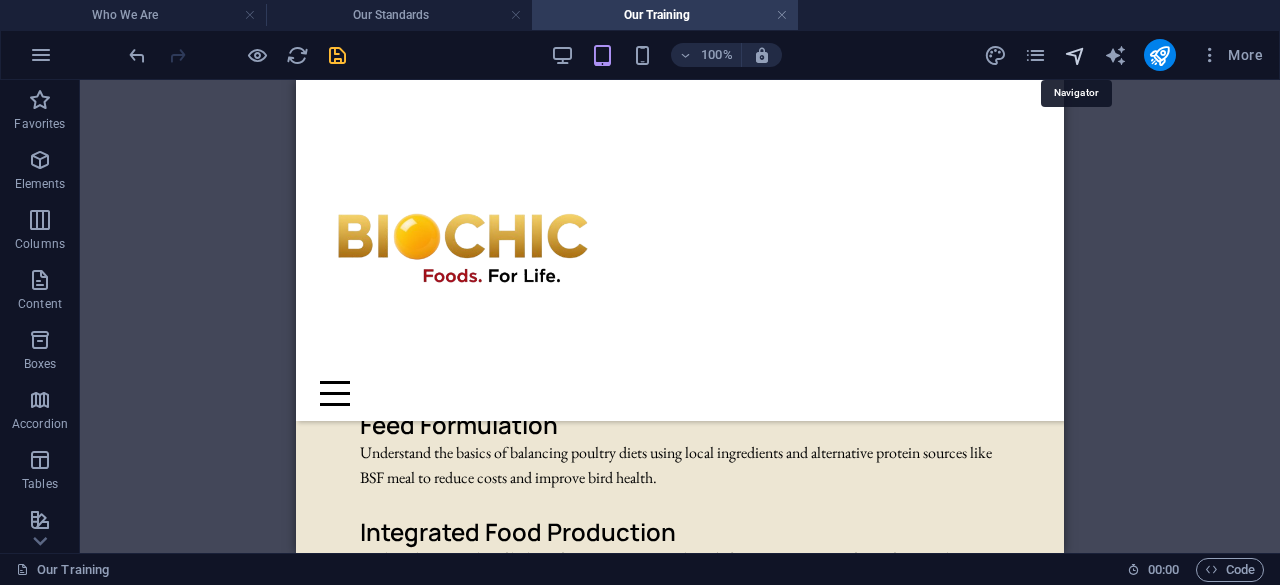 click at bounding box center [1075, 55] 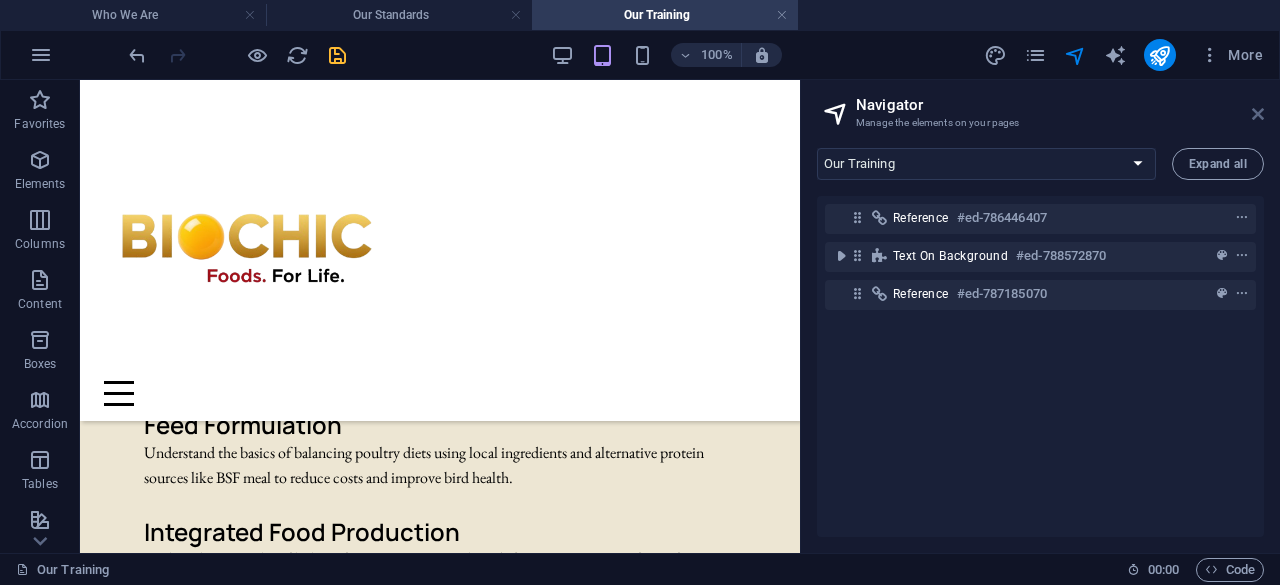 click at bounding box center (1258, 114) 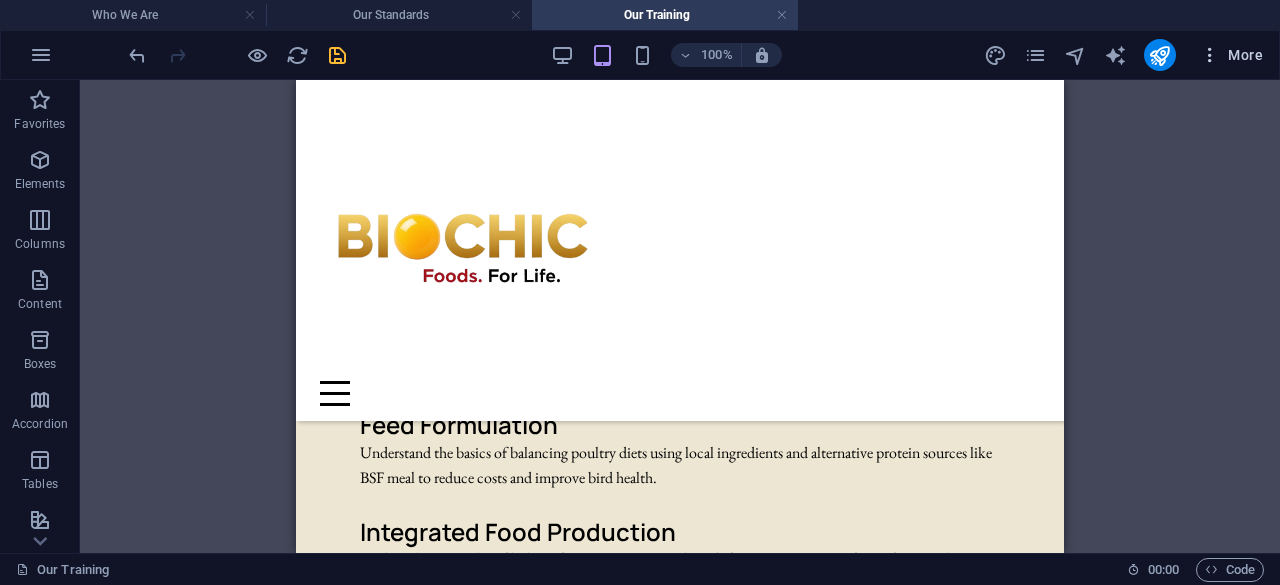 click at bounding box center (1210, 55) 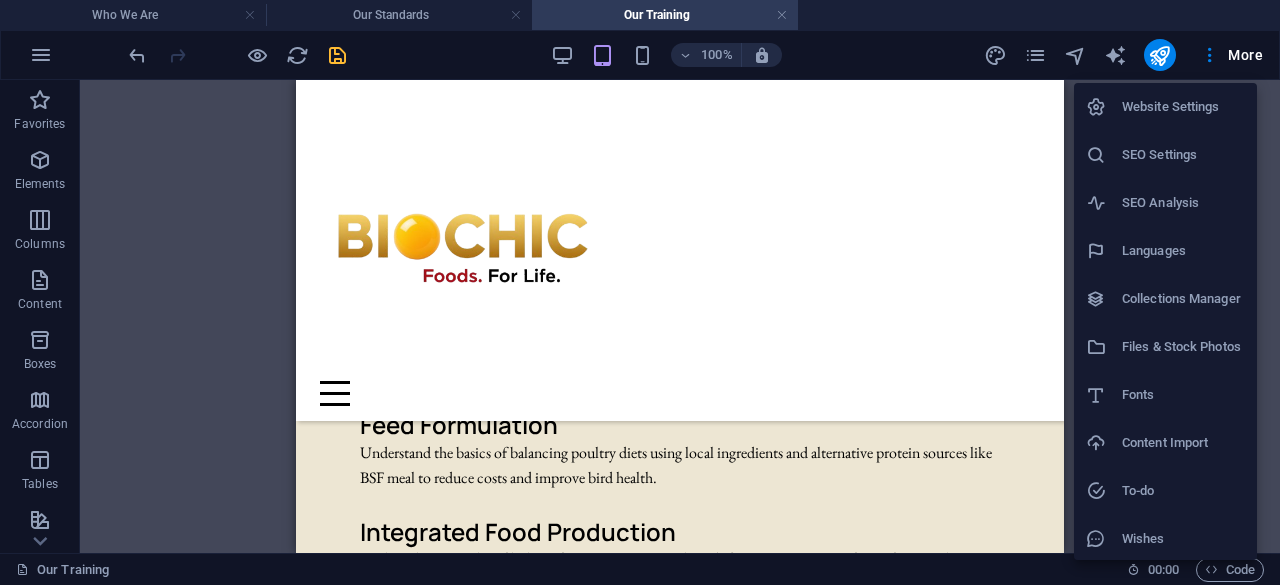 click on "Collections Manager" at bounding box center [1183, 299] 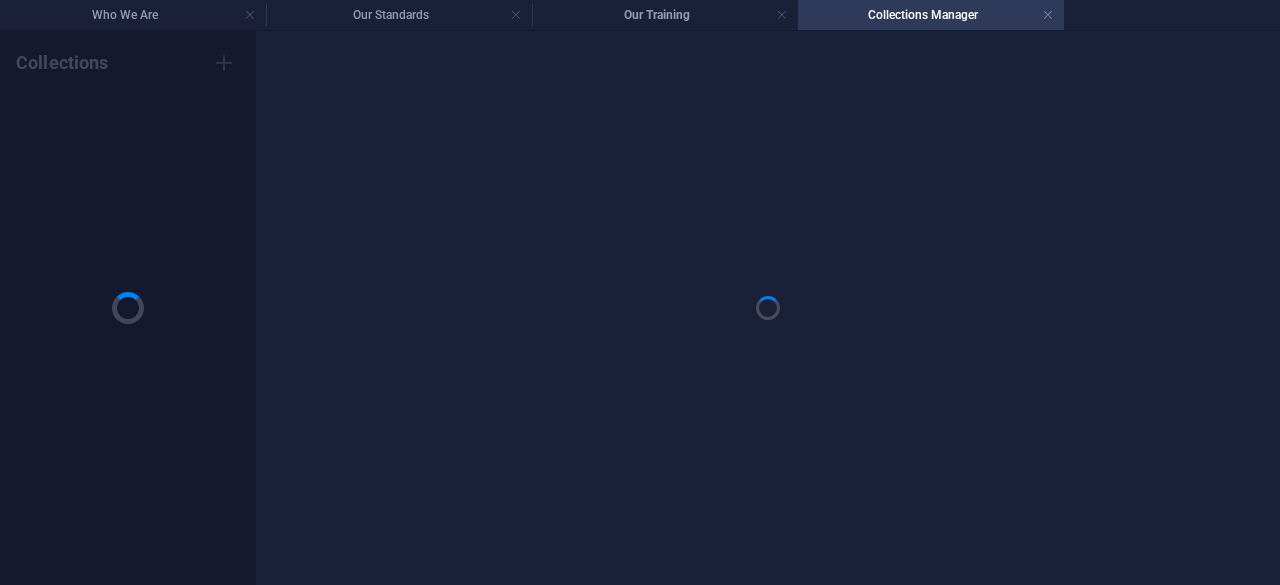 scroll, scrollTop: 0, scrollLeft: 0, axis: both 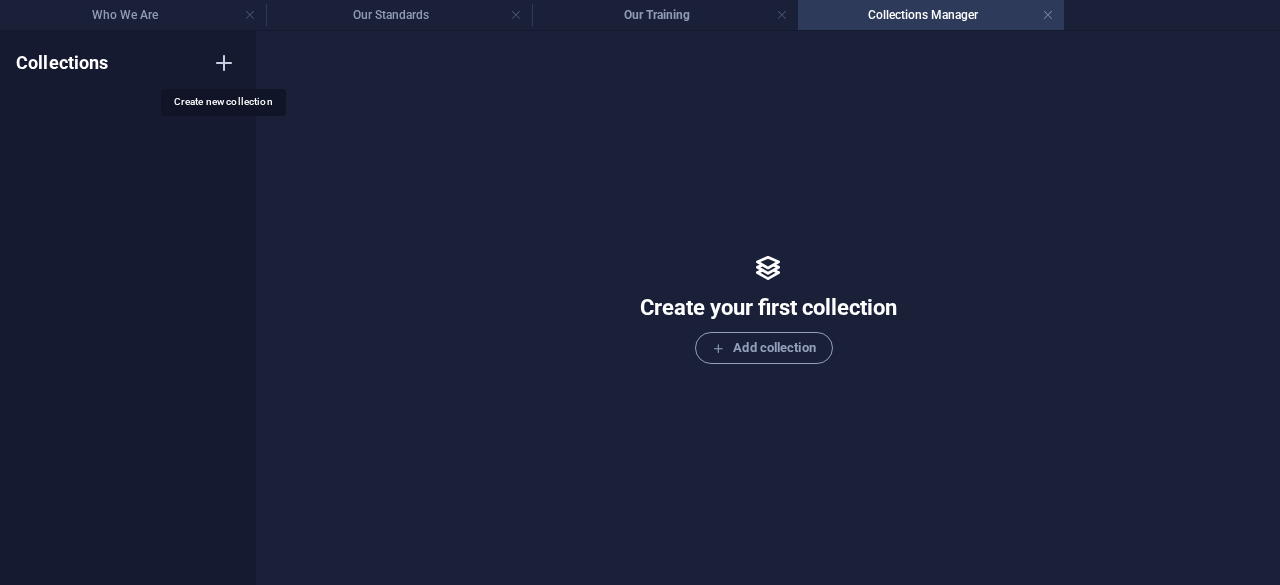 click at bounding box center [224, 63] 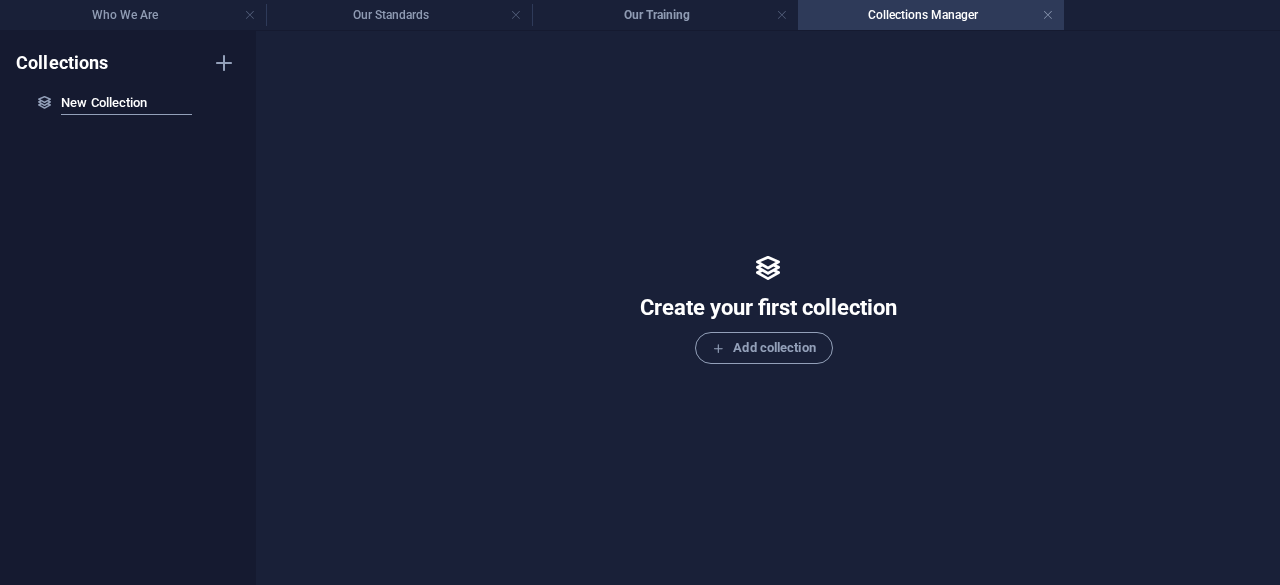 click on "New Collection" at bounding box center [126, 103] 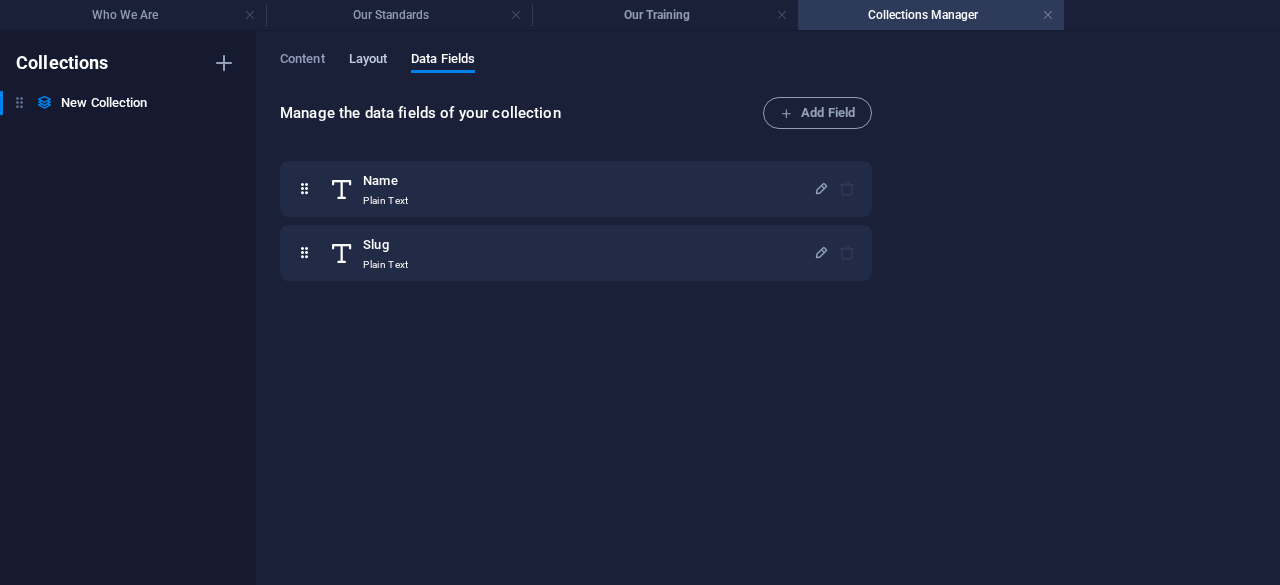 click on "Layout" at bounding box center [368, 61] 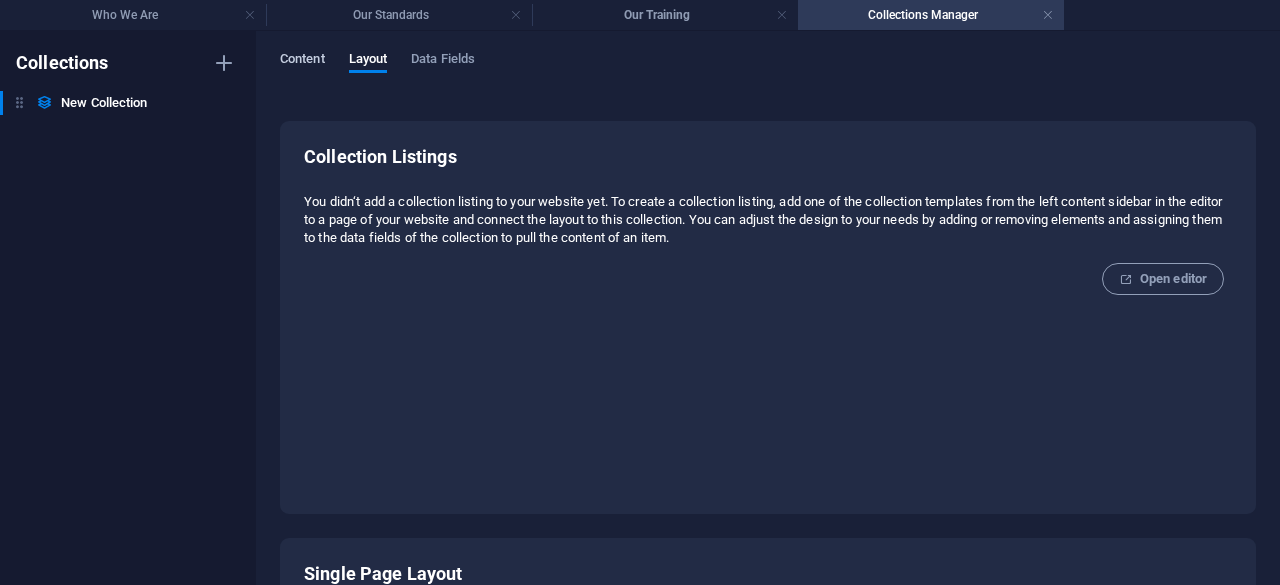 click on "Content" at bounding box center [302, 61] 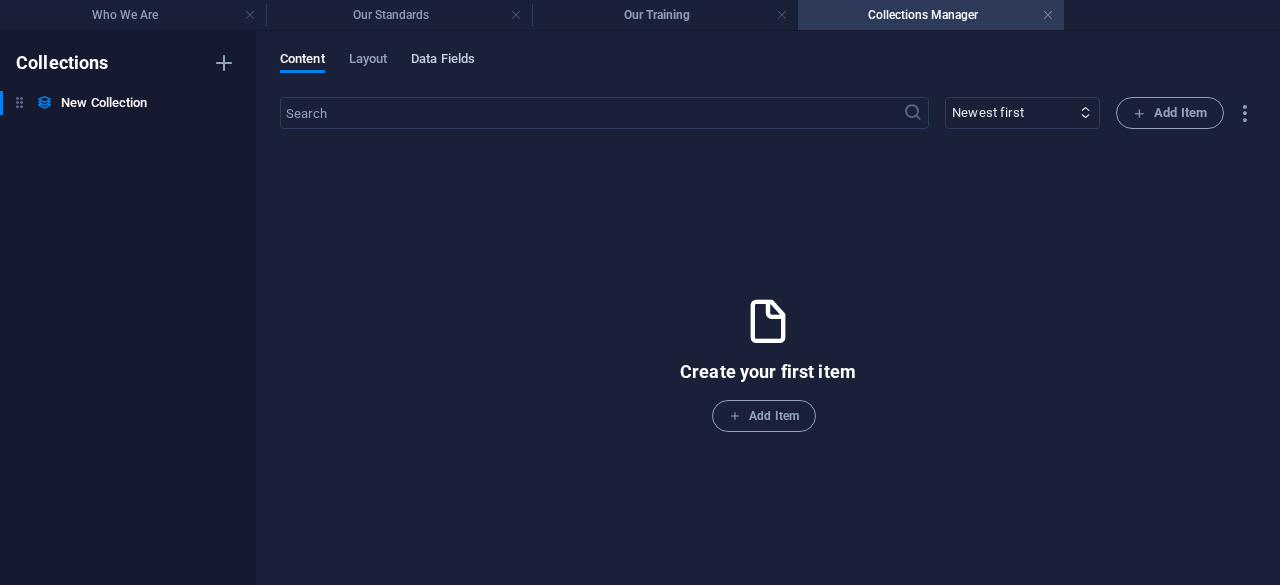 click on "Data Fields" at bounding box center (443, 61) 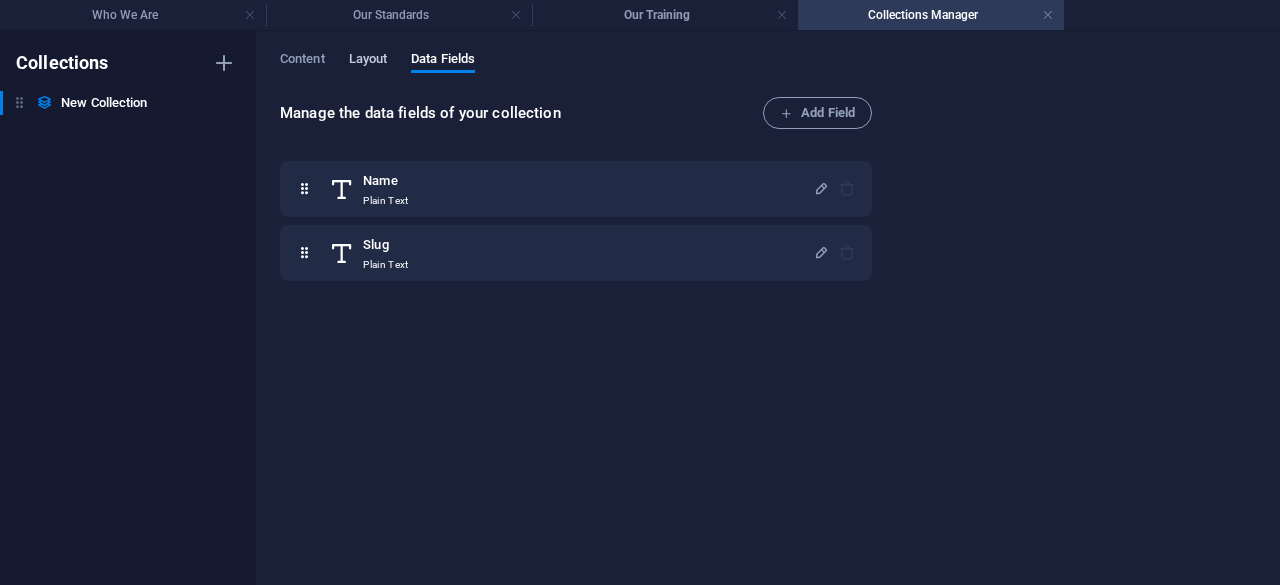 click on "Layout" at bounding box center (368, 61) 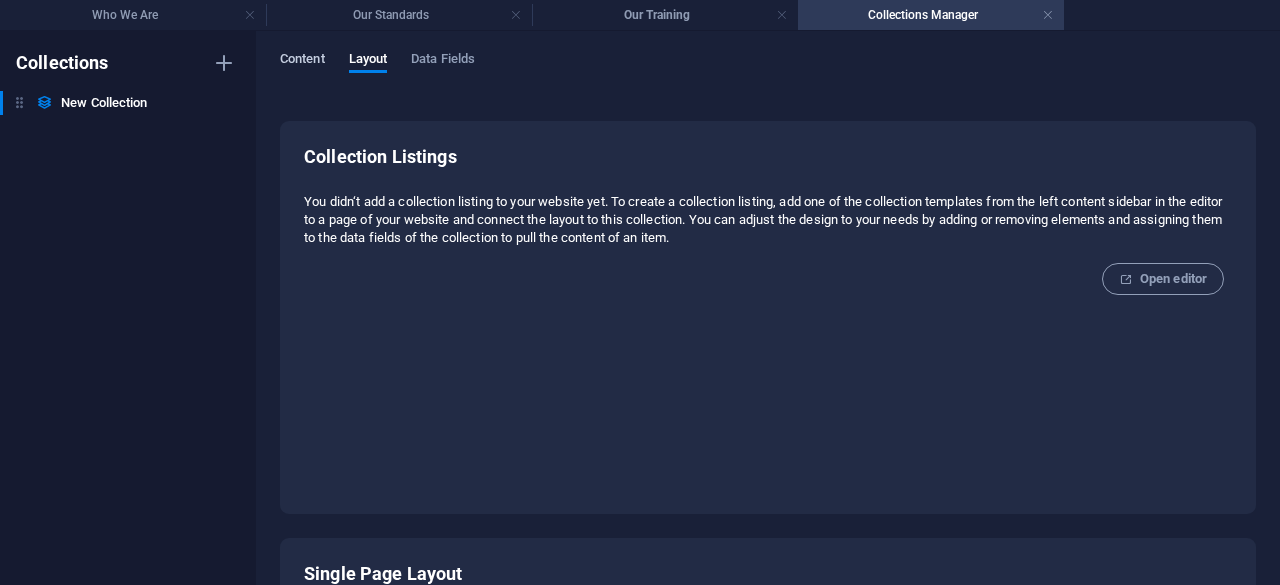 click on "Content" at bounding box center [302, 61] 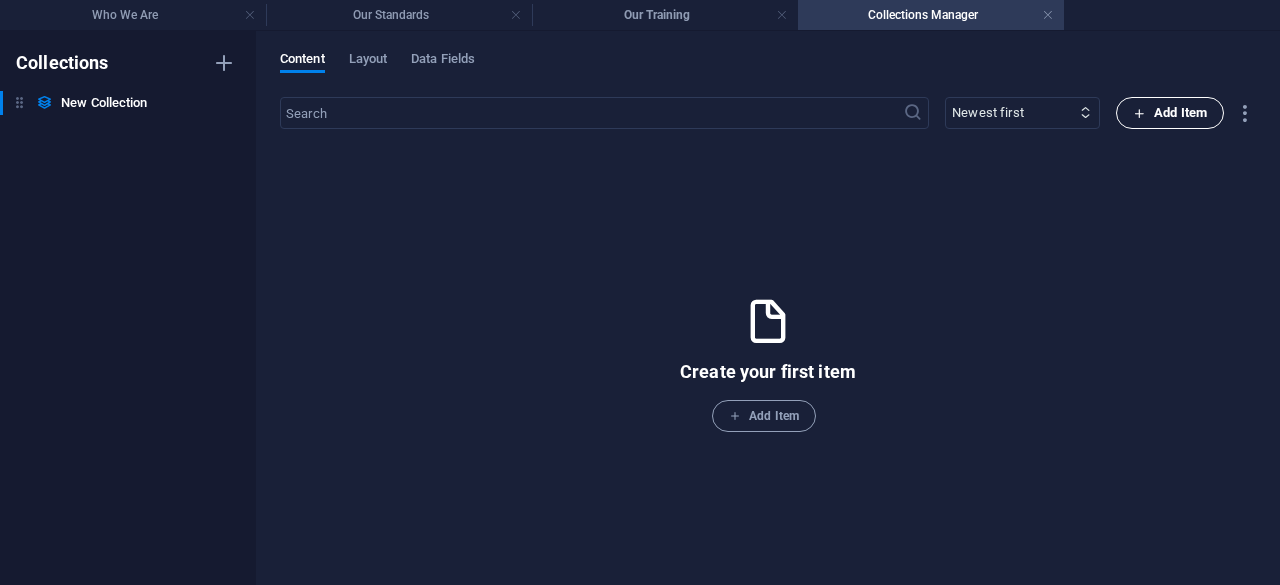click on "Add Item" at bounding box center (1170, 113) 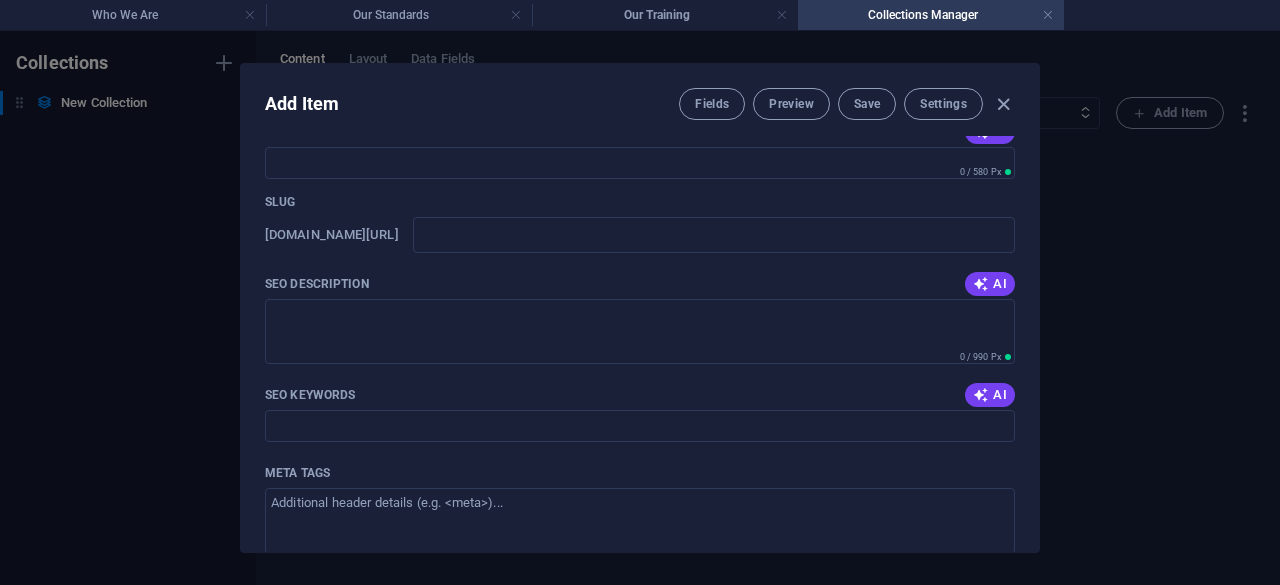 scroll, scrollTop: 0, scrollLeft: 0, axis: both 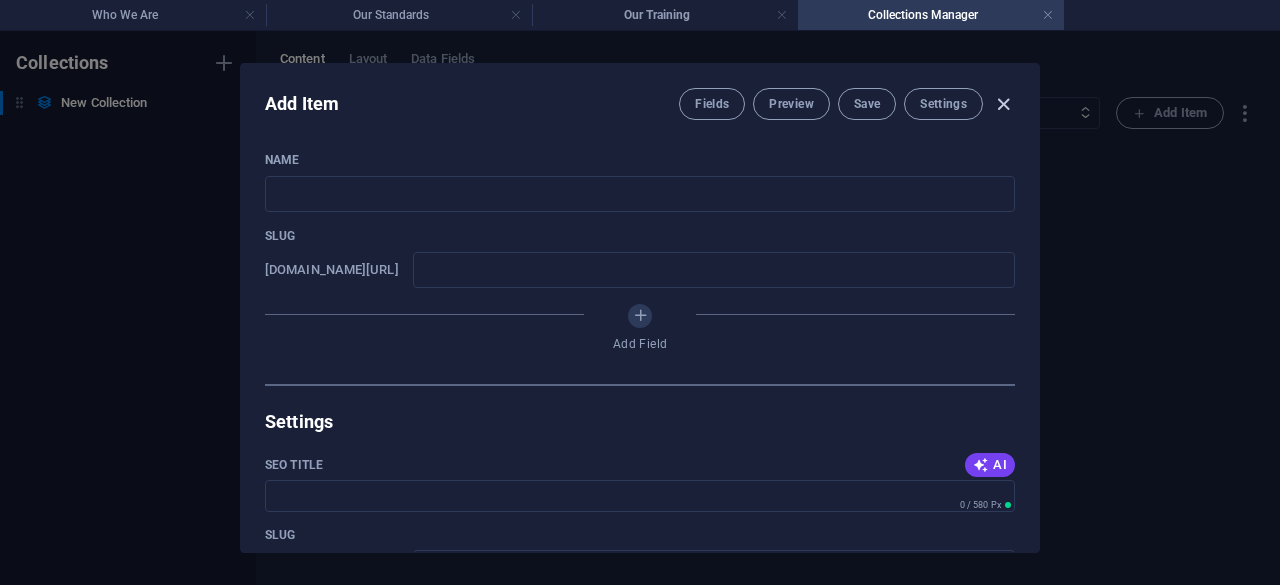 click at bounding box center (1003, 104) 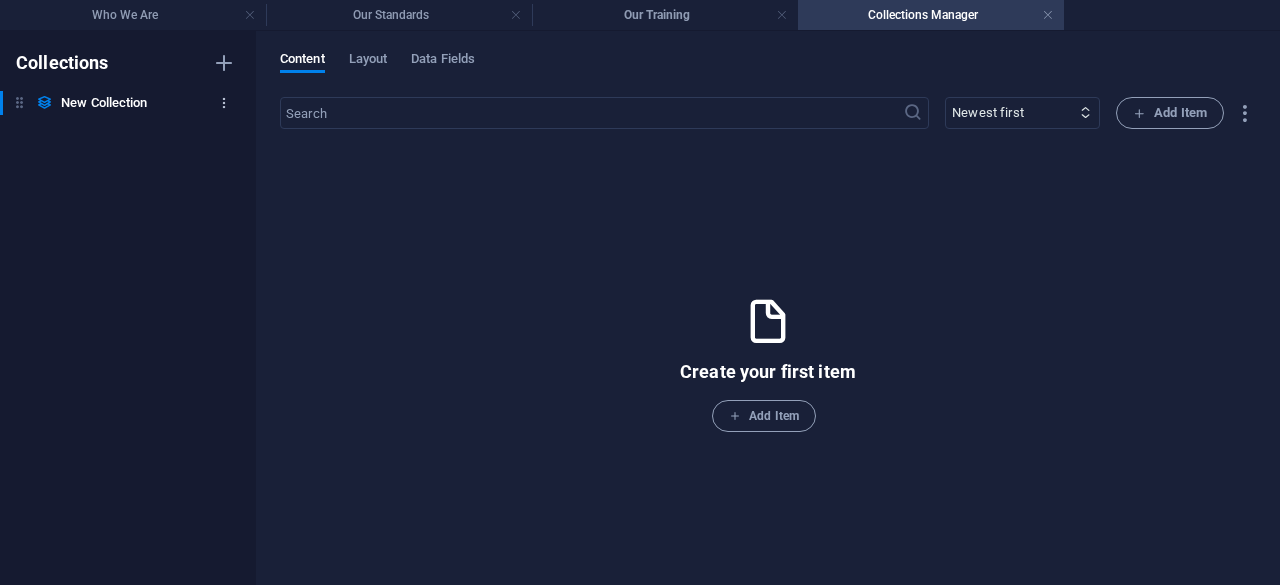 click at bounding box center [224, 103] 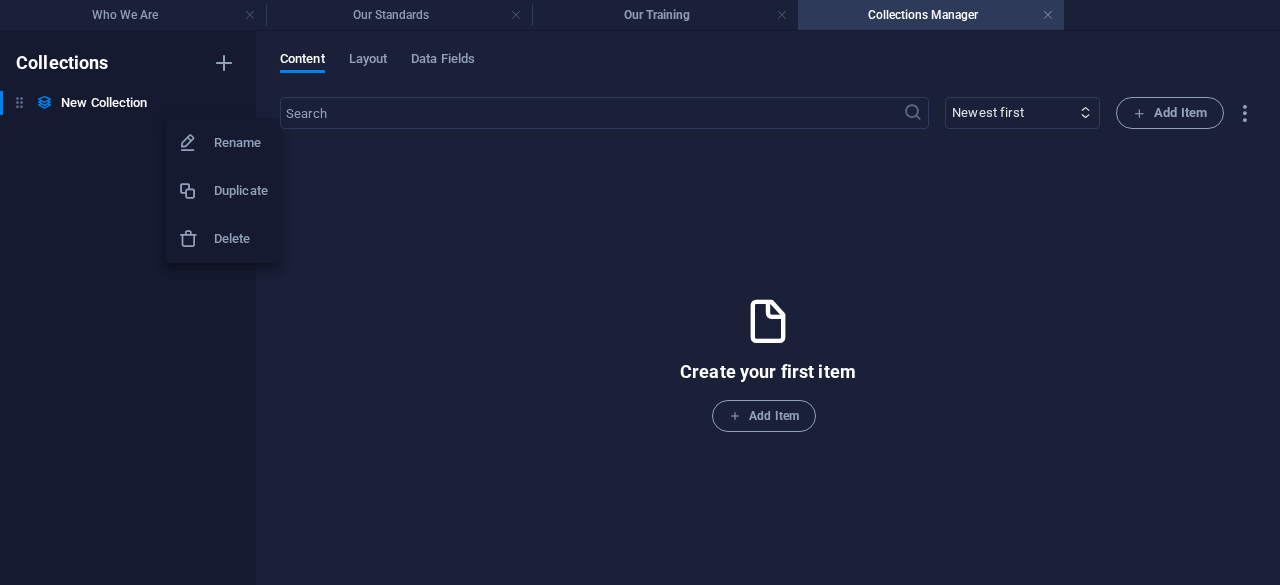 click on "Delete" at bounding box center [241, 239] 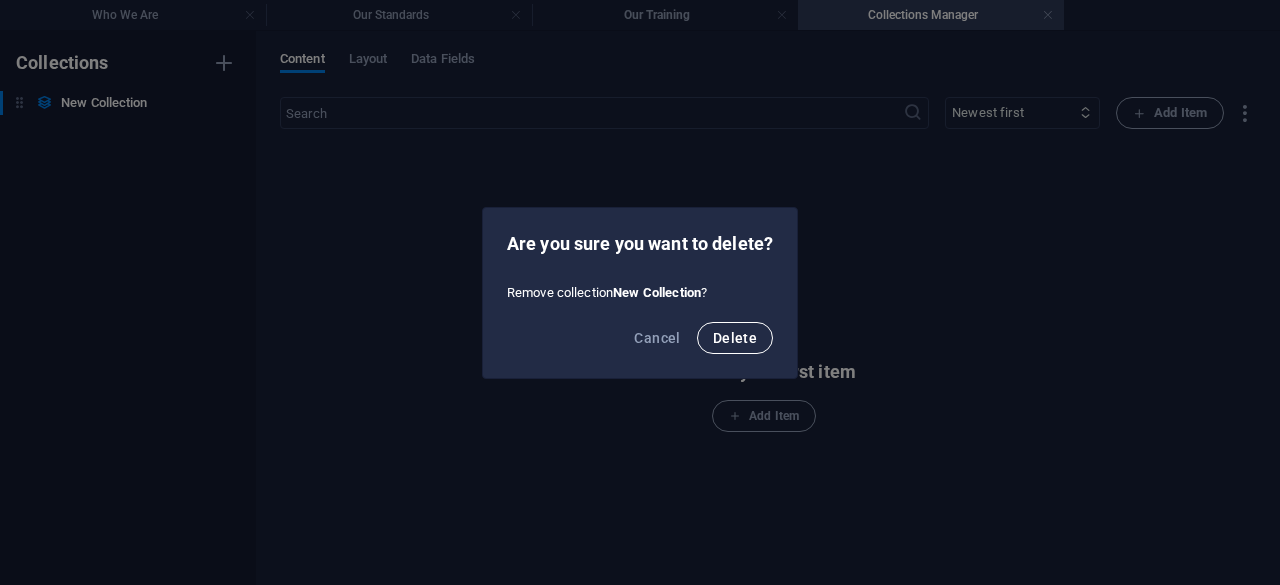 click on "Delete" at bounding box center [735, 338] 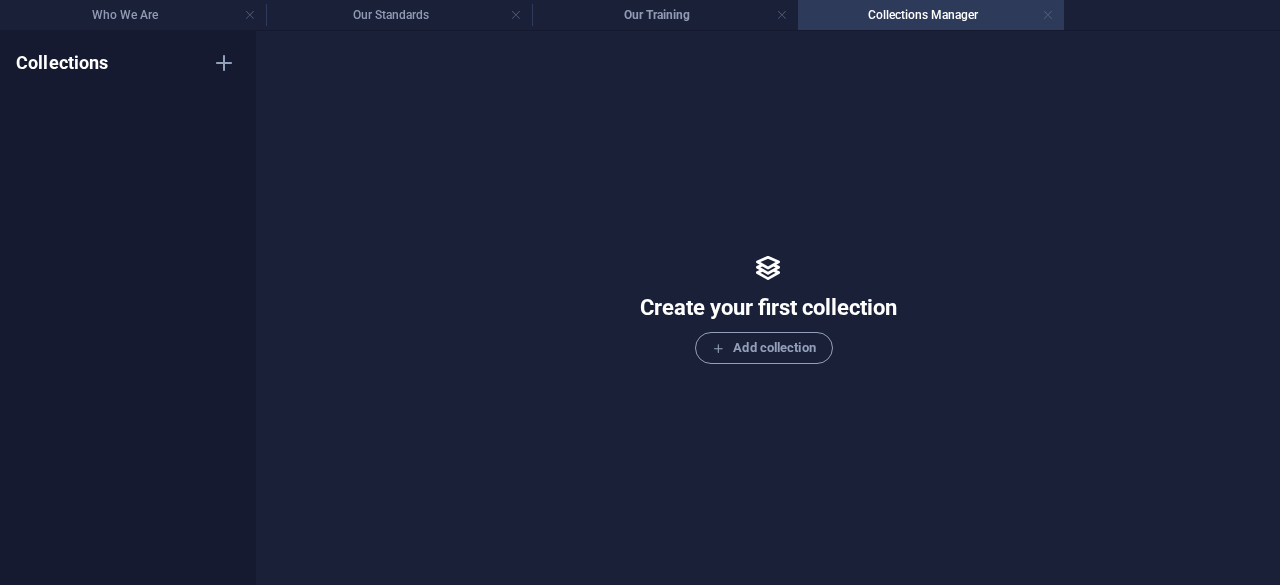 click at bounding box center [1048, 15] 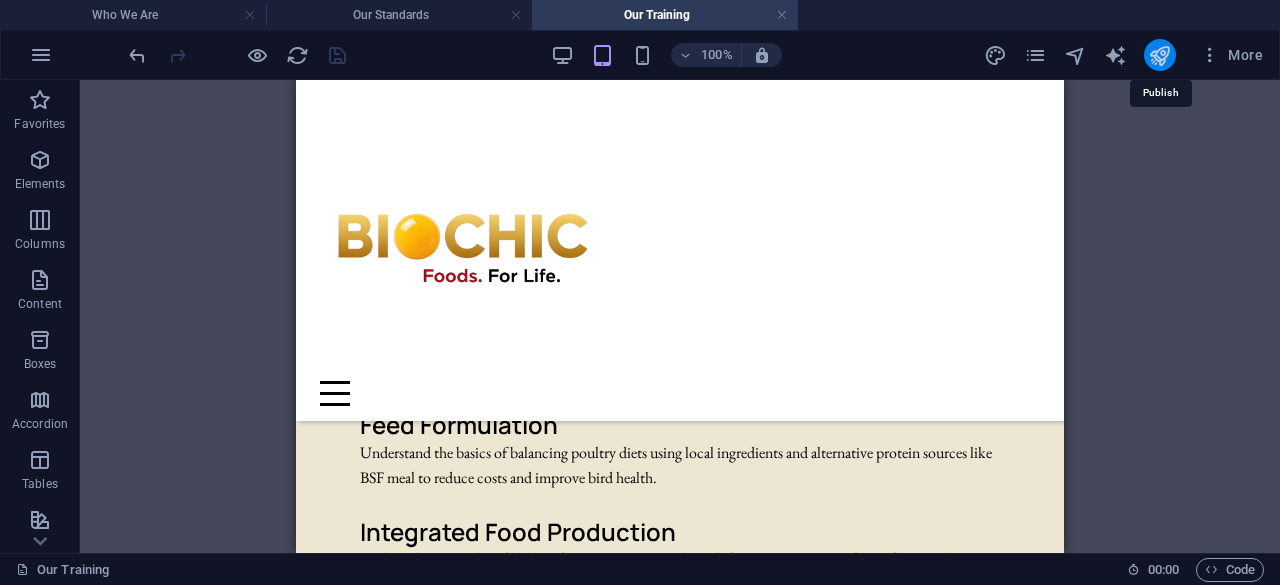 click at bounding box center [1159, 55] 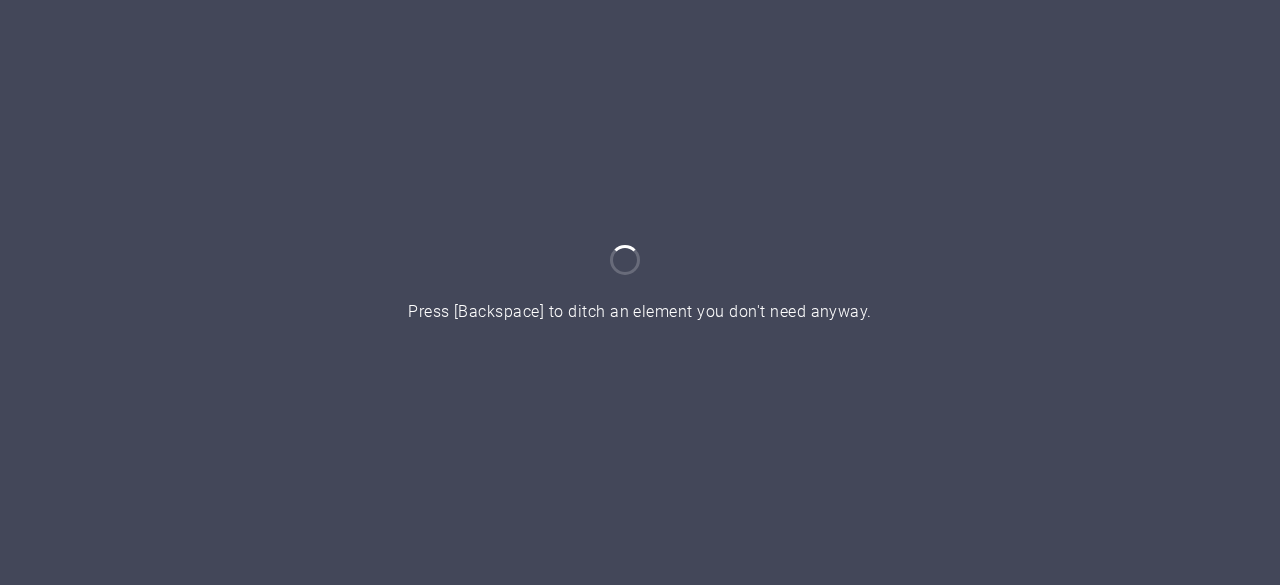 scroll, scrollTop: 0, scrollLeft: 0, axis: both 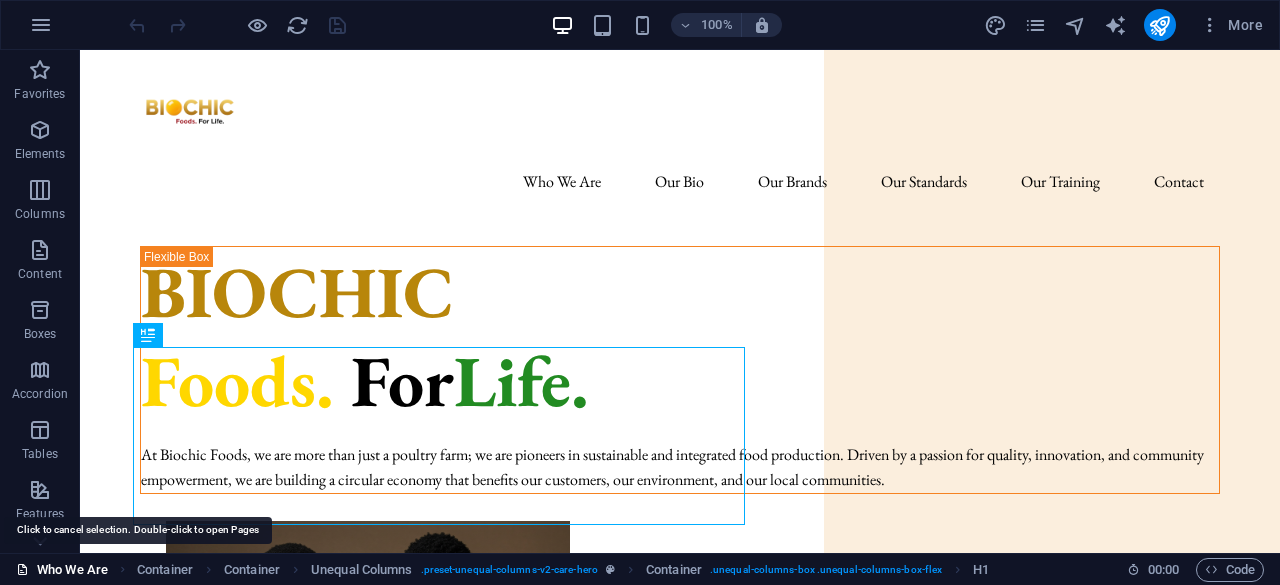 click on "Who We Are" at bounding box center (62, 570) 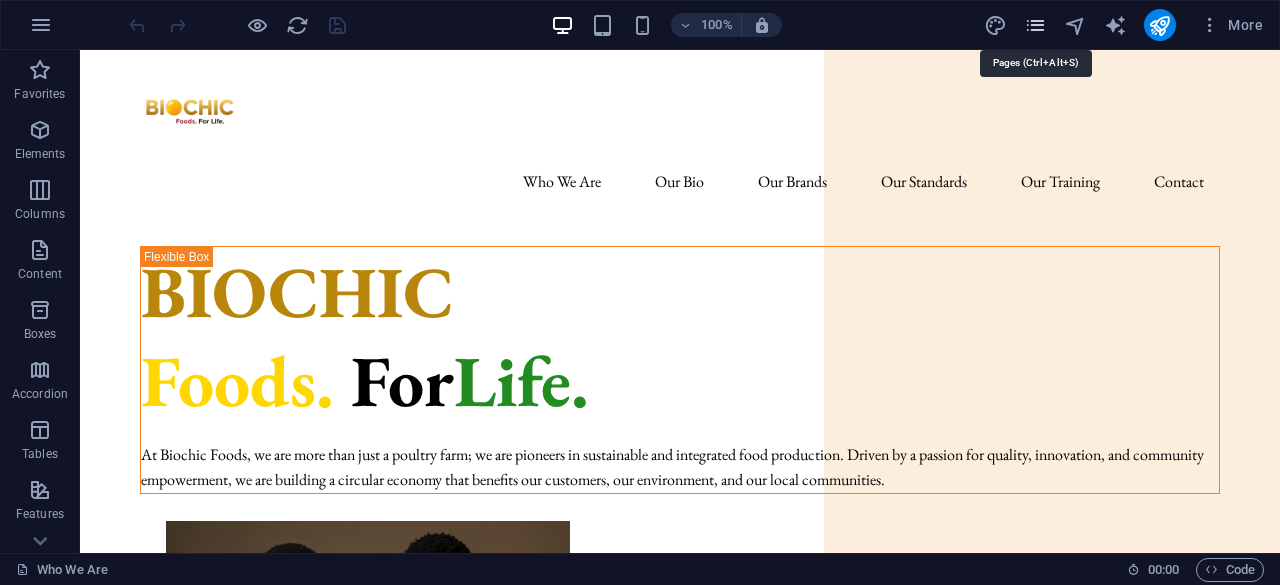 click at bounding box center (1035, 25) 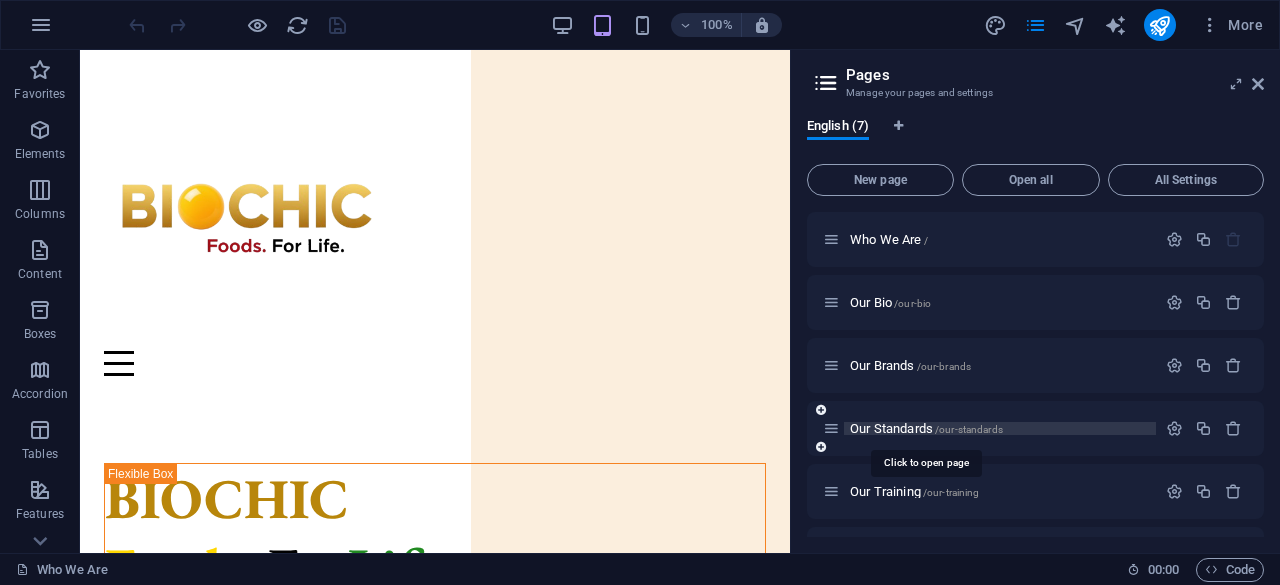 click on "Our Standards /our-standards" at bounding box center [926, 428] 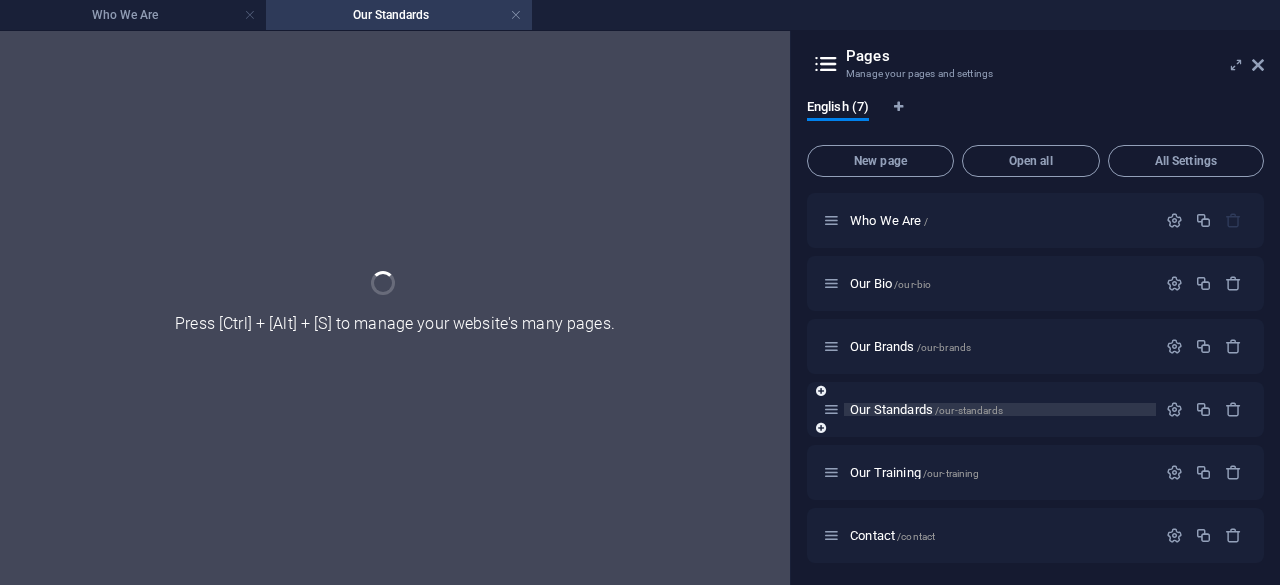 click on "Our Standards /our-standards" at bounding box center (1035, 409) 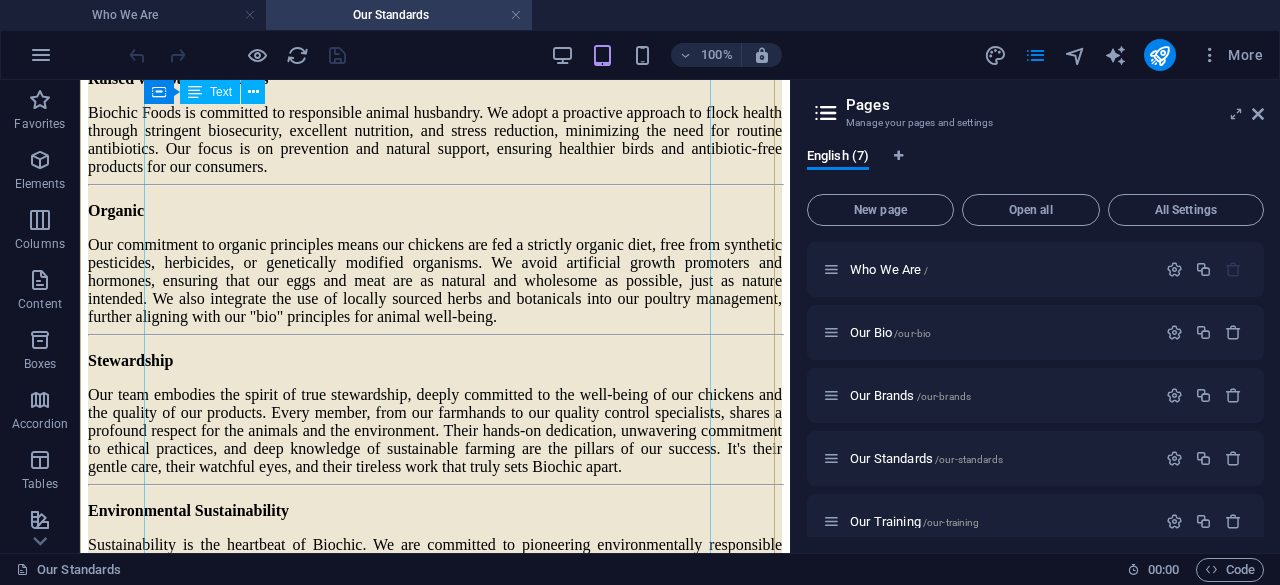 scroll, scrollTop: 820, scrollLeft: 0, axis: vertical 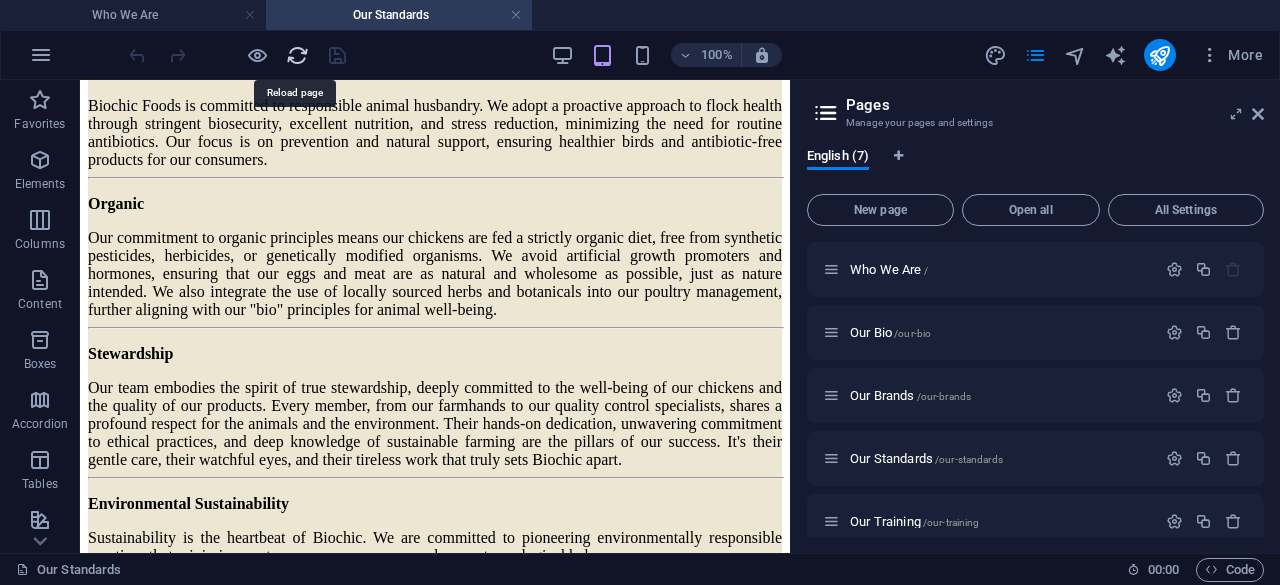 click at bounding box center [297, 55] 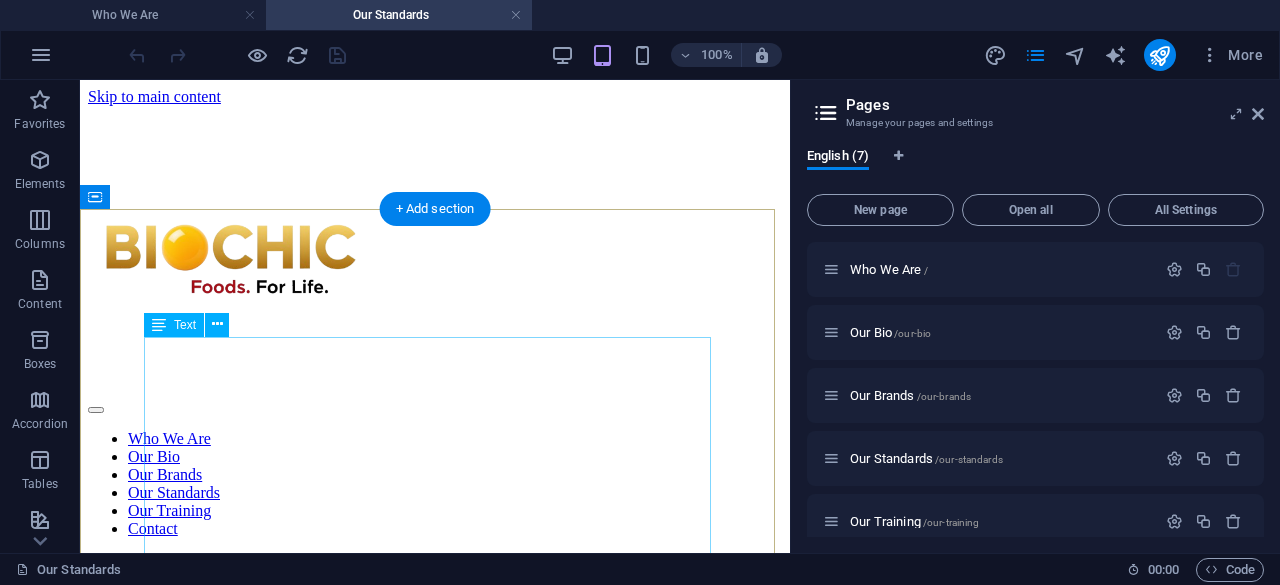 scroll, scrollTop: 0, scrollLeft: 0, axis: both 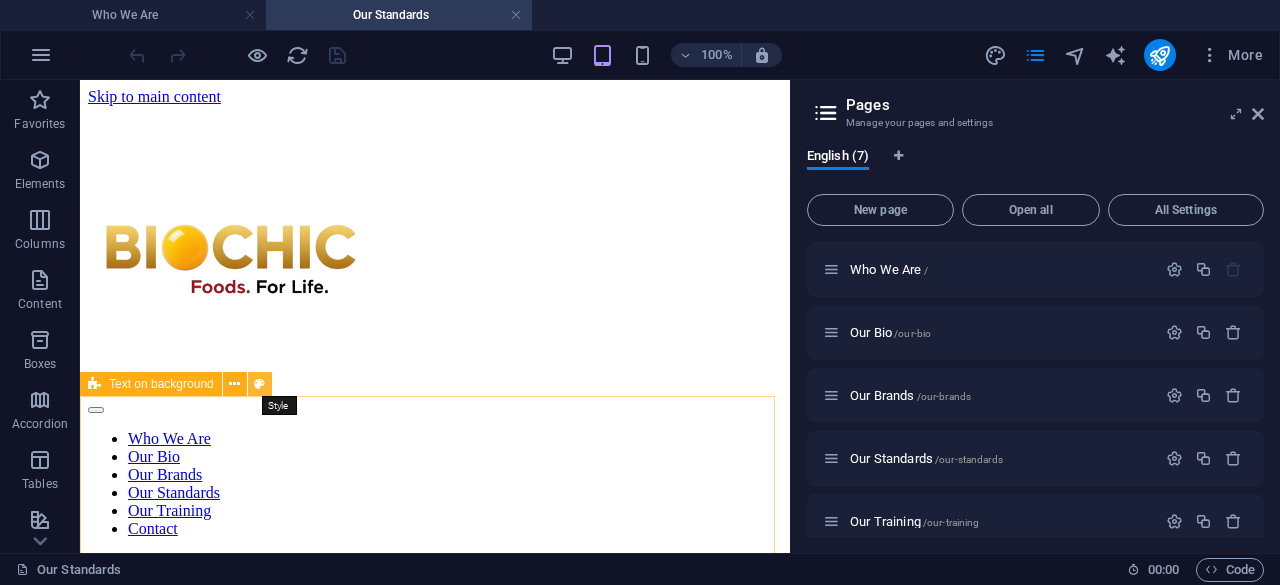 click at bounding box center [259, 384] 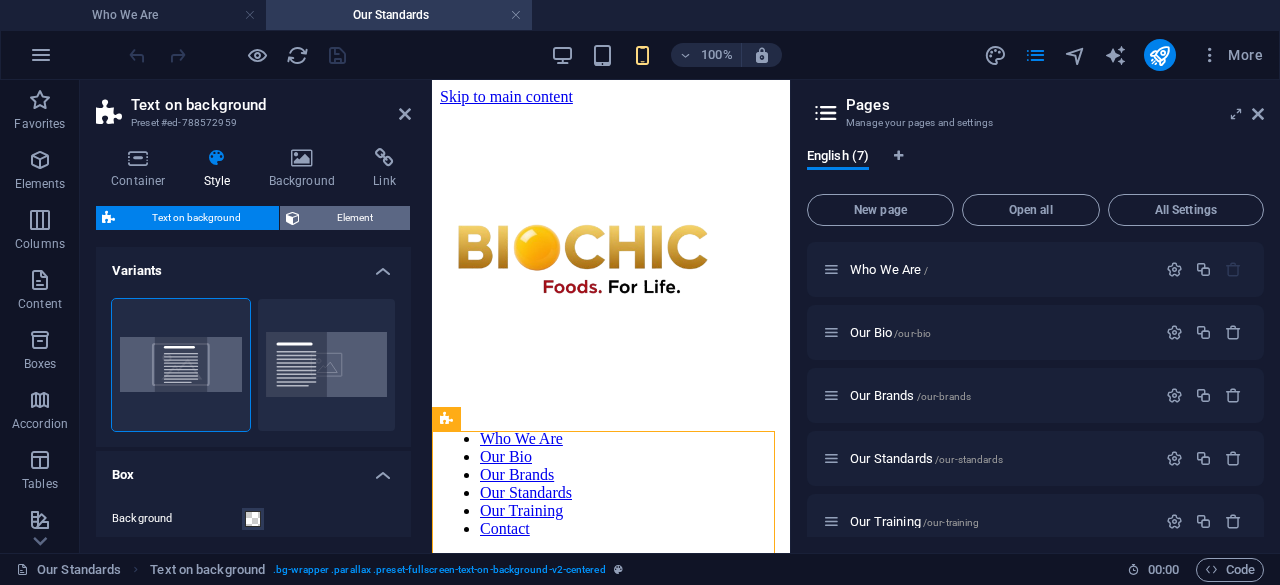 click on "Element" at bounding box center (355, 218) 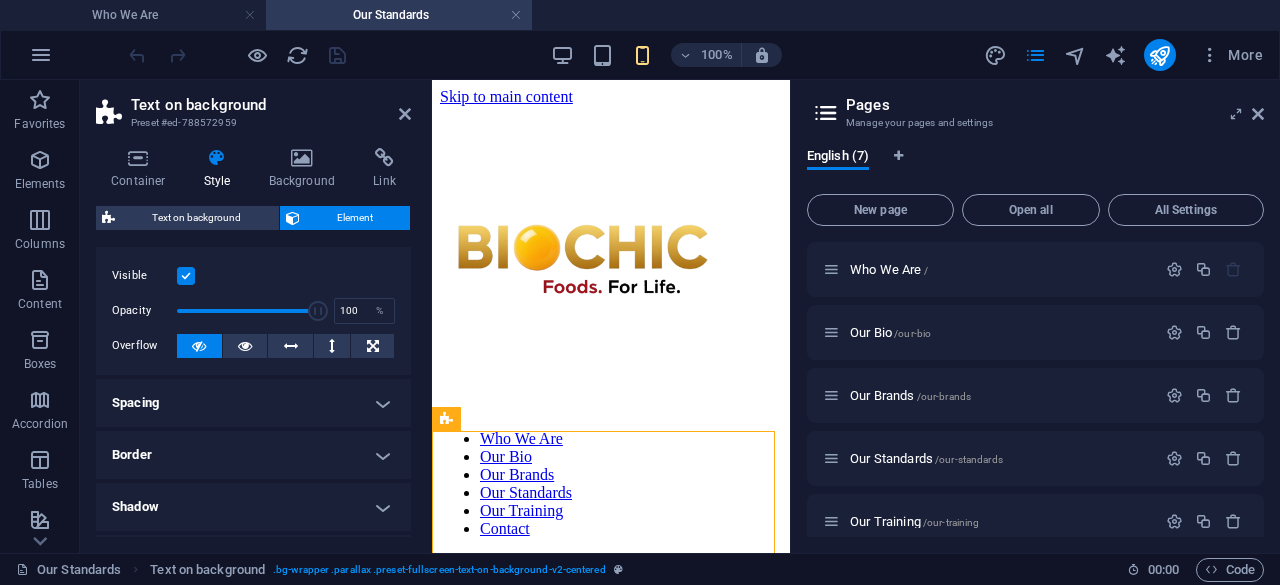 scroll, scrollTop: 42, scrollLeft: 0, axis: vertical 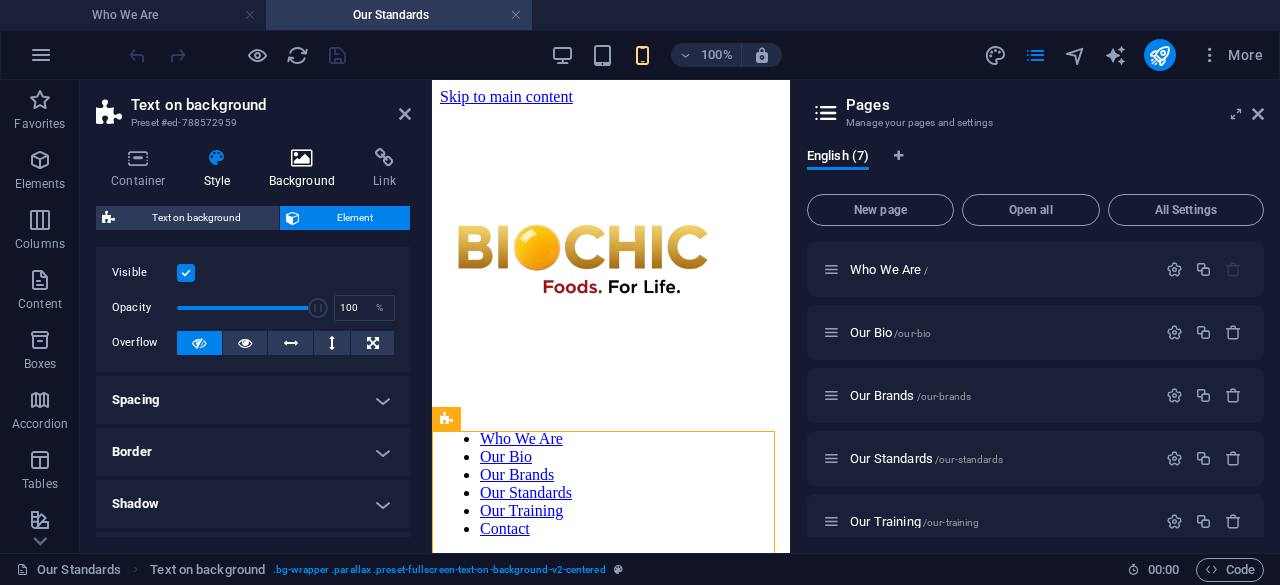 click at bounding box center [302, 158] 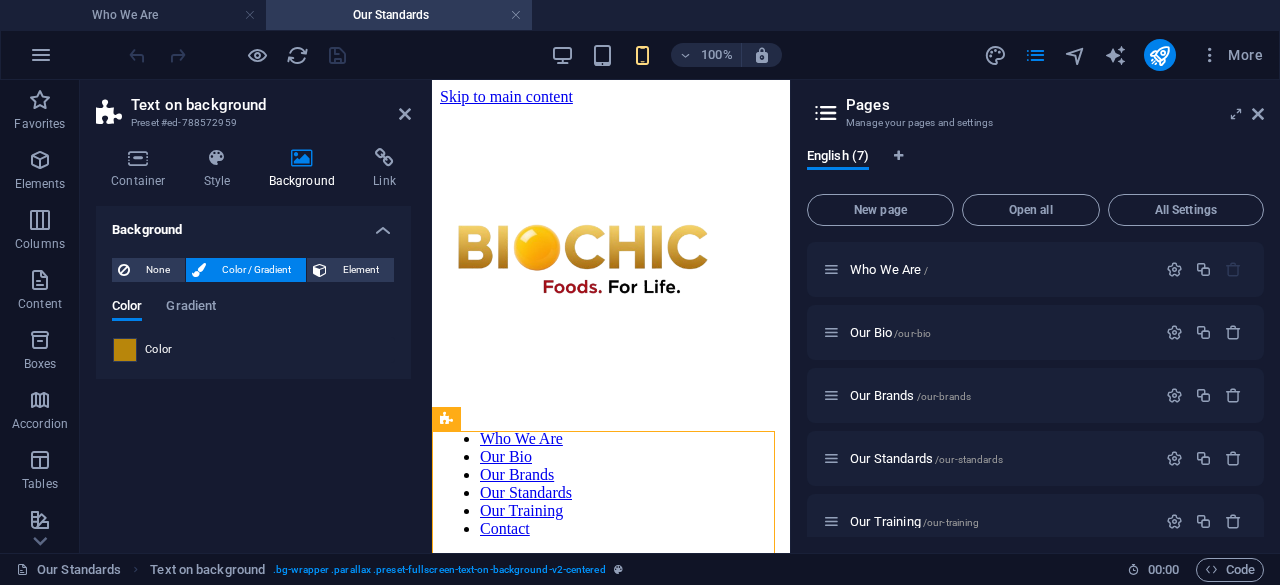 click at bounding box center (125, 350) 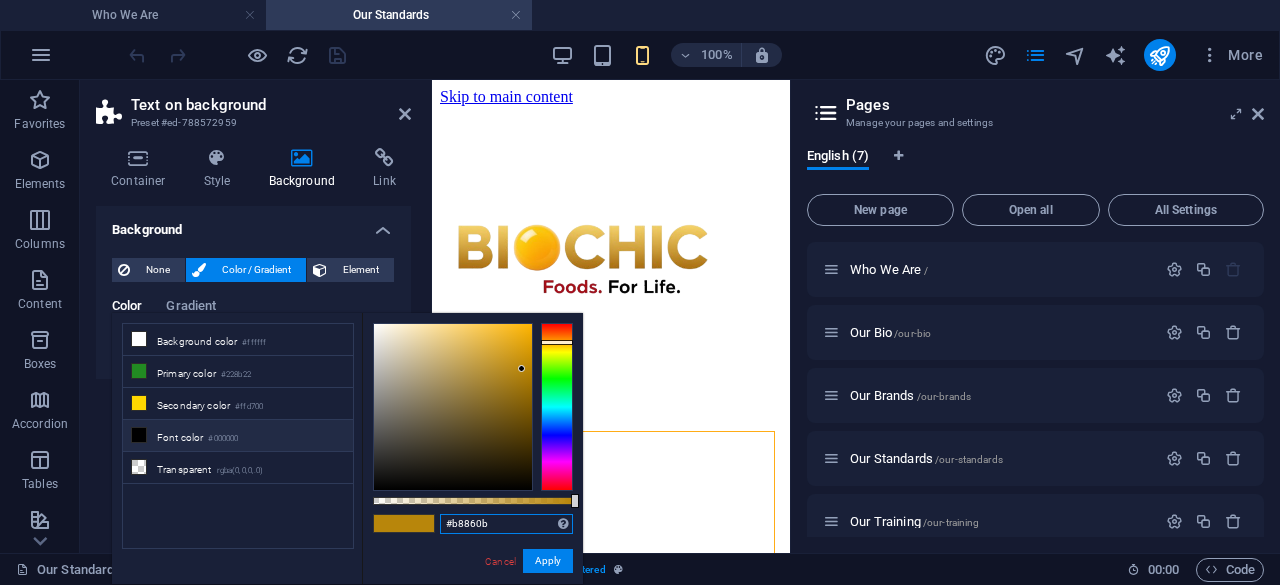click on "#b8860b" at bounding box center [506, 524] 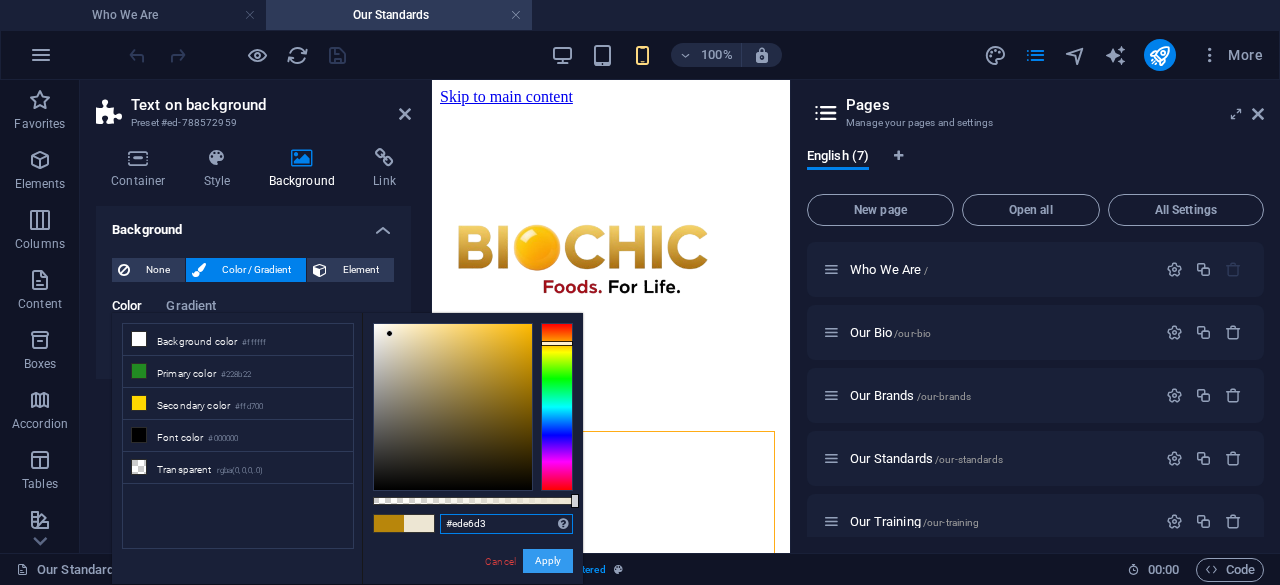 type on "#ede6d3" 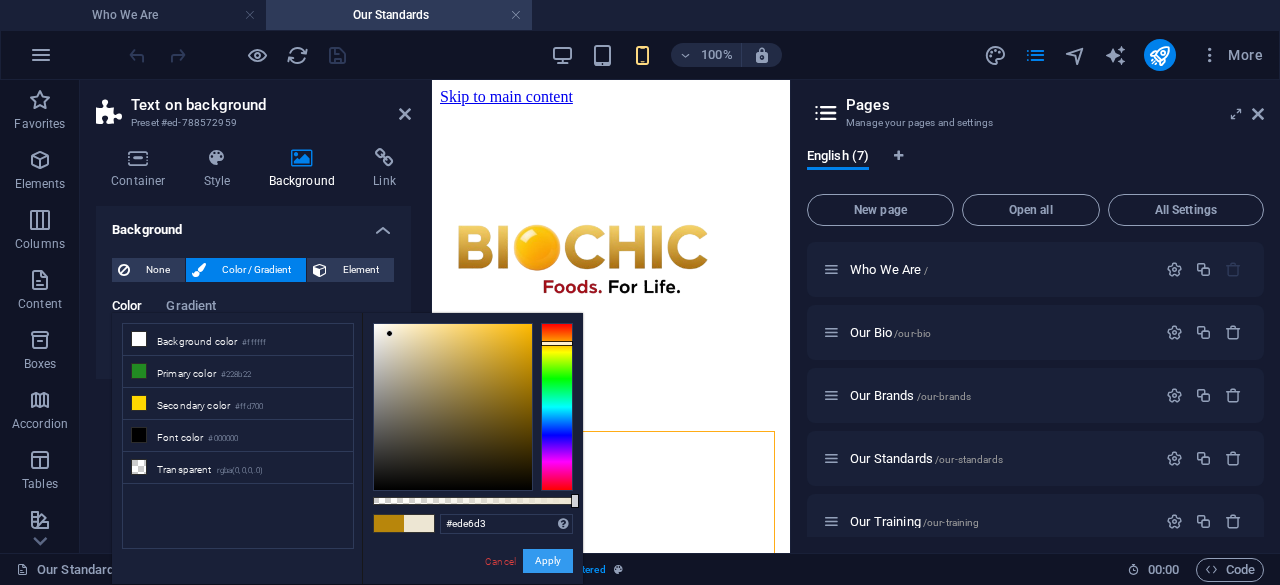 click on "Apply" at bounding box center (548, 561) 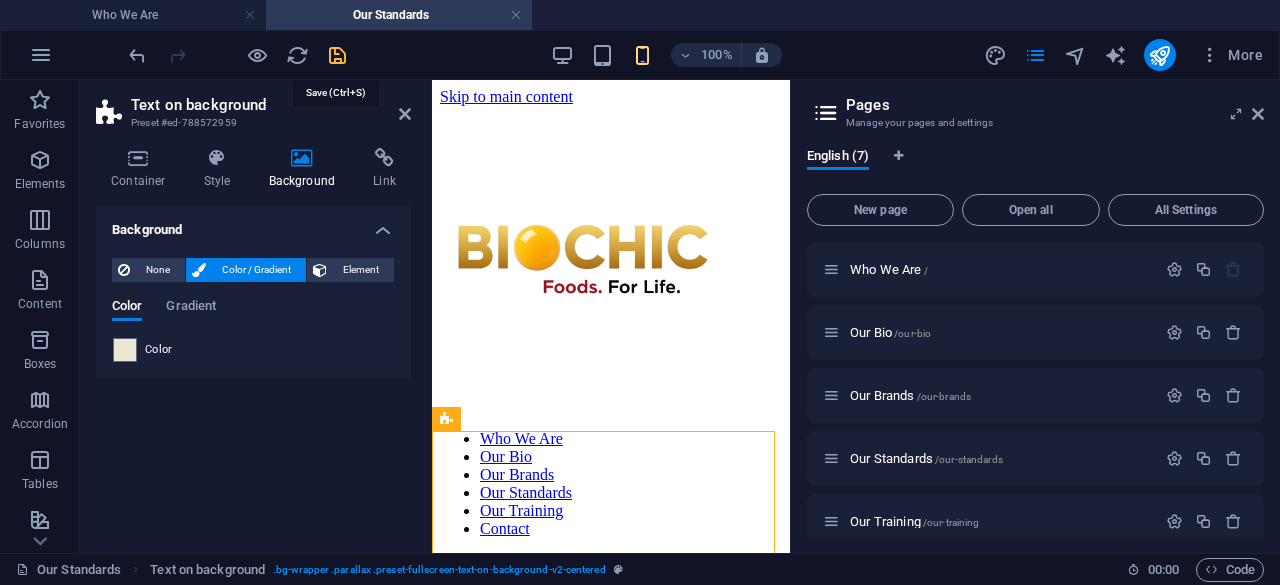 click at bounding box center (337, 55) 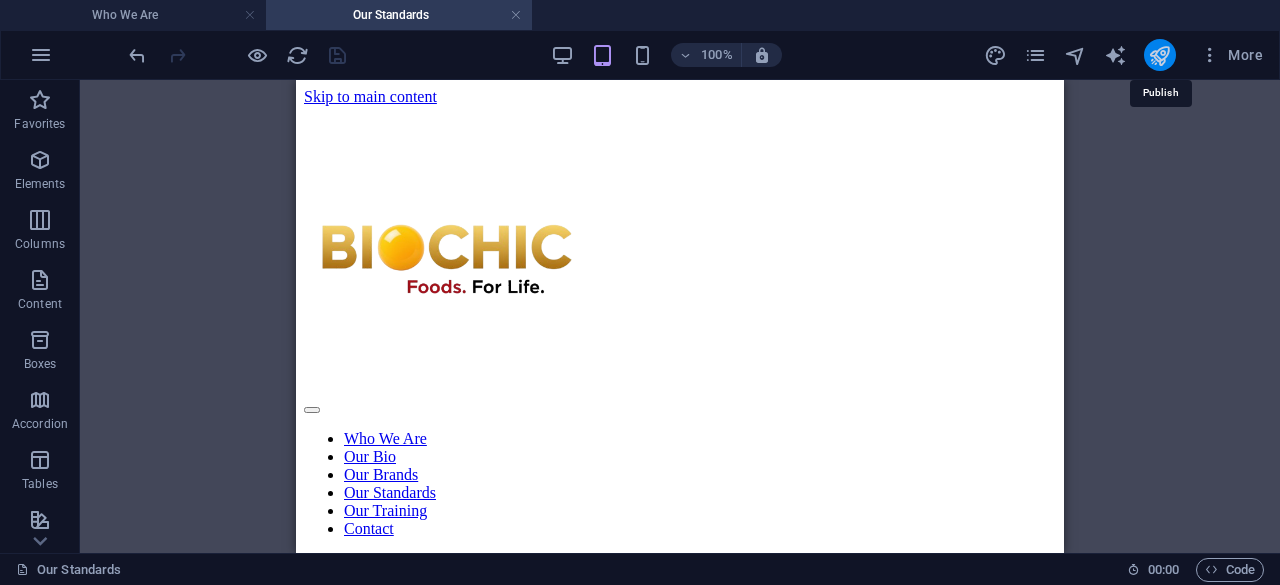 click at bounding box center [1159, 55] 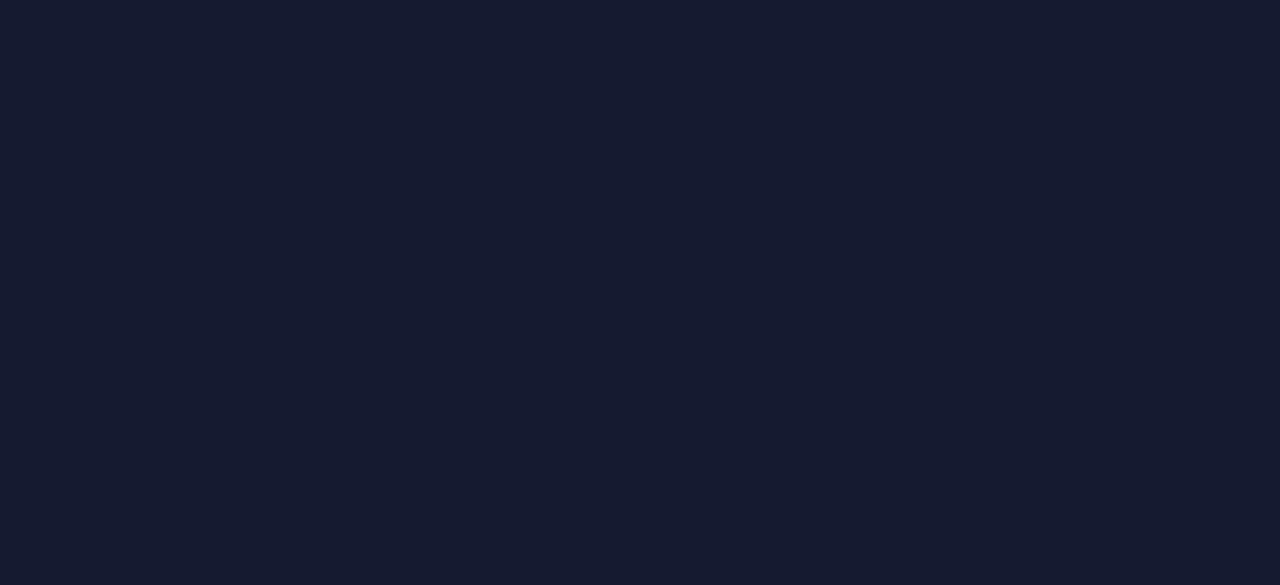 scroll, scrollTop: 0, scrollLeft: 0, axis: both 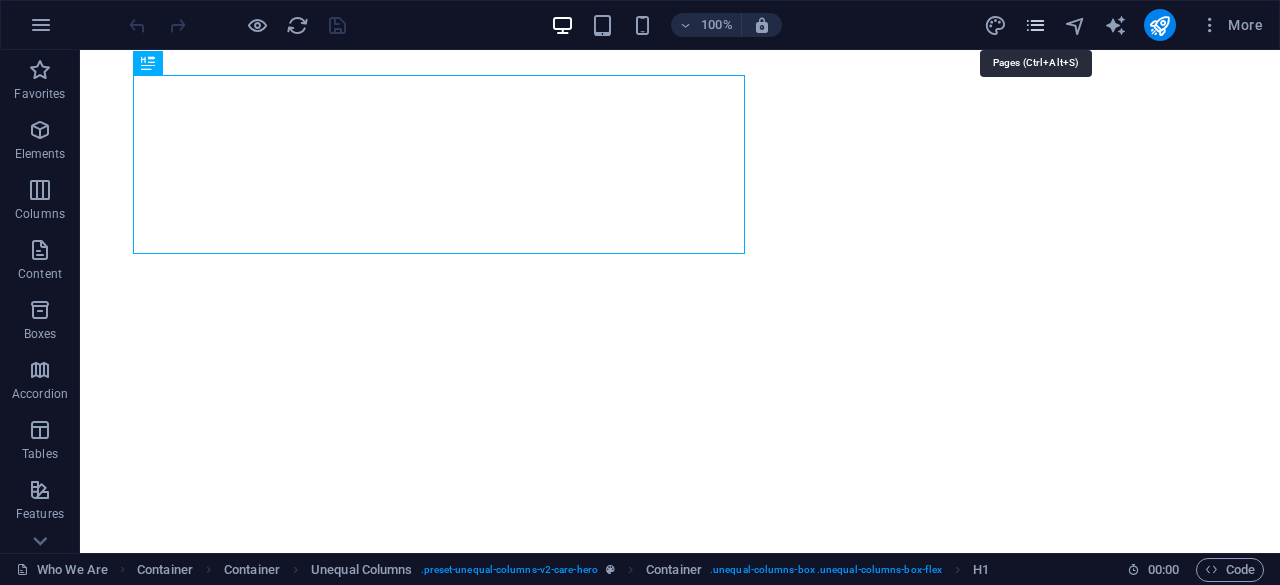 click at bounding box center (1035, 25) 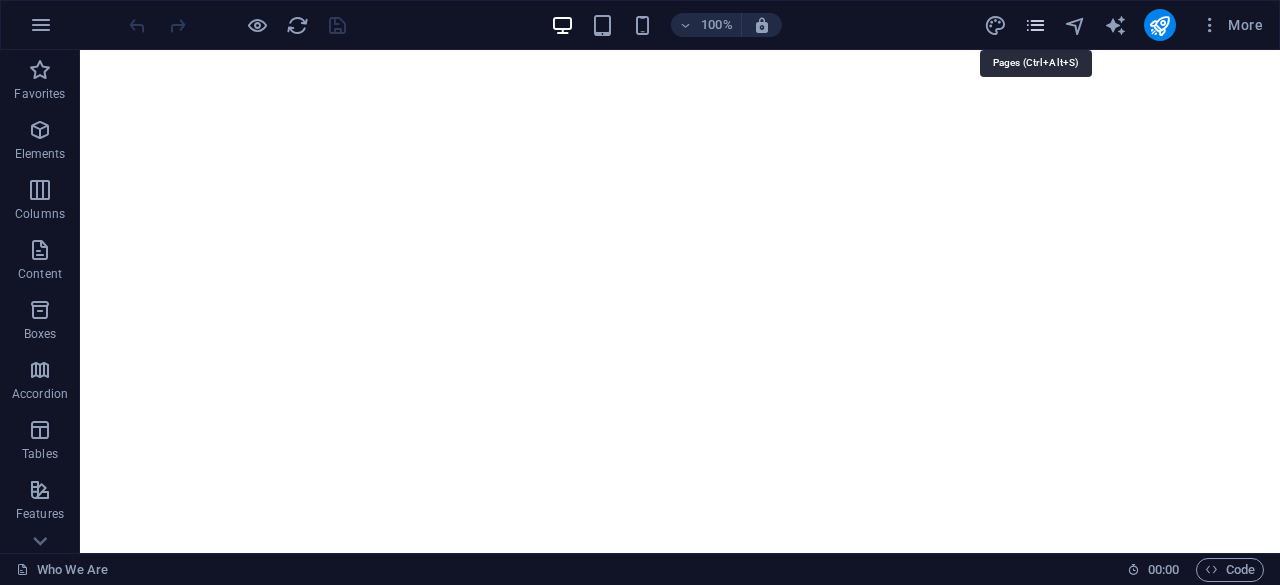 click at bounding box center (1035, 25) 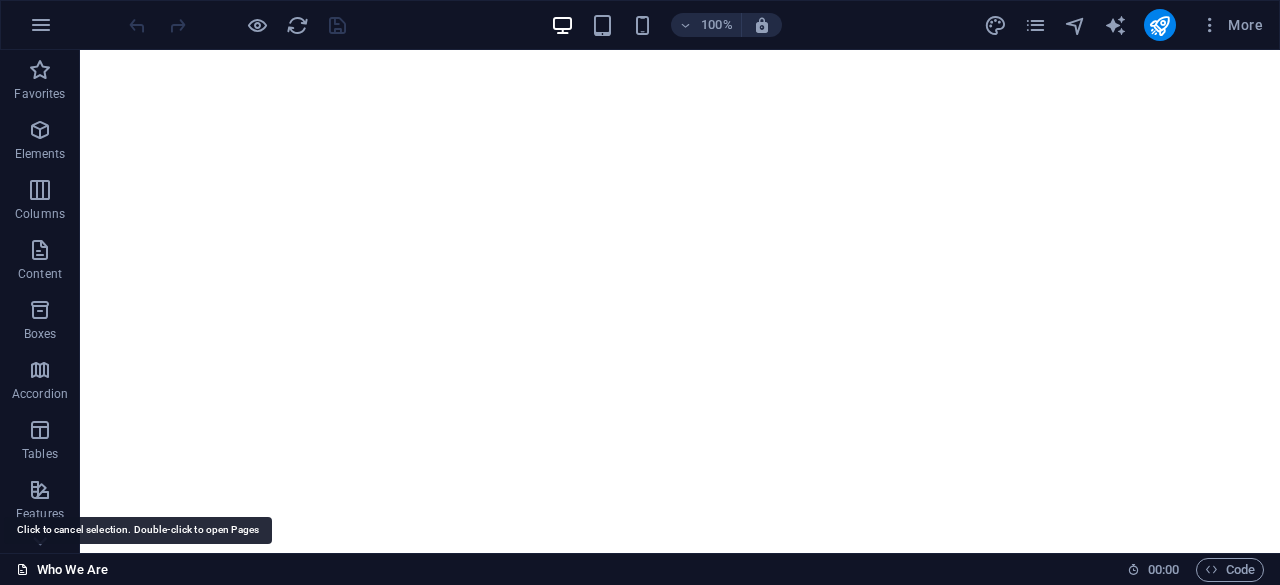 click on "Who We Are" at bounding box center [62, 570] 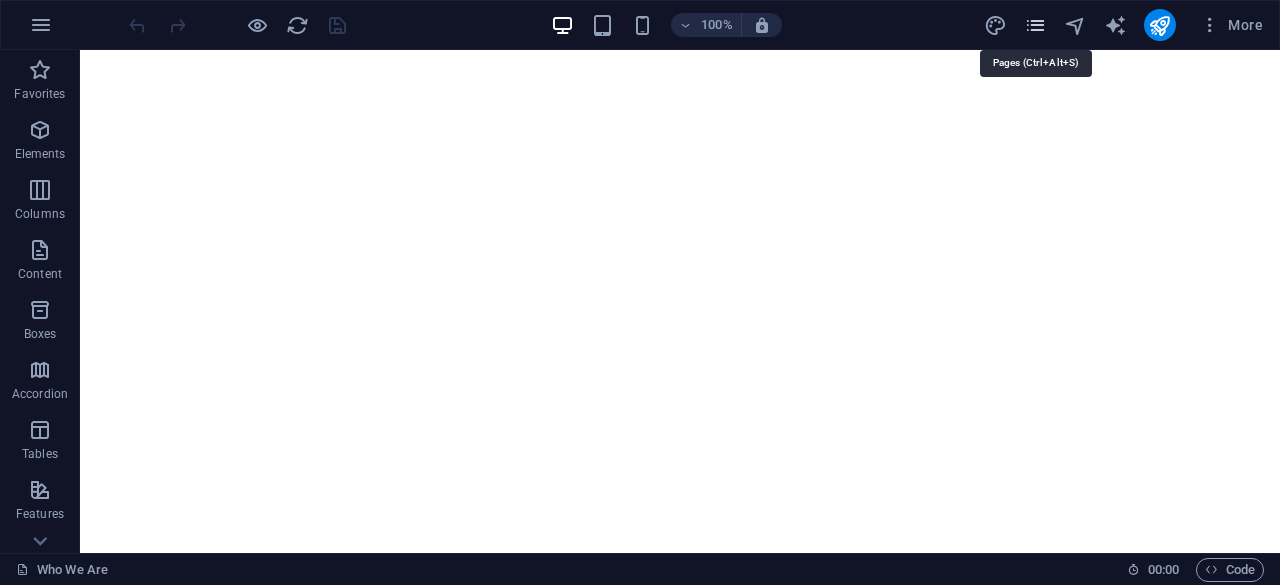 click at bounding box center [1035, 25] 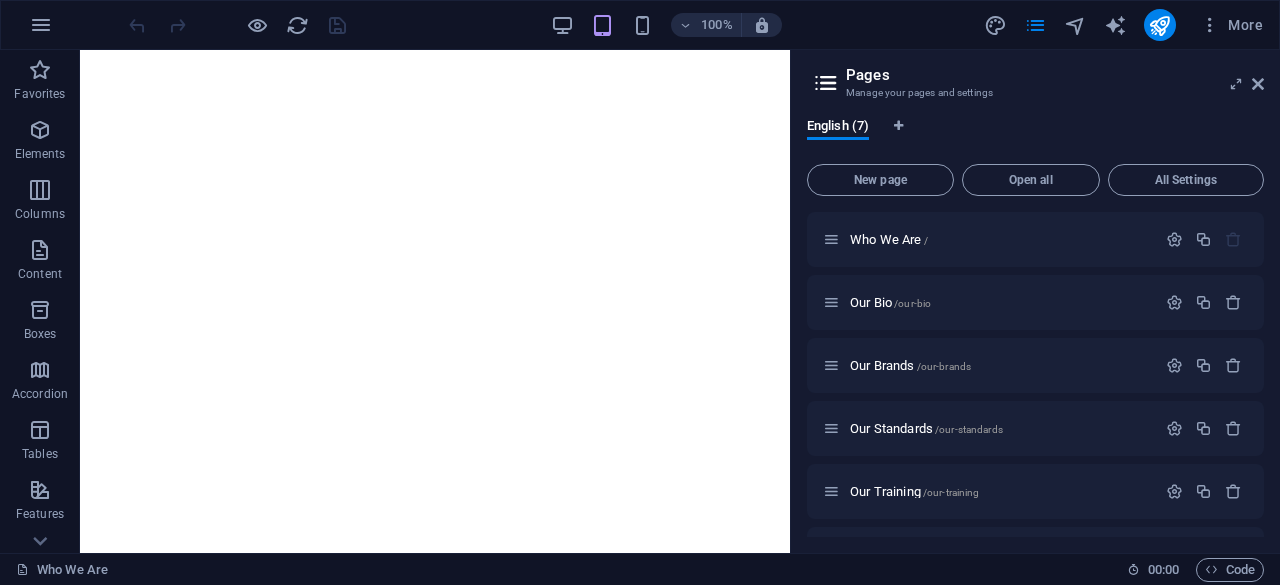 scroll, scrollTop: 116, scrollLeft: 0, axis: vertical 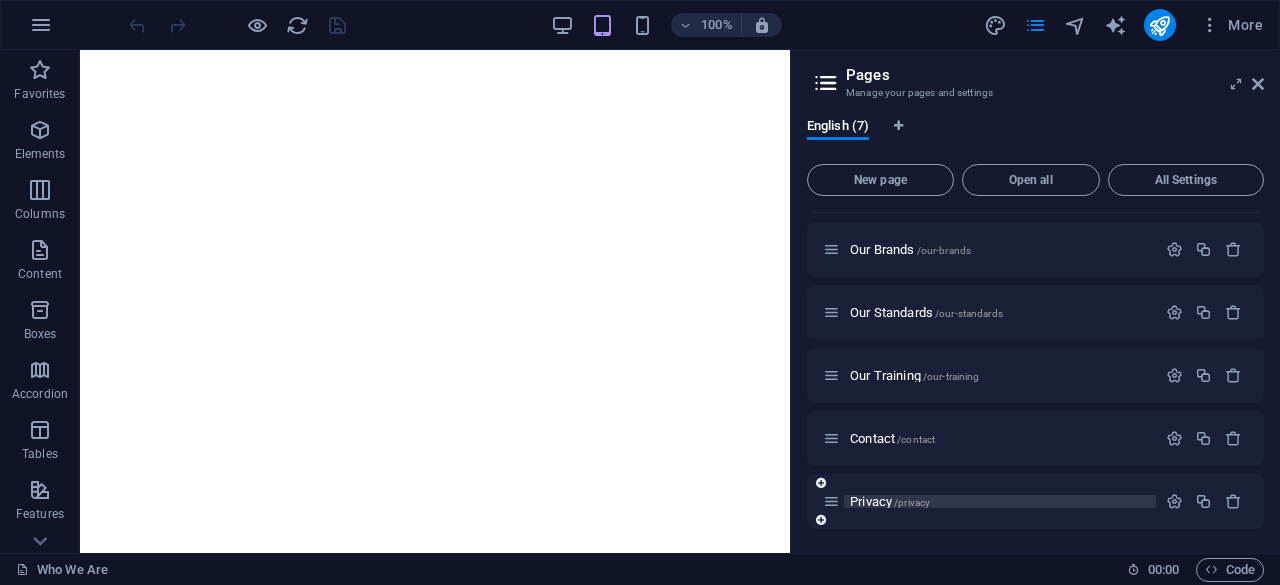 click on "Privacy /privacy" at bounding box center [890, 501] 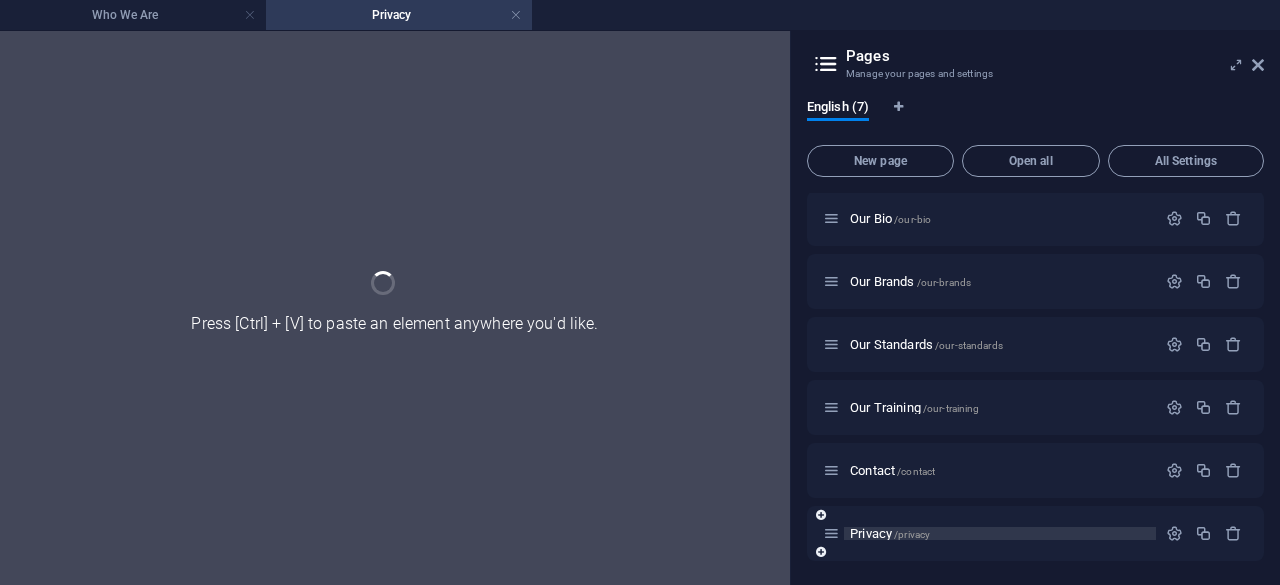 scroll, scrollTop: 64, scrollLeft: 0, axis: vertical 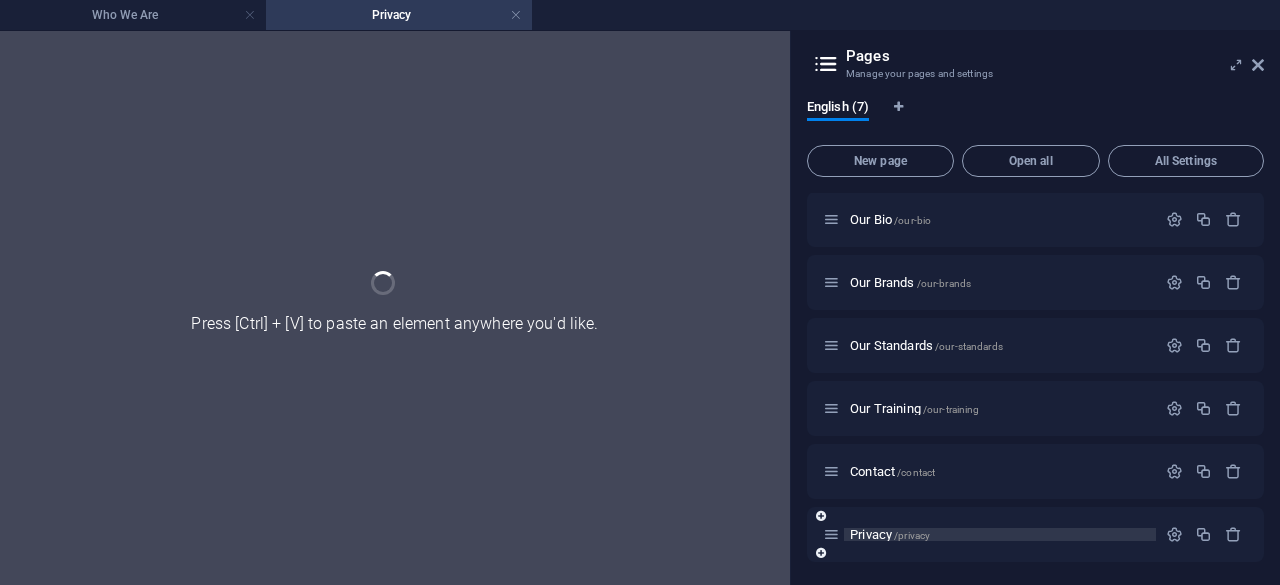 click on "Contact /contact" at bounding box center [1035, 471] 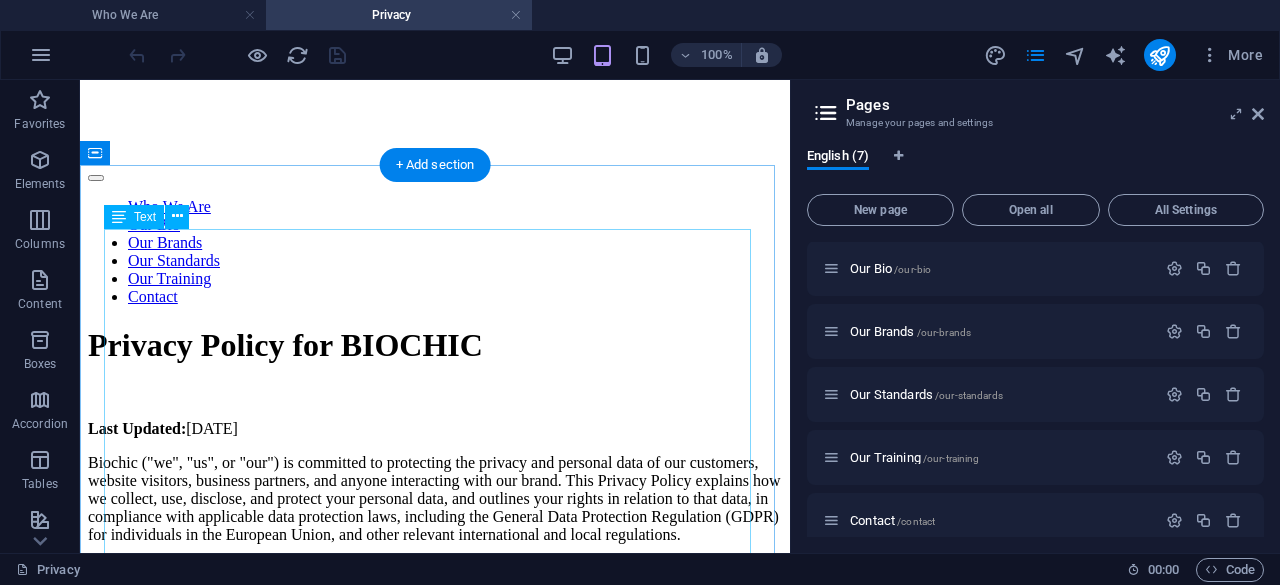 scroll, scrollTop: 231, scrollLeft: 0, axis: vertical 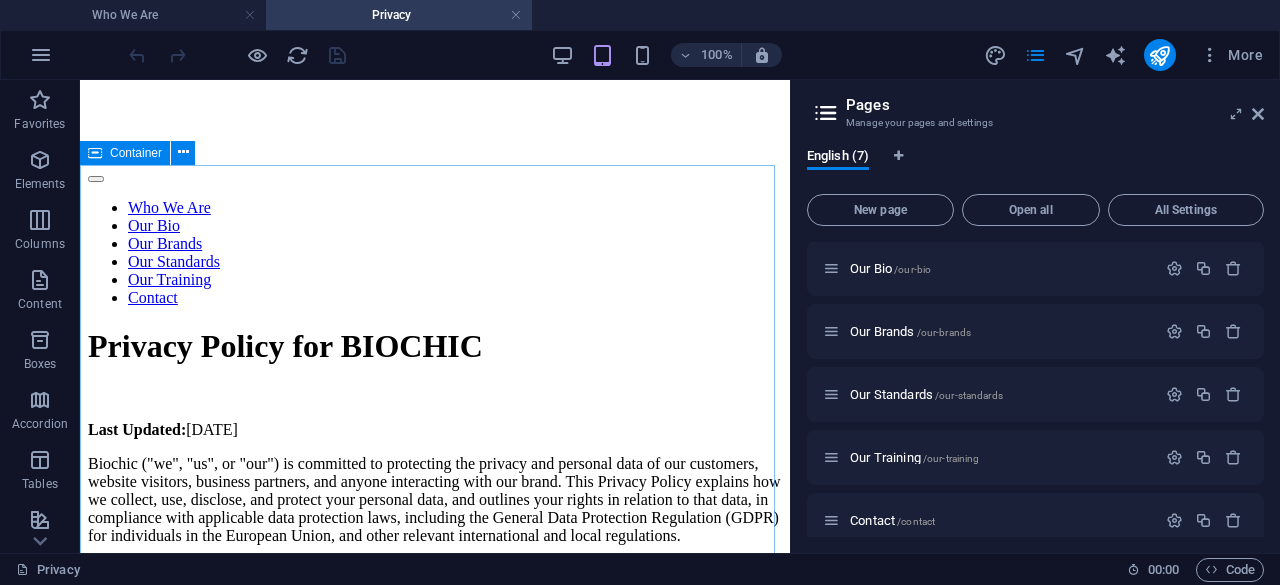 click on "Container" at bounding box center [136, 153] 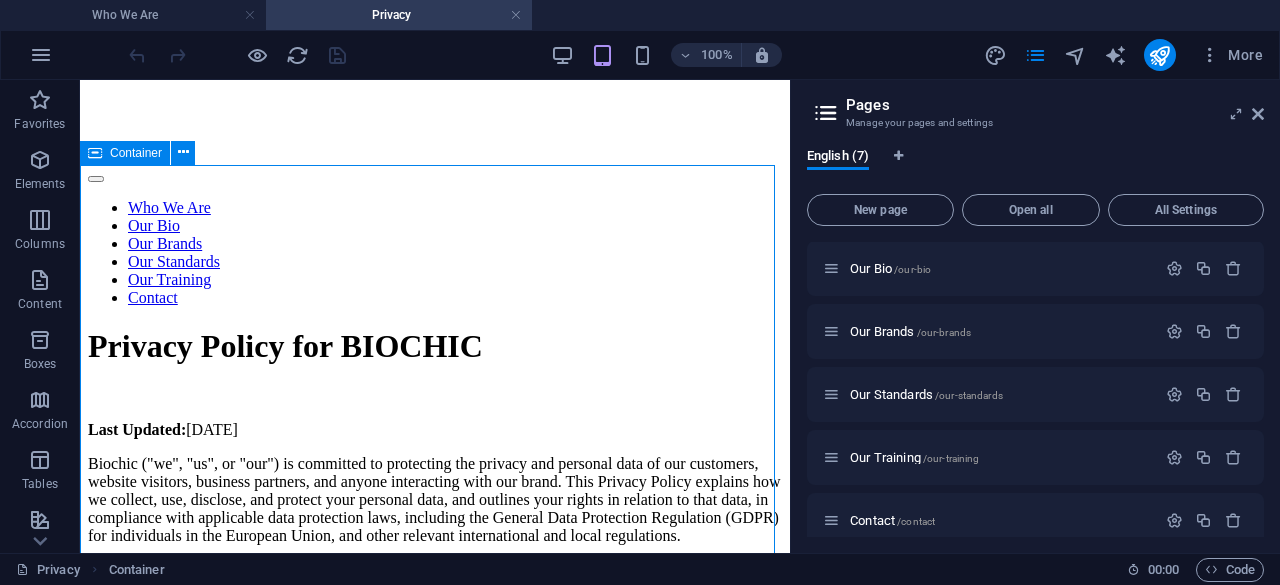 click on "Container" at bounding box center [136, 153] 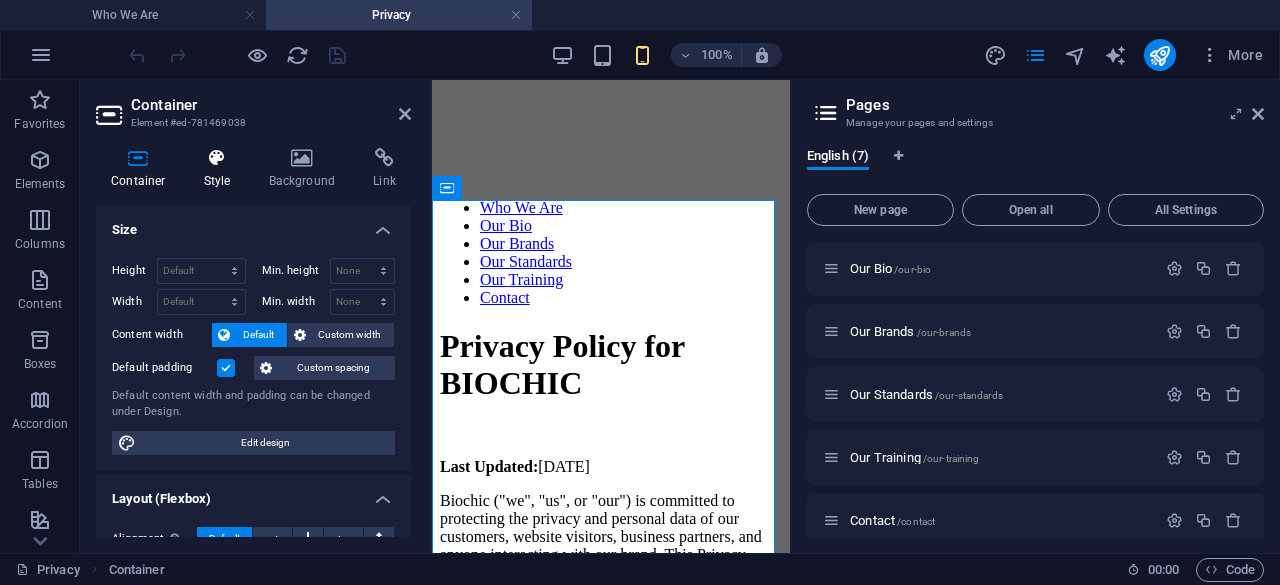 click on "Style" at bounding box center [221, 169] 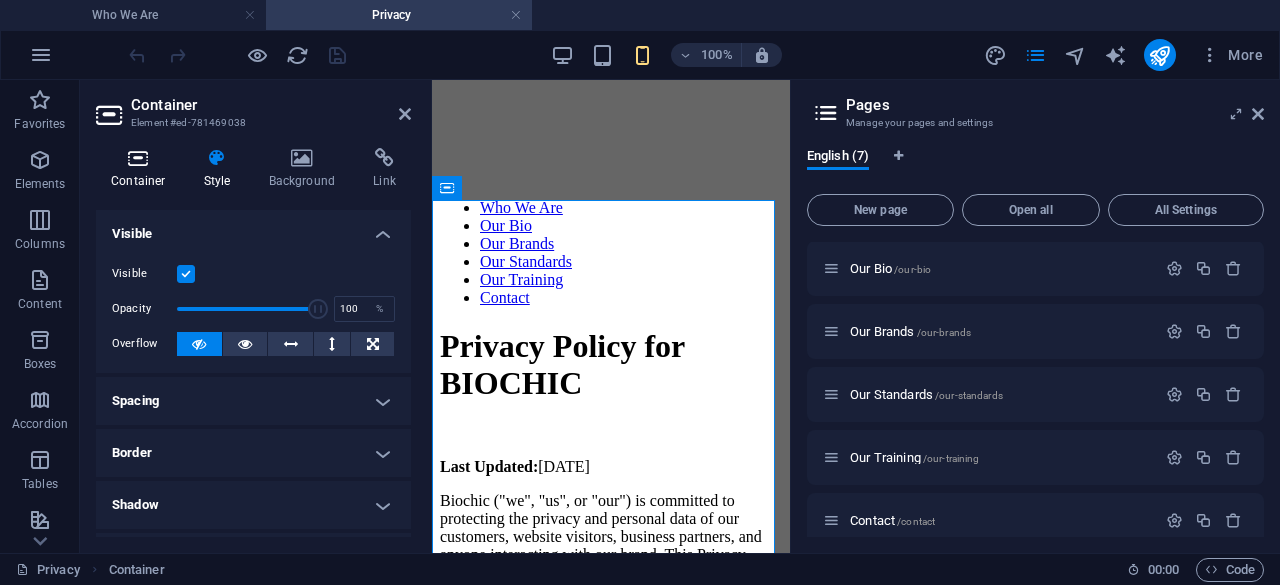click on "Container" at bounding box center [142, 169] 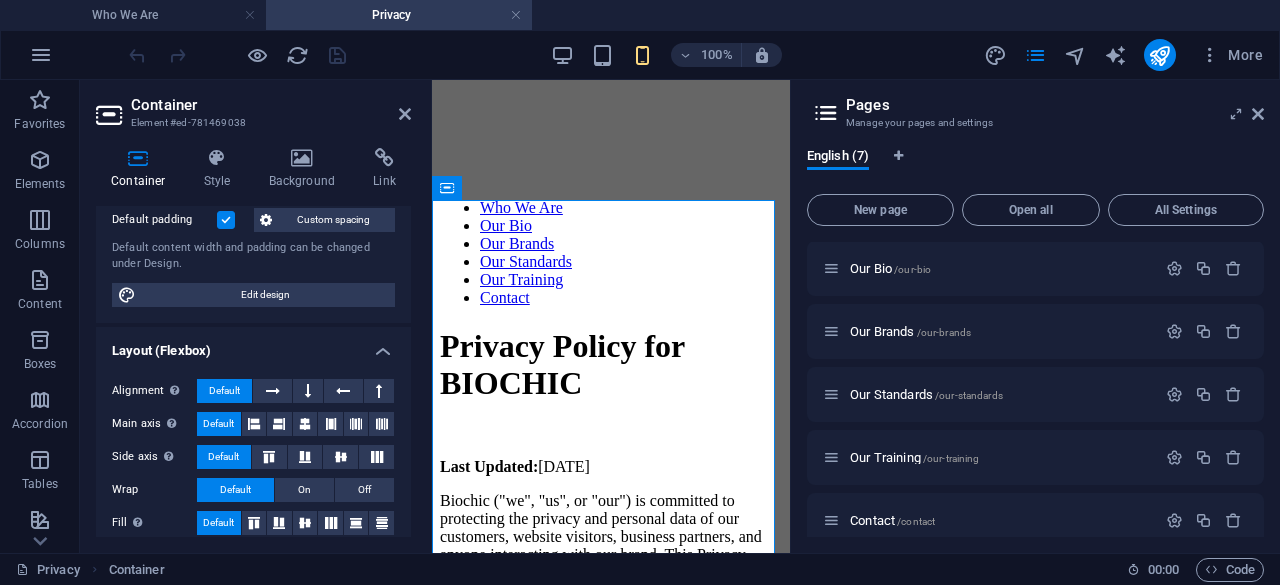 scroll, scrollTop: 149, scrollLeft: 0, axis: vertical 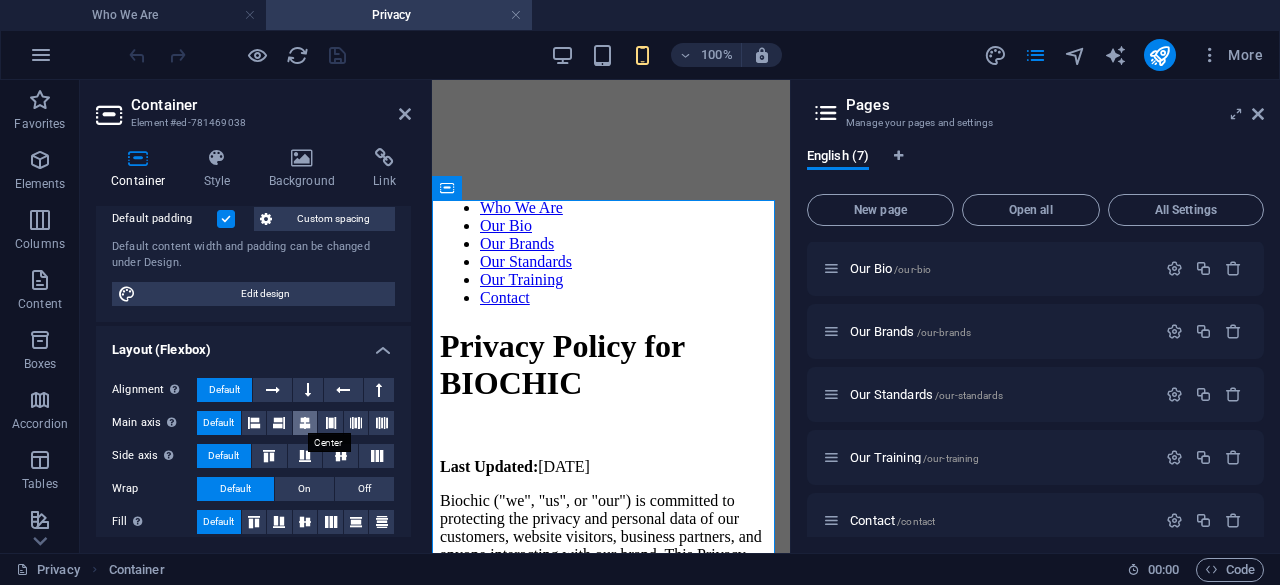 click at bounding box center (305, 423) 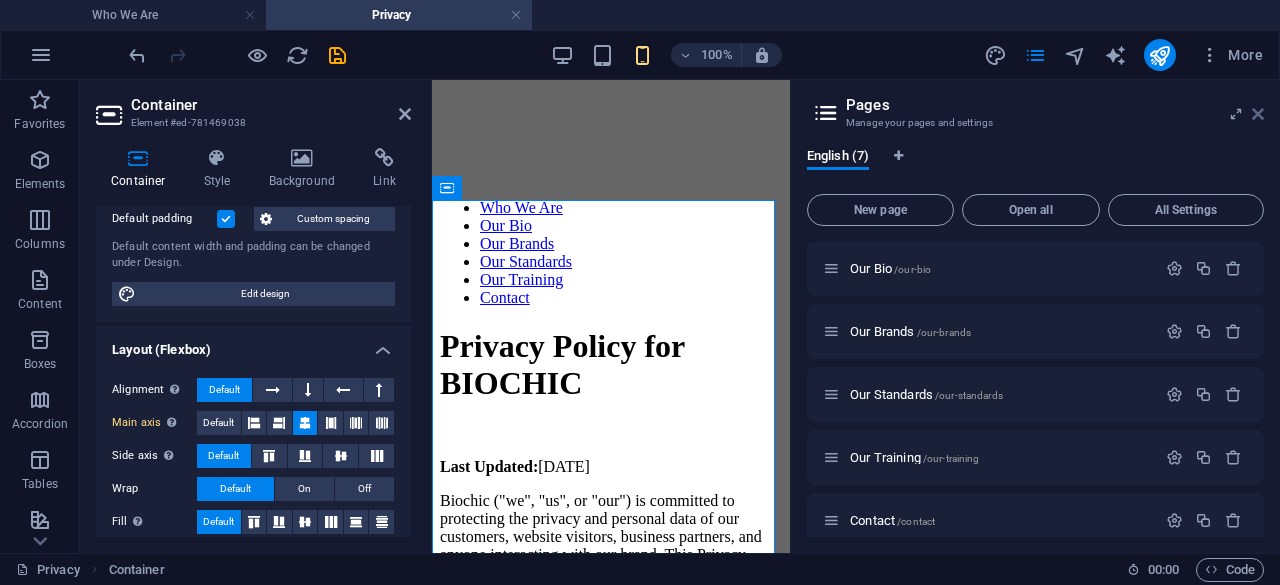 click at bounding box center (1258, 114) 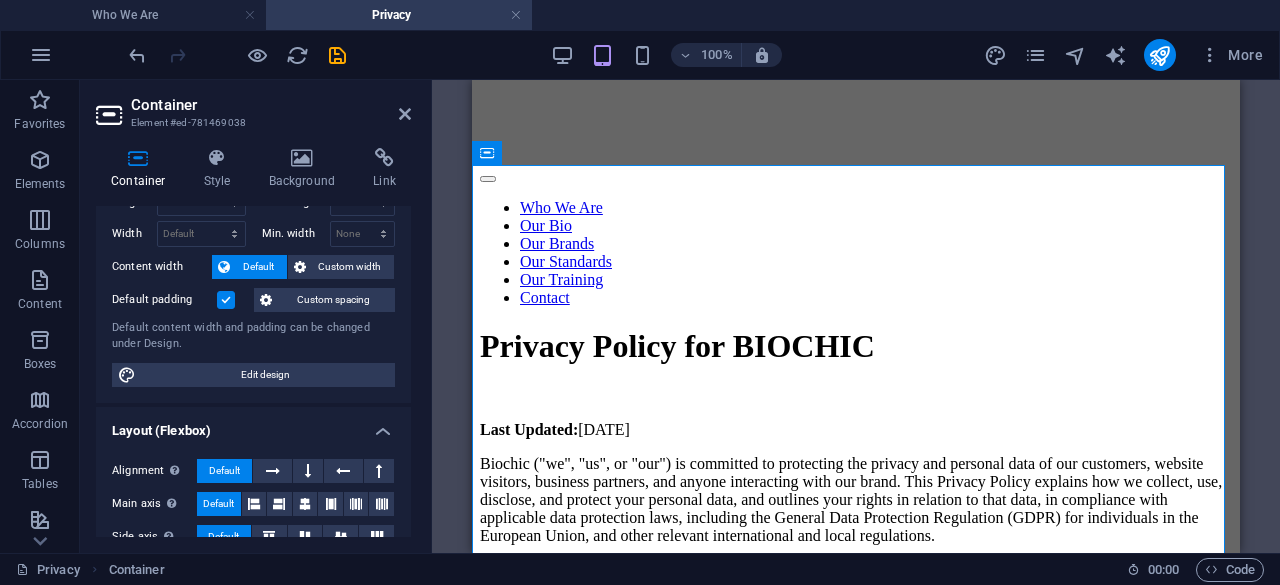 scroll, scrollTop: 66, scrollLeft: 0, axis: vertical 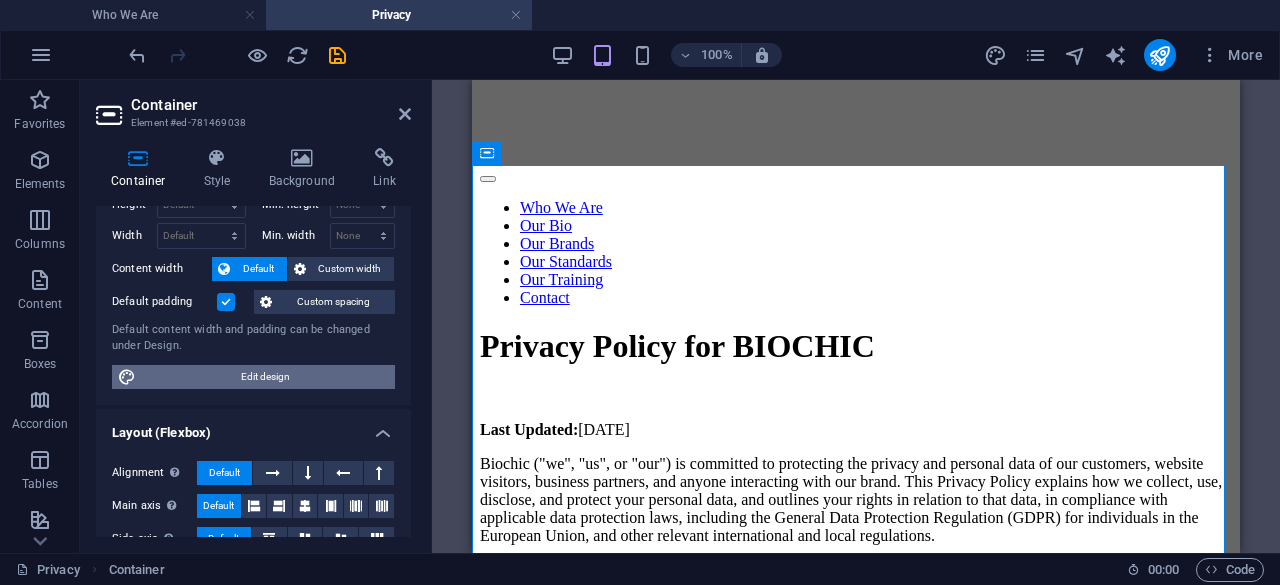 click on "Edit design" at bounding box center (265, 377) 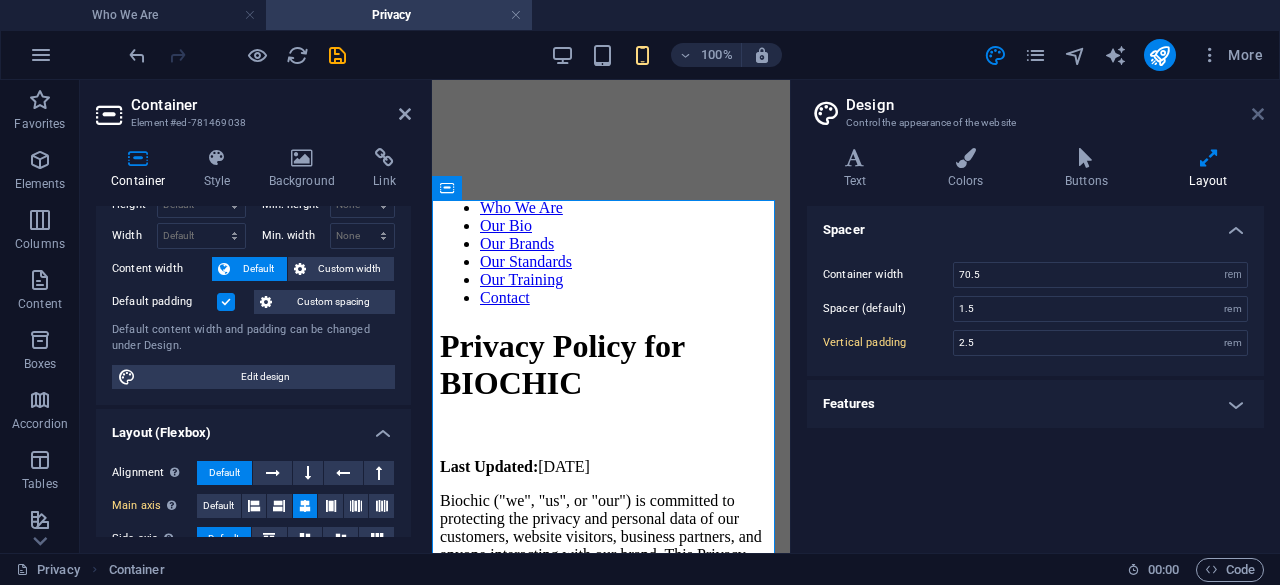 click at bounding box center [1258, 114] 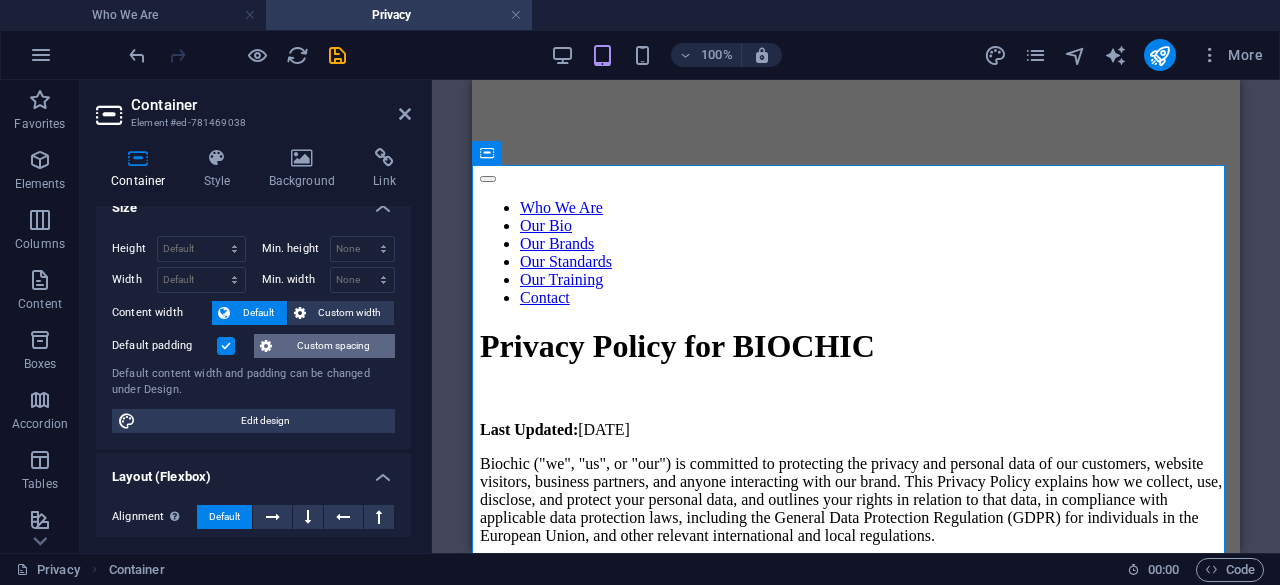 scroll, scrollTop: 20, scrollLeft: 0, axis: vertical 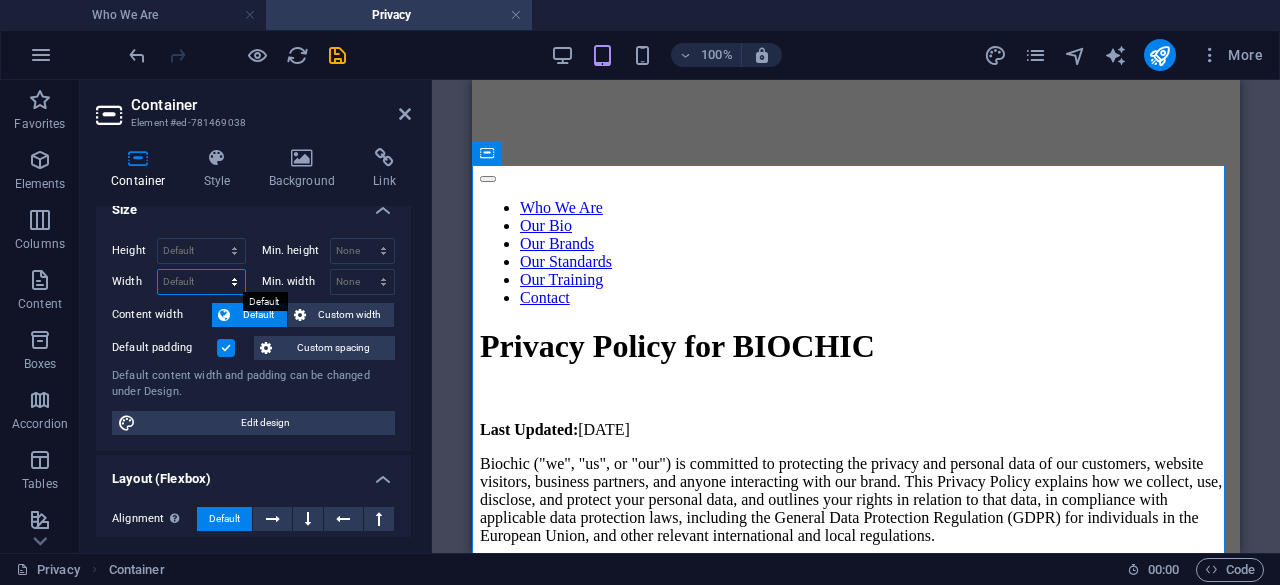 click on "Default px rem % em vh vw" at bounding box center (201, 282) 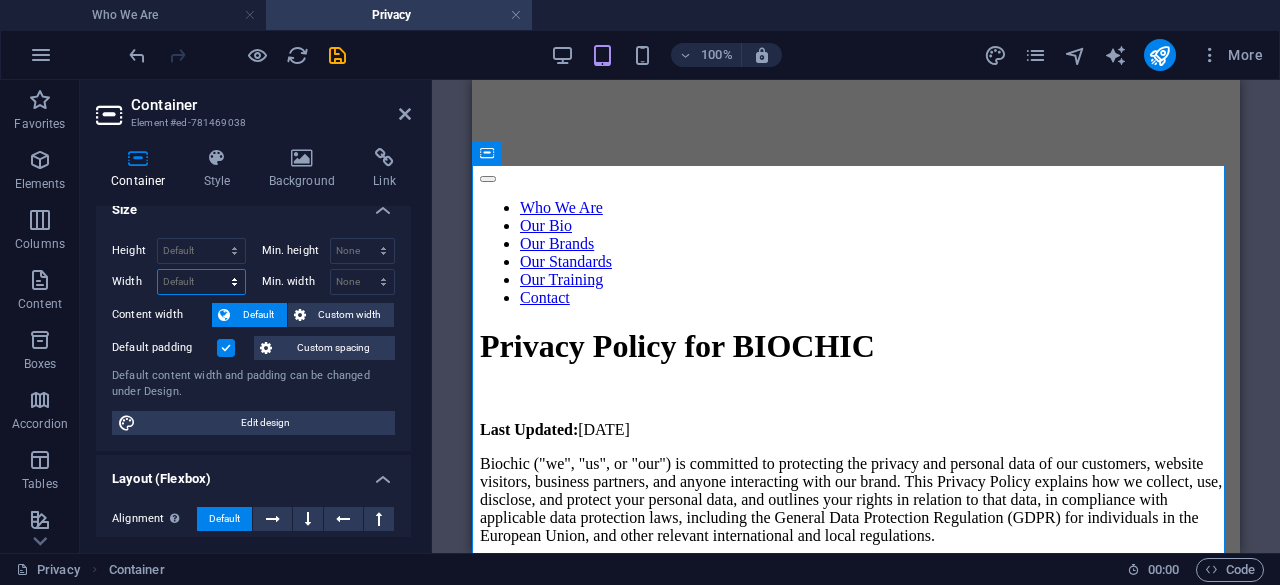 select on "%" 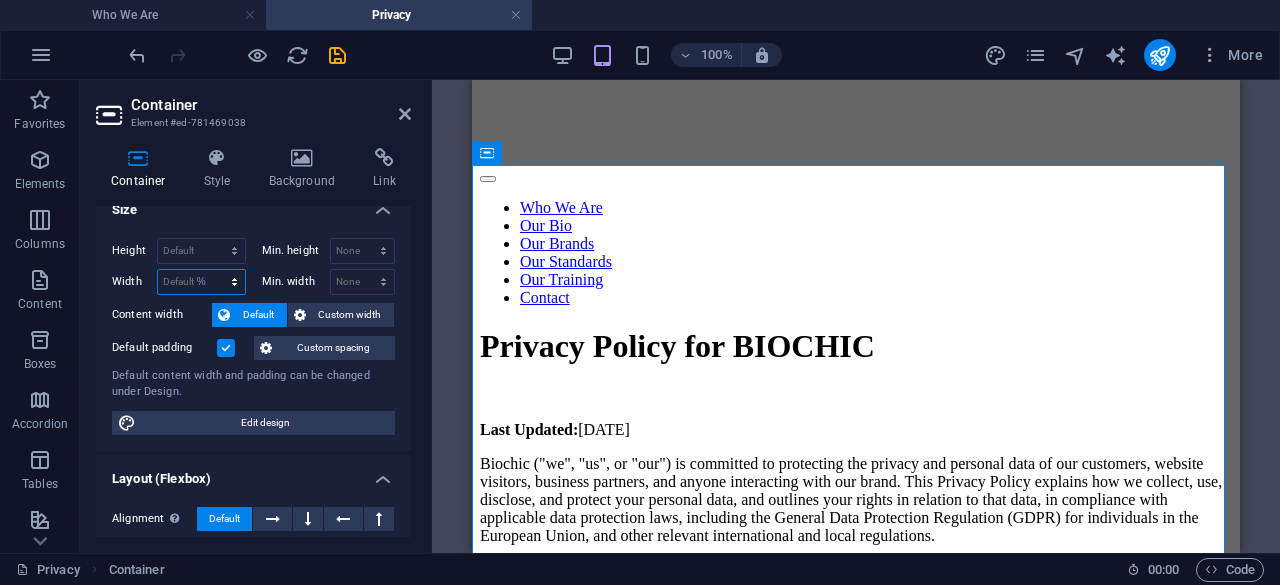 click on "Default px rem % em vh vw" at bounding box center (201, 282) 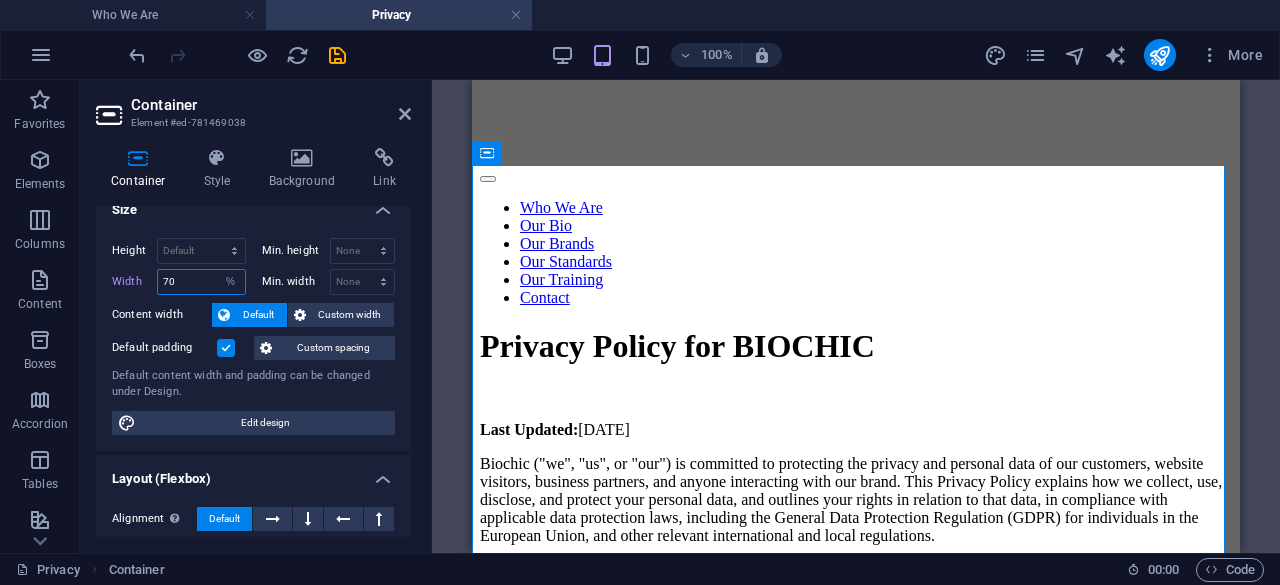 type on "70" 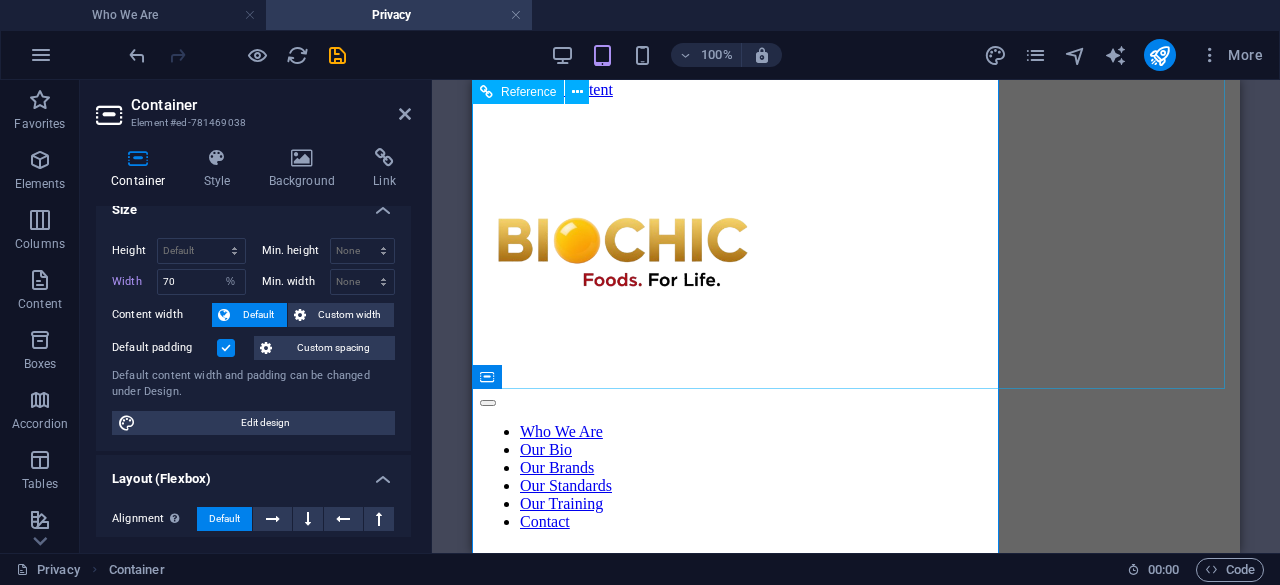 scroll, scrollTop: 6, scrollLeft: 0, axis: vertical 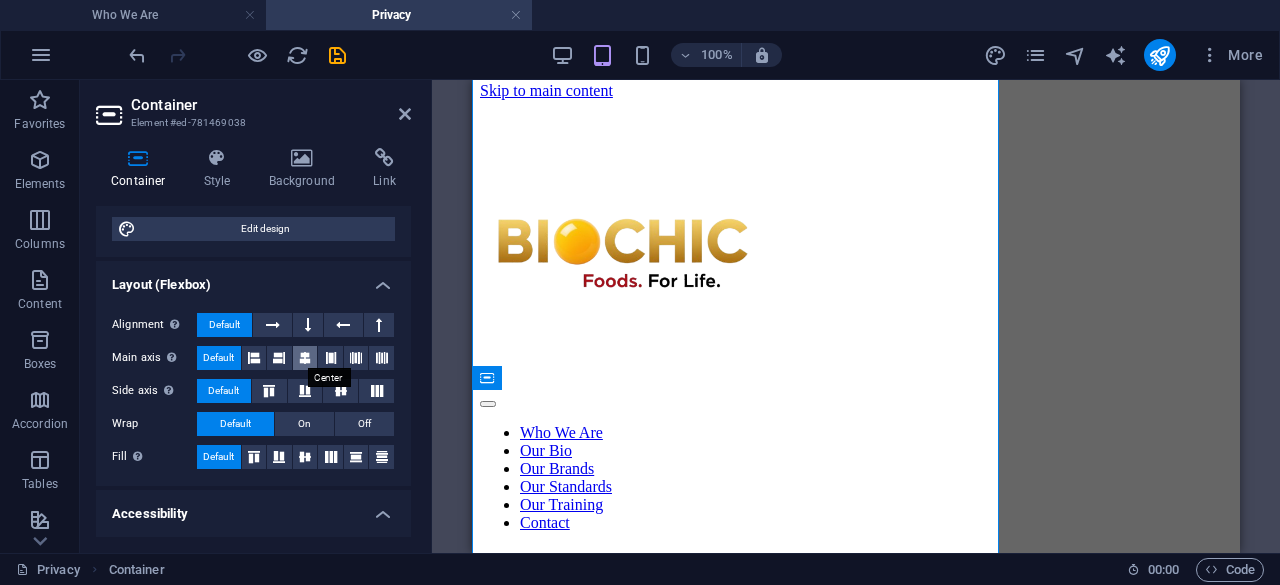 click at bounding box center [305, 358] 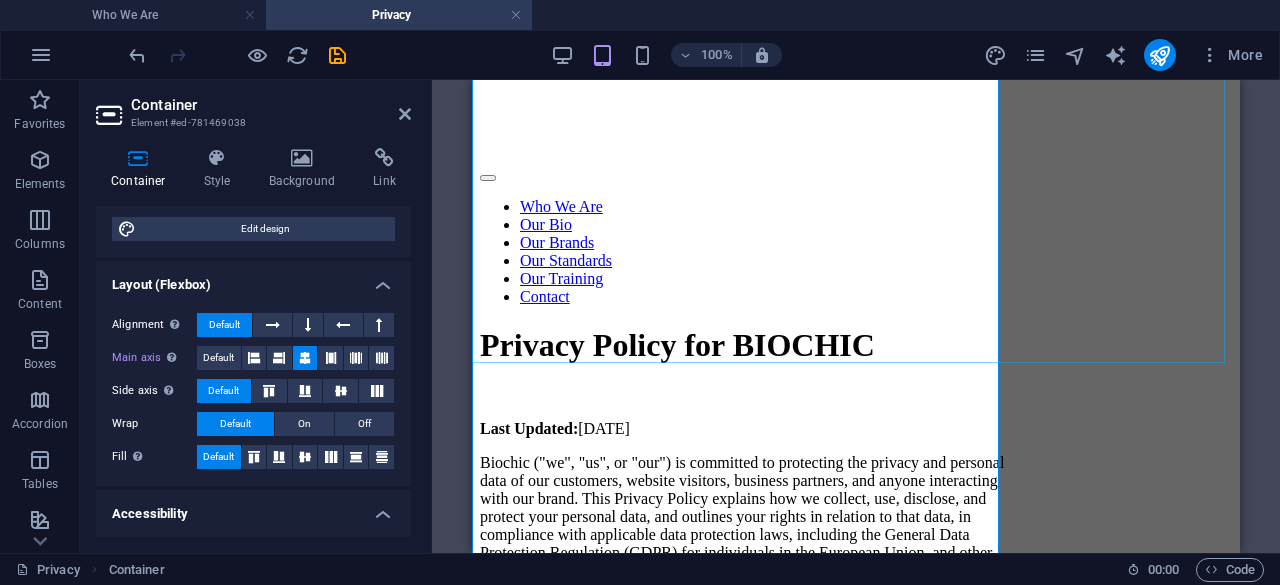 scroll, scrollTop: 397, scrollLeft: 0, axis: vertical 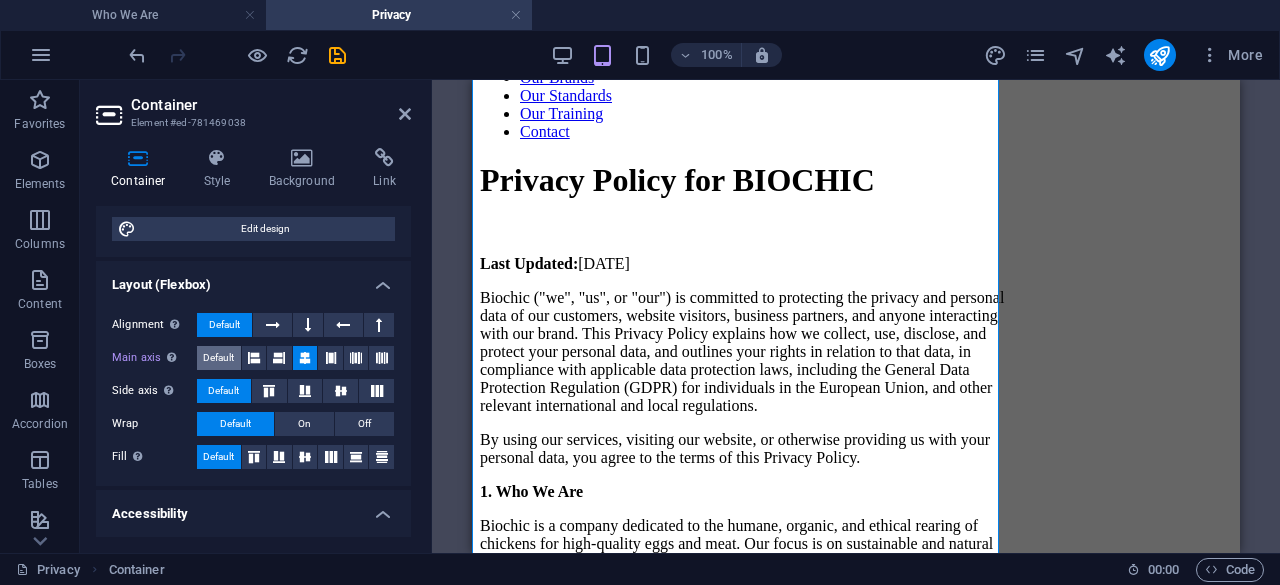 click on "Default" at bounding box center [218, 358] 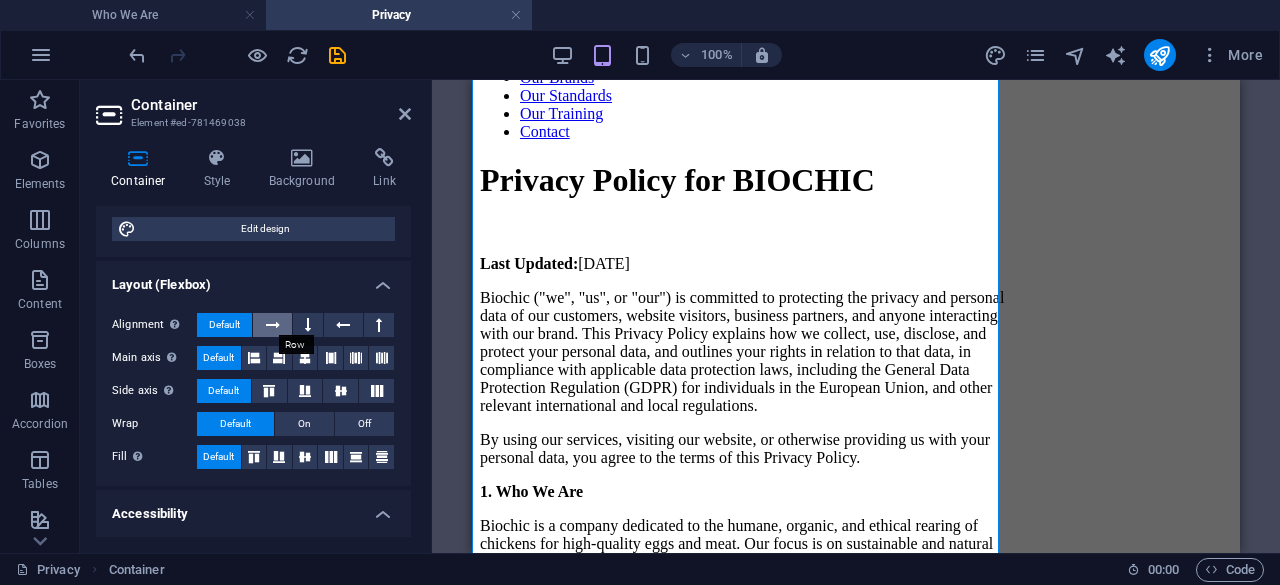 click at bounding box center (273, 325) 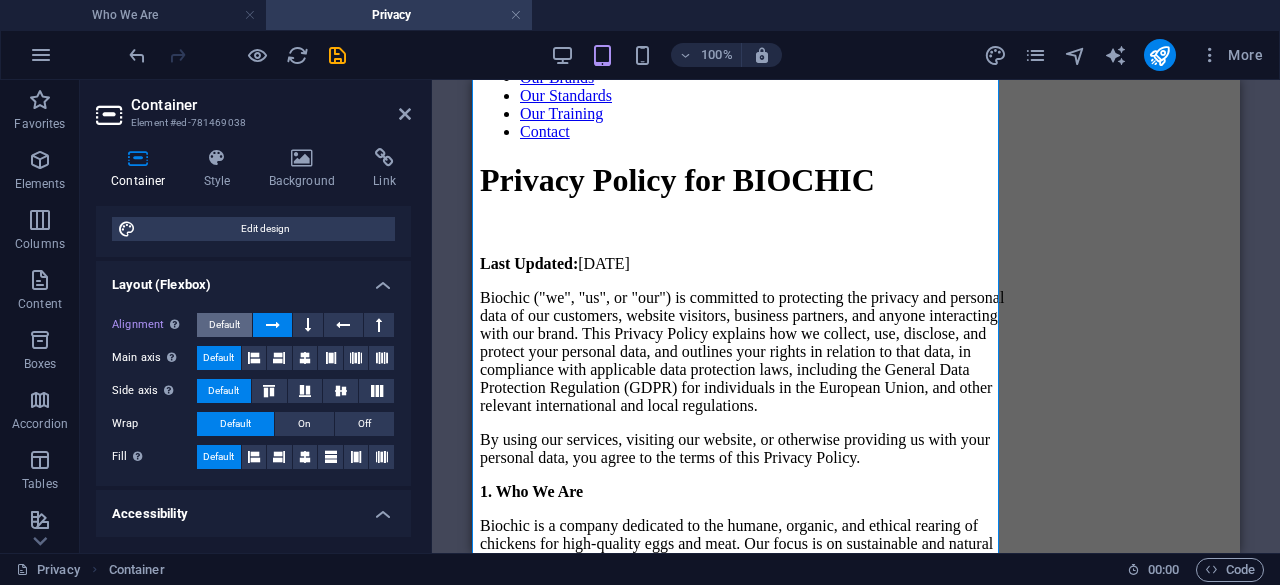 click on "Default" at bounding box center (224, 325) 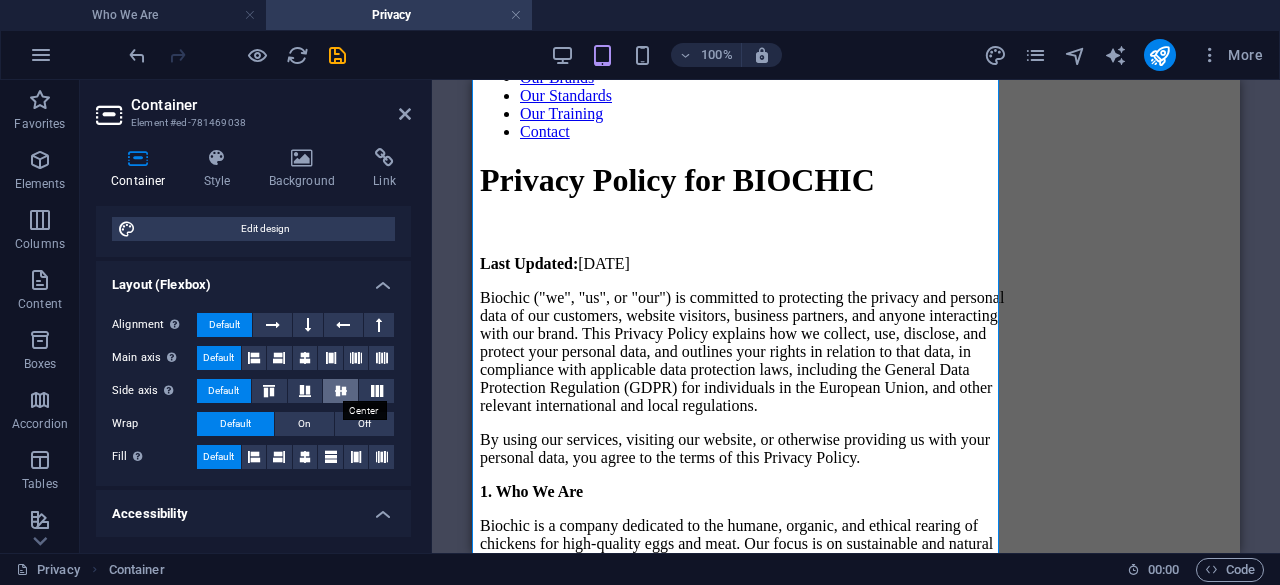 click at bounding box center [341, 391] 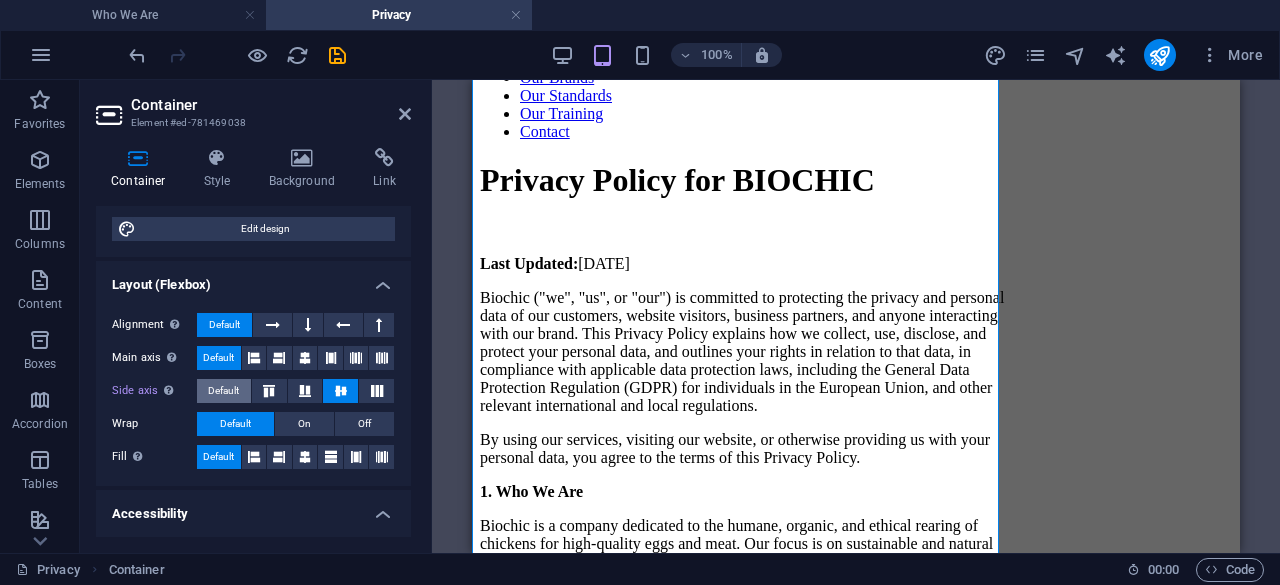 click on "Default" at bounding box center (223, 391) 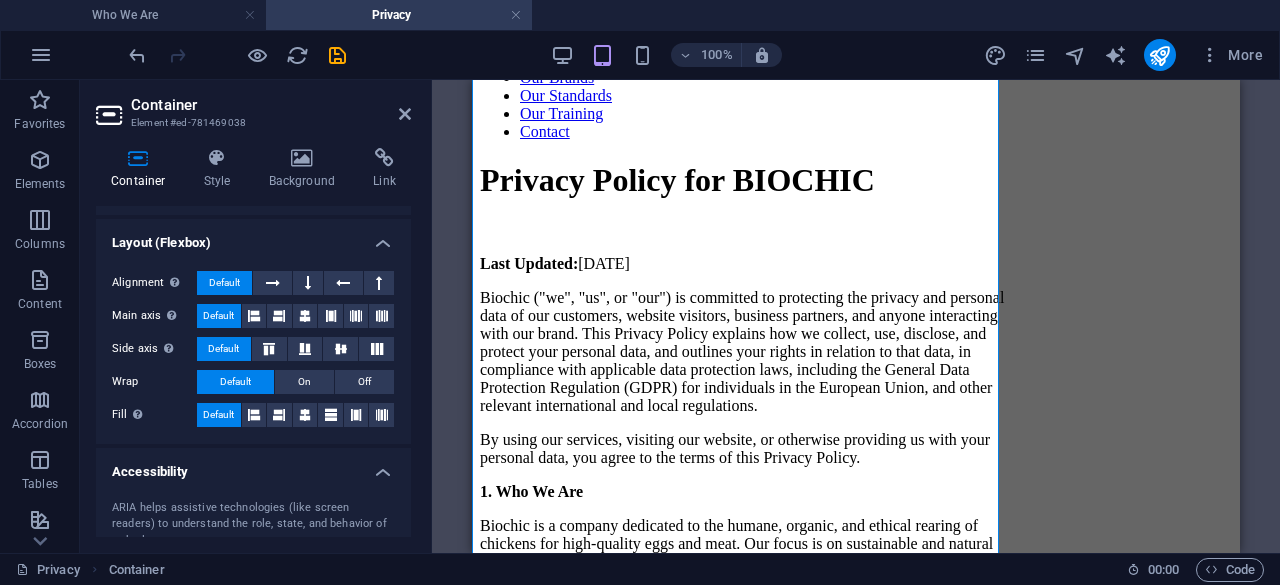 scroll, scrollTop: 258, scrollLeft: 0, axis: vertical 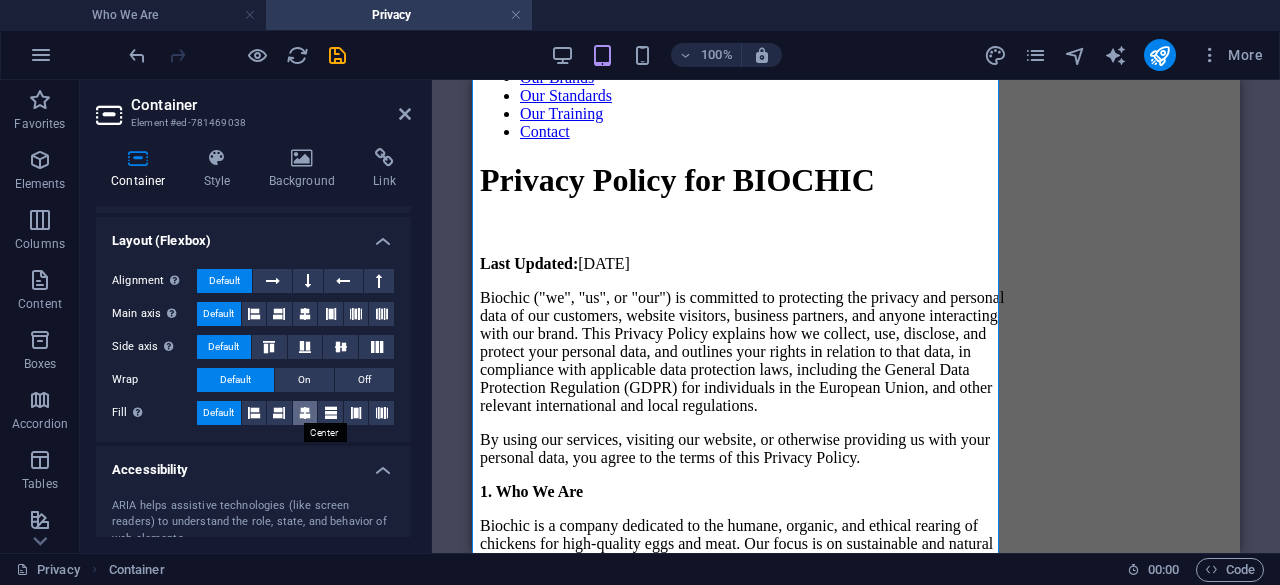 click at bounding box center (305, 413) 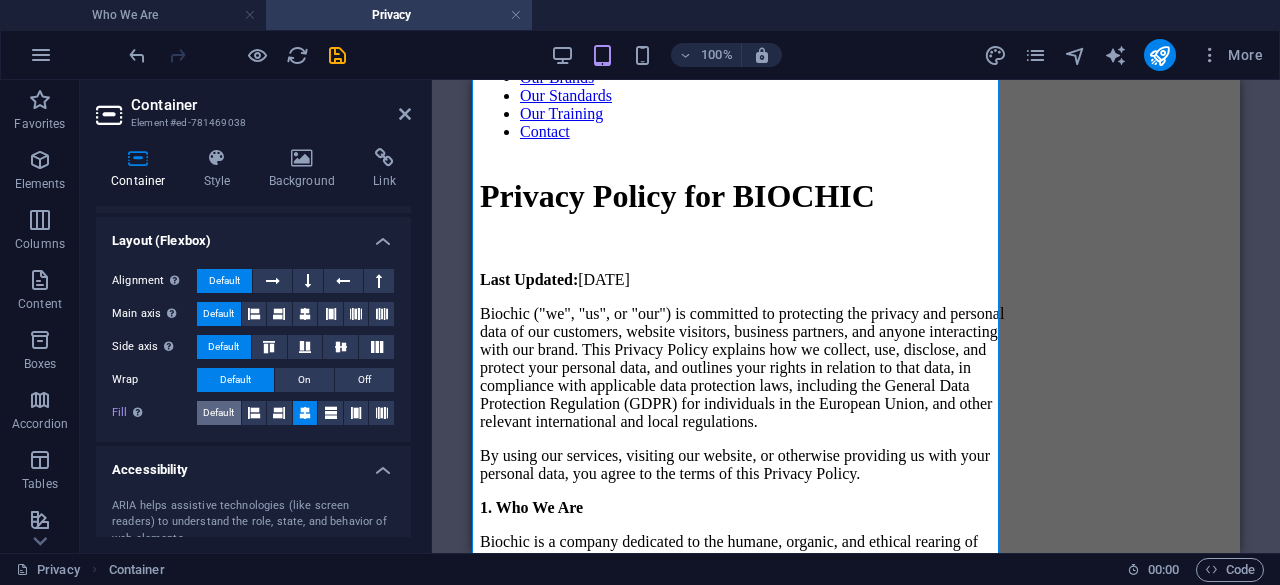 click on "Default" at bounding box center [218, 413] 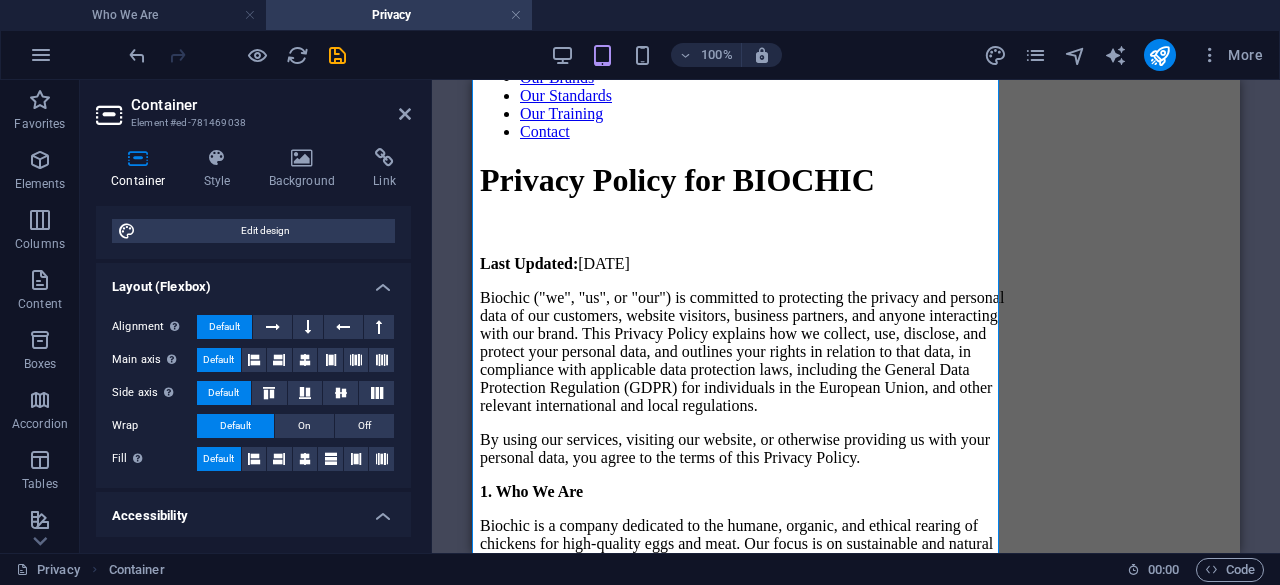 scroll, scrollTop: 208, scrollLeft: 0, axis: vertical 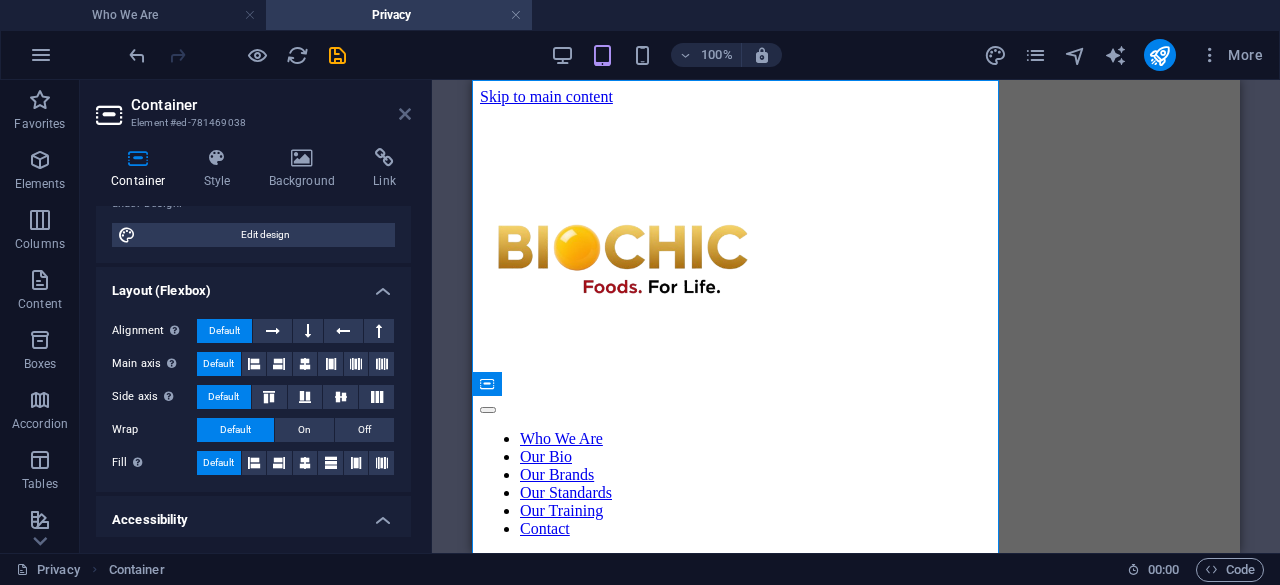 click at bounding box center [405, 114] 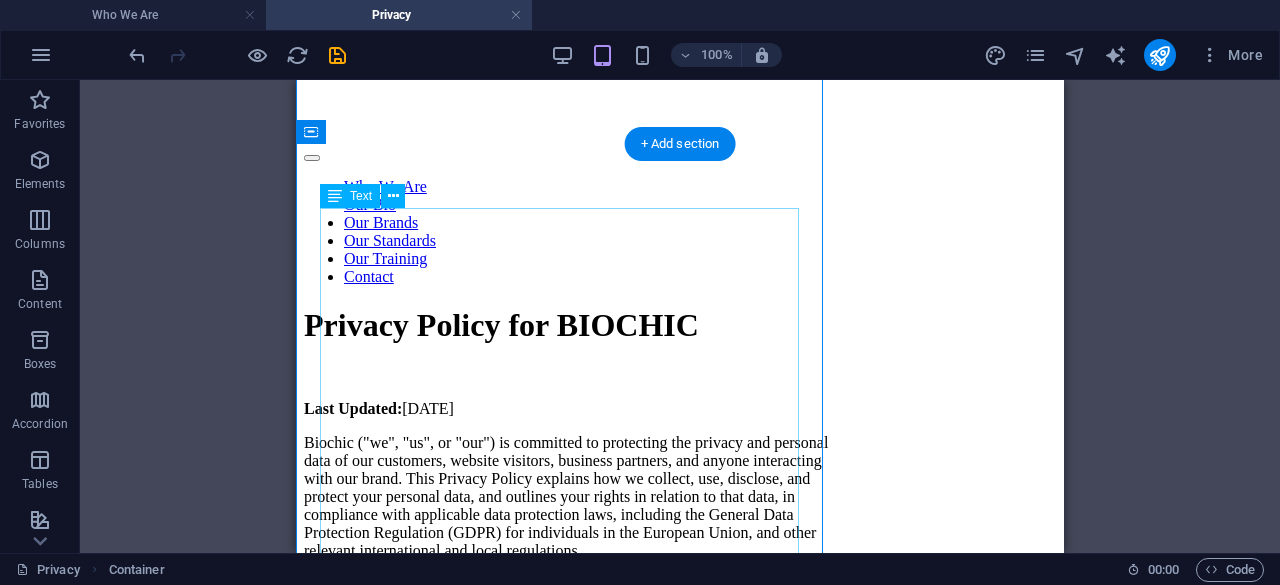 scroll, scrollTop: 0, scrollLeft: 0, axis: both 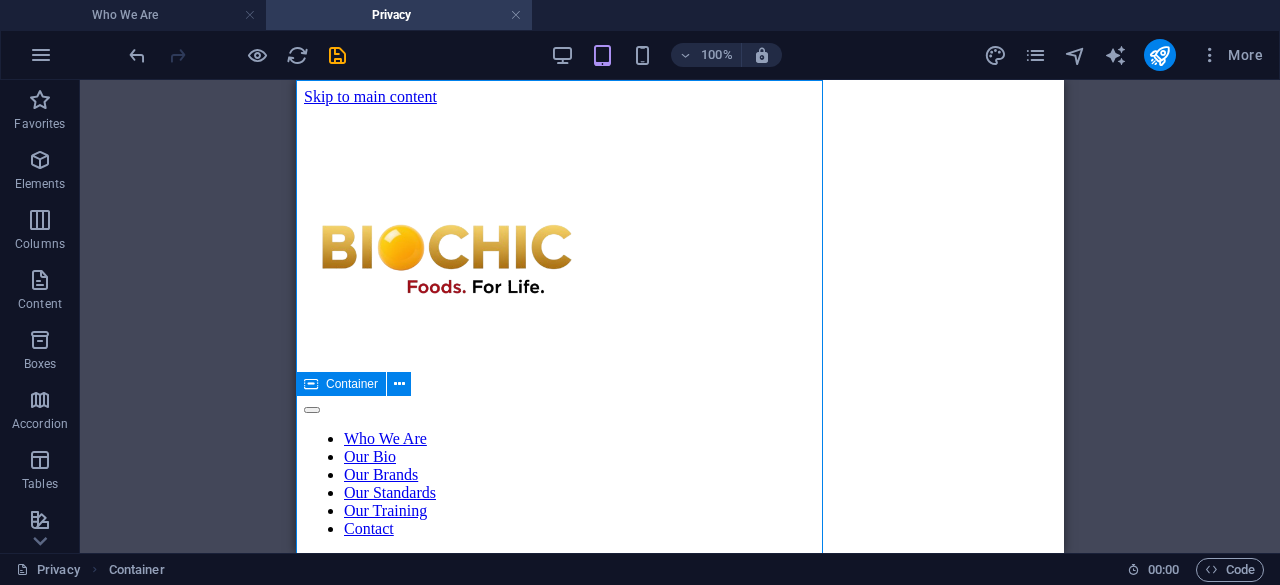 click on "Container" at bounding box center [352, 384] 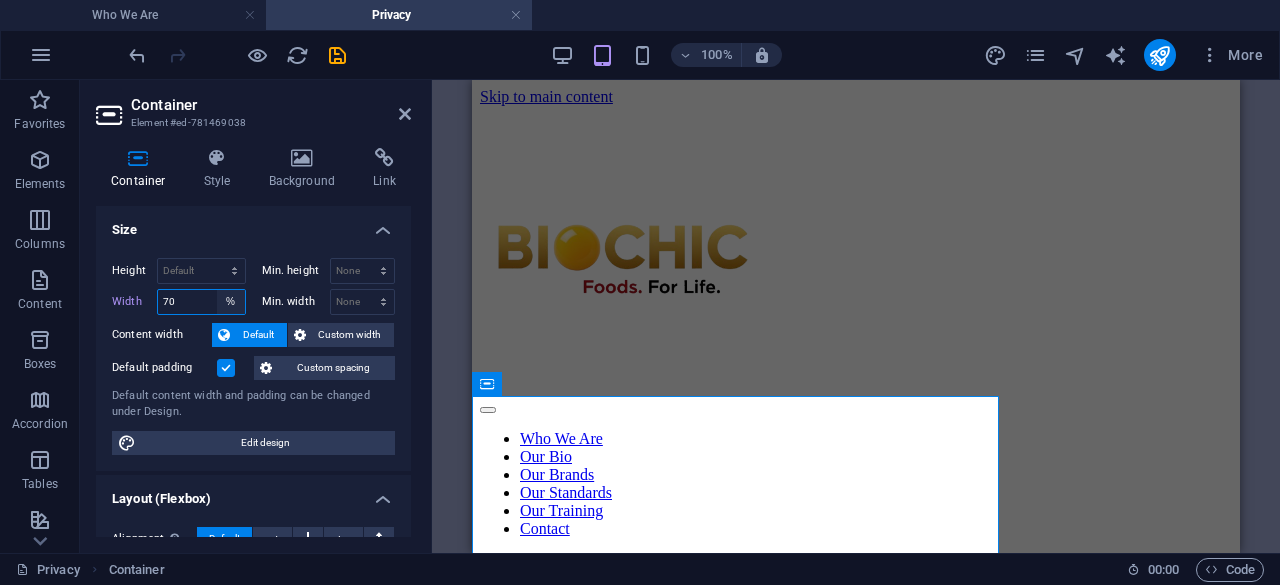 click on "Default px rem % em vh vw" at bounding box center [231, 302] 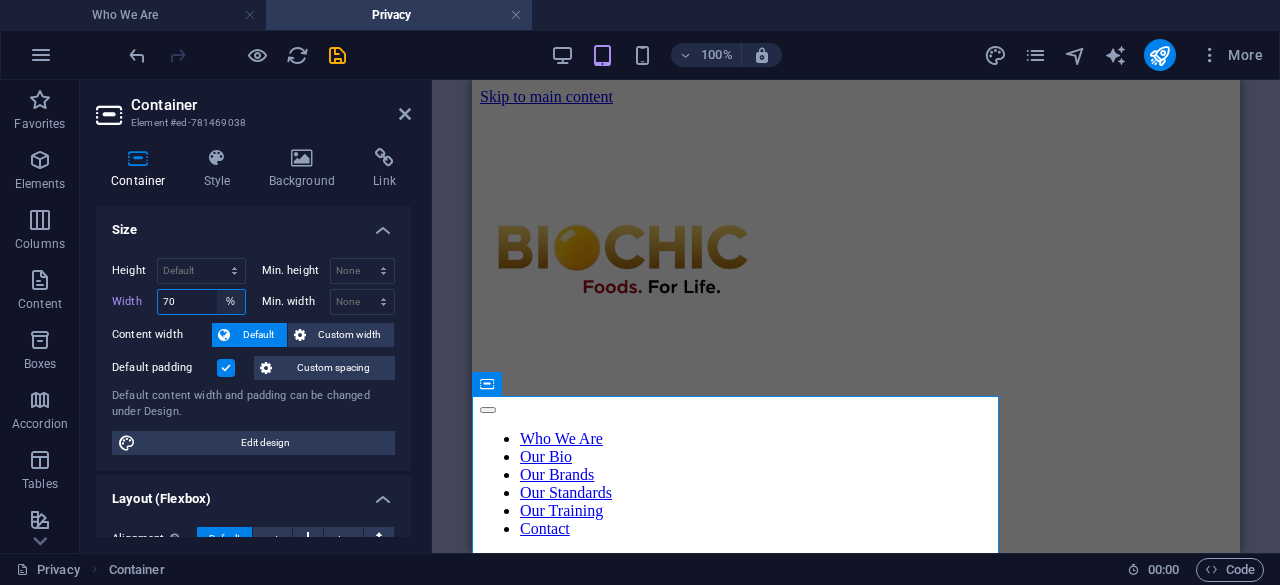 select on "default" 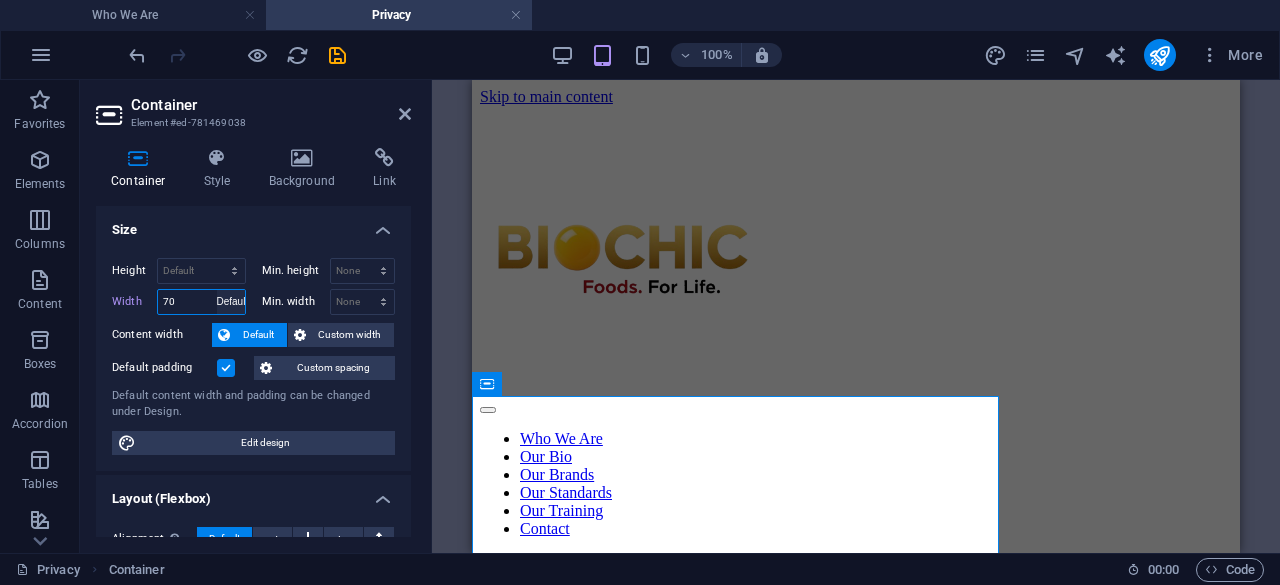 click on "Default px rem % em vh vw" at bounding box center [231, 302] 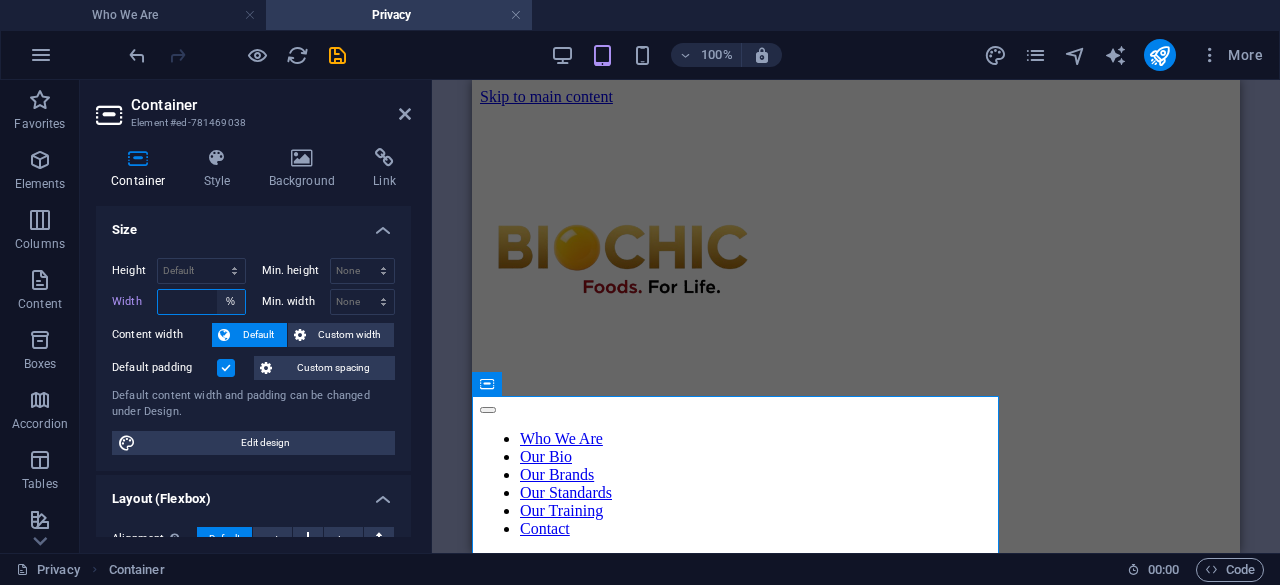type 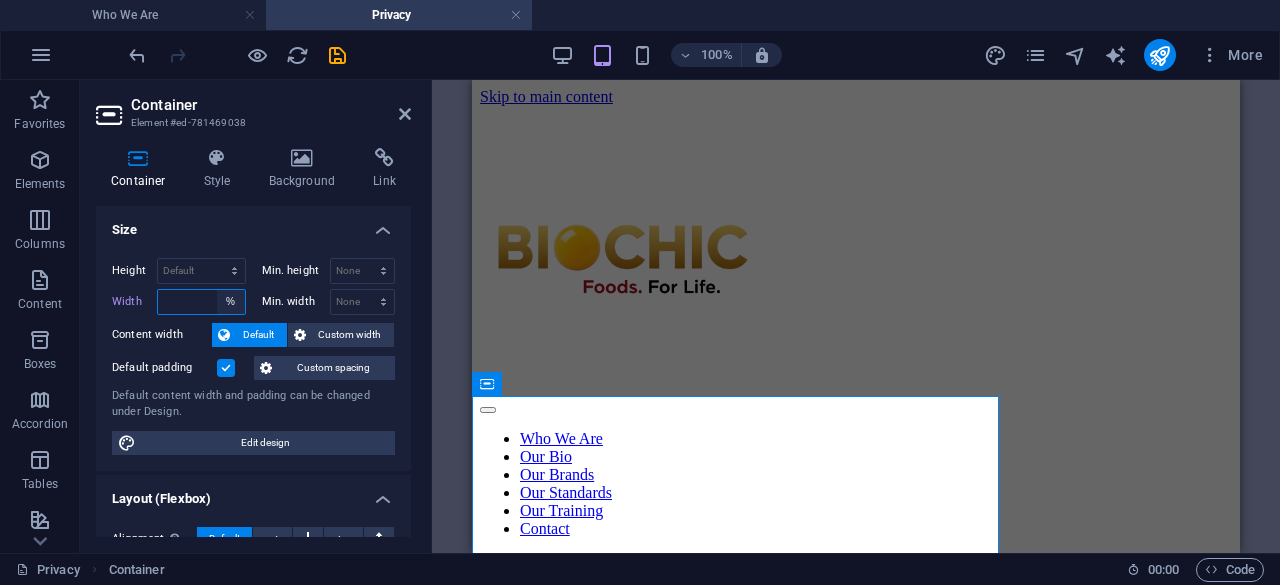 click on "Default px rem % em vh vw" at bounding box center (231, 302) 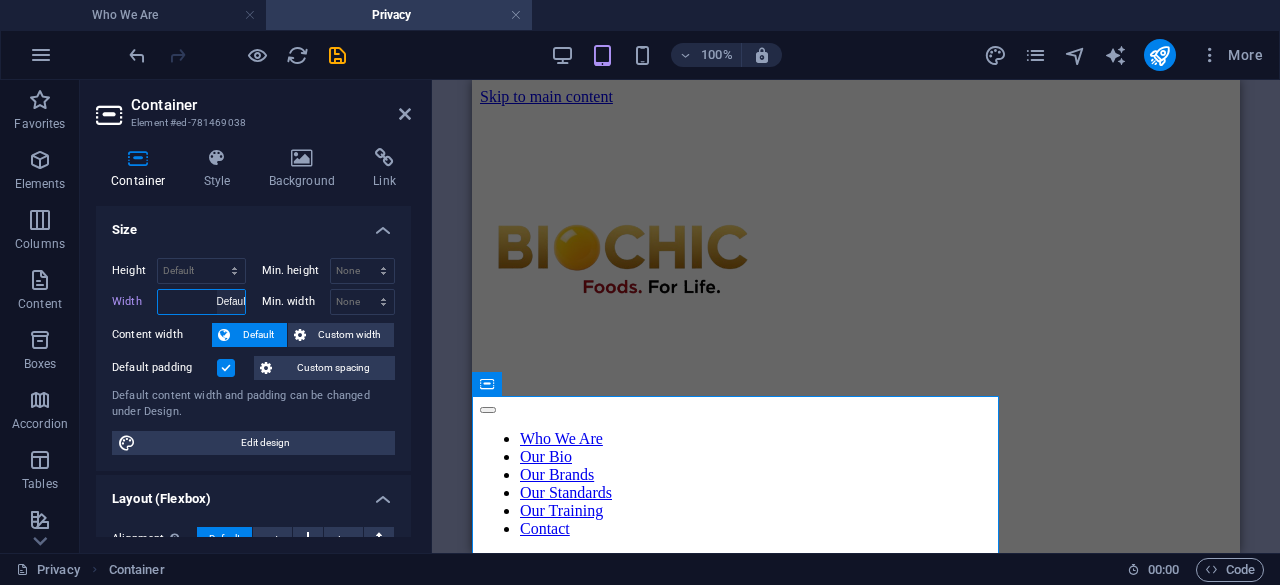 click on "Default px rem % em vh vw" at bounding box center (231, 302) 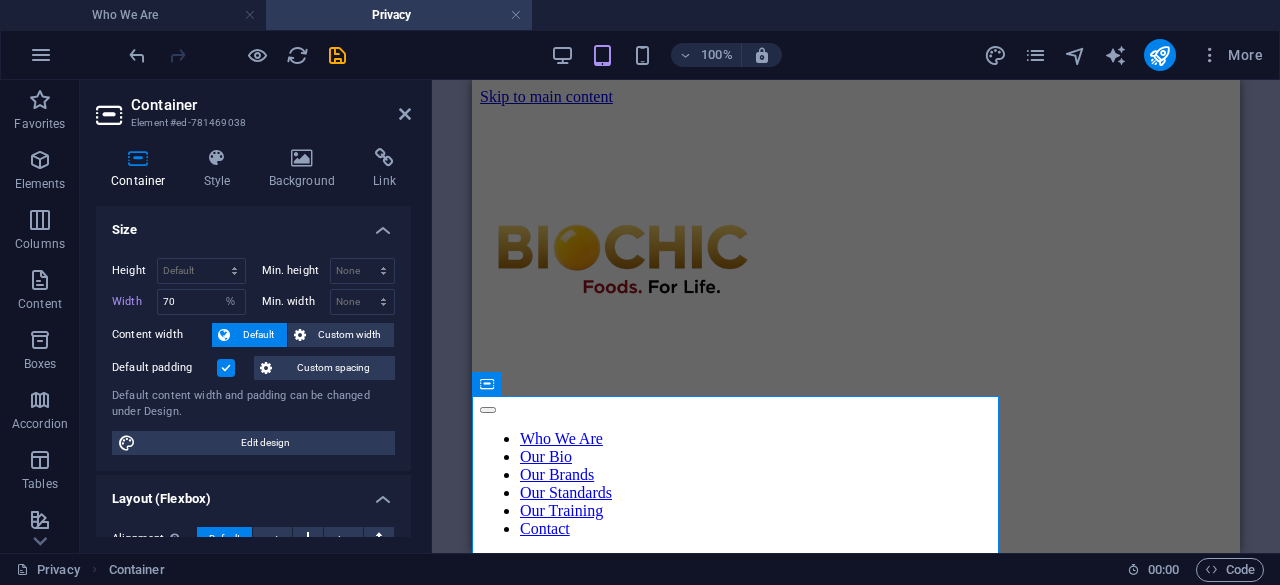 click on "Container Style Background Link Size Height Default px rem % vh vw Min. height None px rem % vh vw Width 70 Default px rem % em vh vw Min. width None px rem % vh vw Content width Default Custom width Width Default px rem % em vh vw Min. width None px rem % vh vw Default padding Custom spacing Default content width and padding can be changed under Design. Edit design Layout (Flexbox) Alignment Determines the flex direction. Default Main axis Determine how elements should behave along the main axis inside this container (justify content). Default Side axis Control the vertical direction of the element inside of the container (align items). Default Wrap Default On Off Fill Controls the distances and direction of elements on the y-axis across several lines (align content). Default Accessibility ARIA helps assistive technologies (like screen readers) to understand the role, state, and behavior of web elements Role The ARIA role defines the purpose of an element.  None Alert Article Banner Comment" at bounding box center [253, 342] 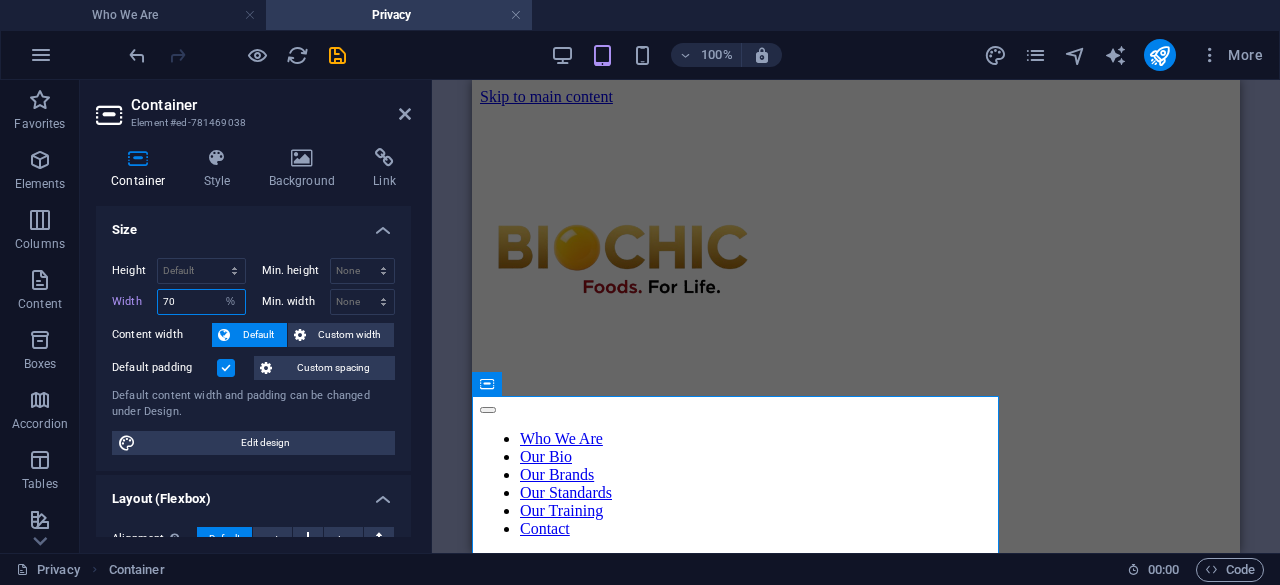 click on "70" at bounding box center [201, 302] 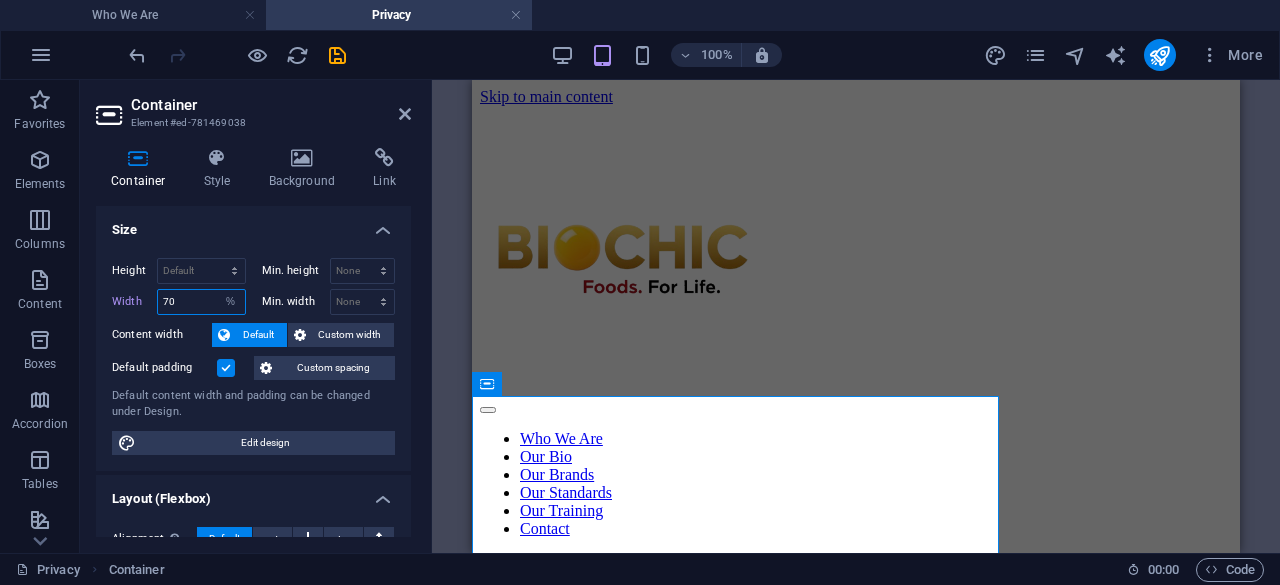 type on "7" 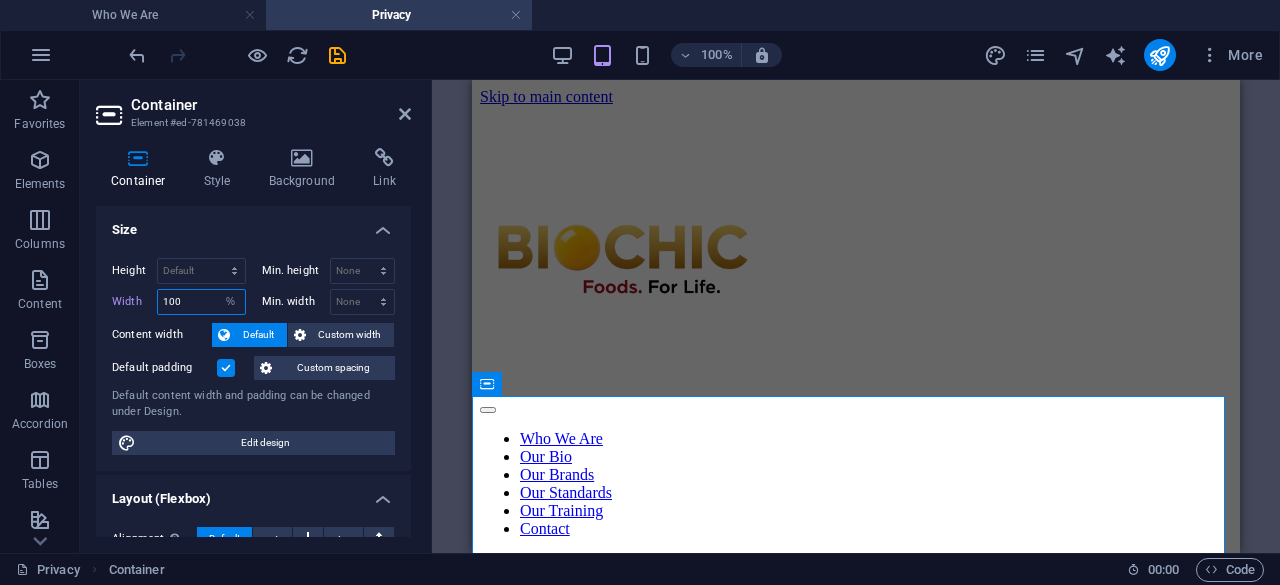 type on "100" 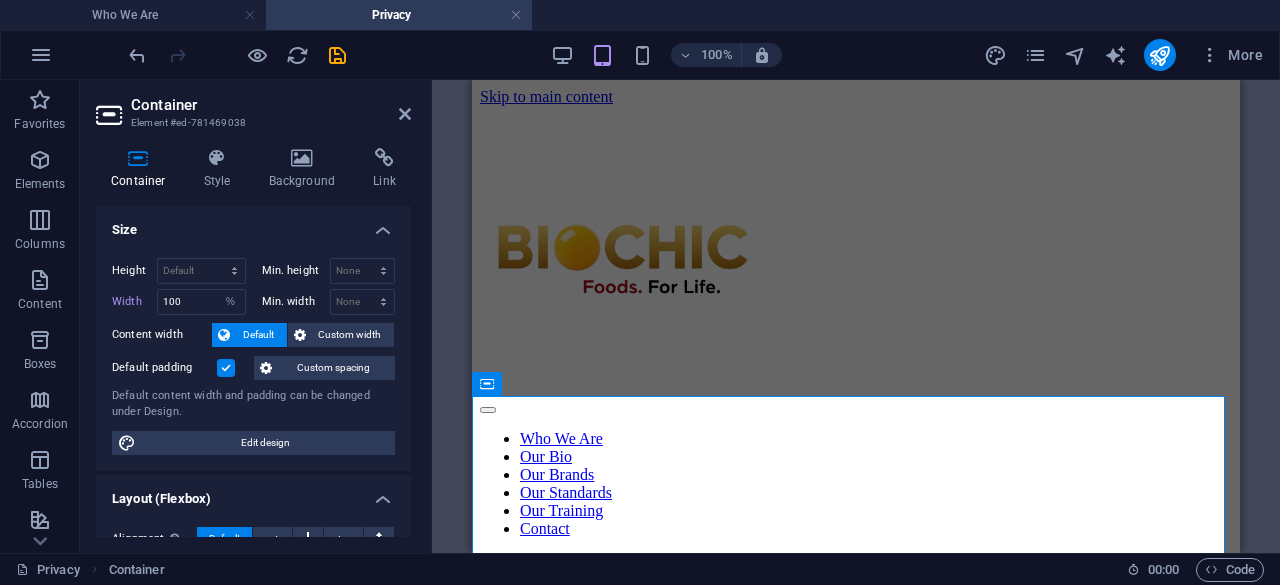 click on "Container Style Background Link Size Height Default px rem % vh vw Min. height None px rem % vh vw Width 100 Default px rem % em vh vw Min. width None px rem % vh vw Content width Default Custom width Width Default px rem % em vh vw Min. width None px rem % vh vw Default padding Custom spacing Default content width and padding can be changed under Design. Edit design Layout (Flexbox) Alignment Determines the flex direction. Default Main axis Determine how elements should behave along the main axis inside this container (justify content). Default Side axis Control the vertical direction of the element inside of the container (align items). Default Wrap Default On Off Fill Controls the distances and direction of elements on the y-axis across several lines (align content). Default Accessibility ARIA helps assistive technologies (like screen readers) to understand the role, state, and behavior of web elements Role The ARIA role defines the purpose of an element.  None Alert Article Banner Comment" at bounding box center [253, 342] 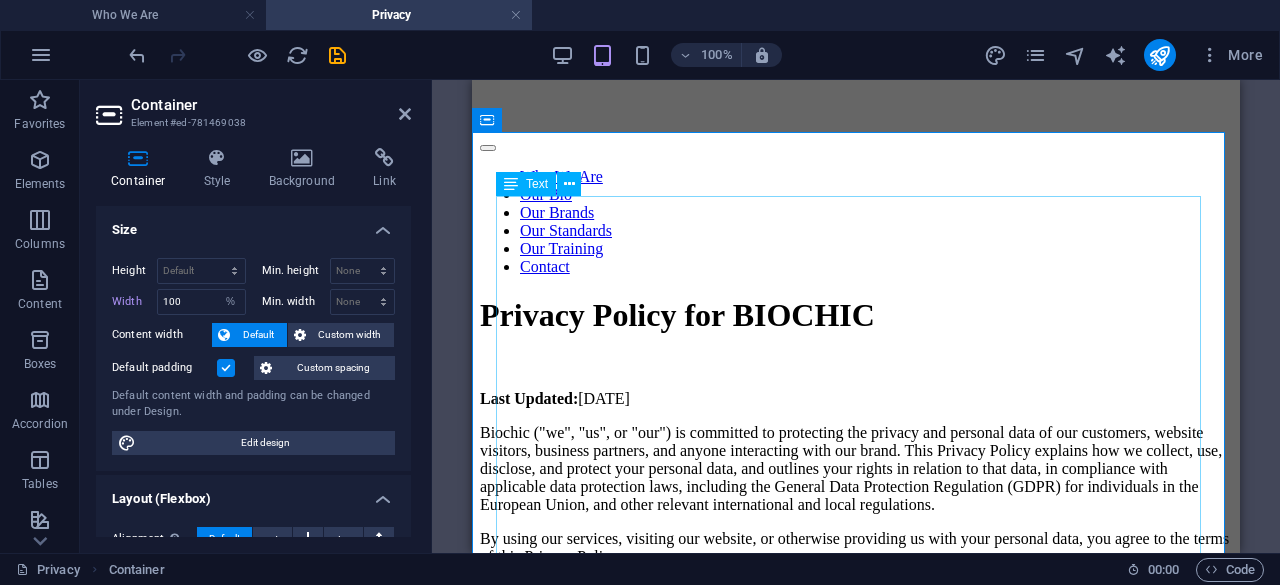 scroll, scrollTop: 264, scrollLeft: 0, axis: vertical 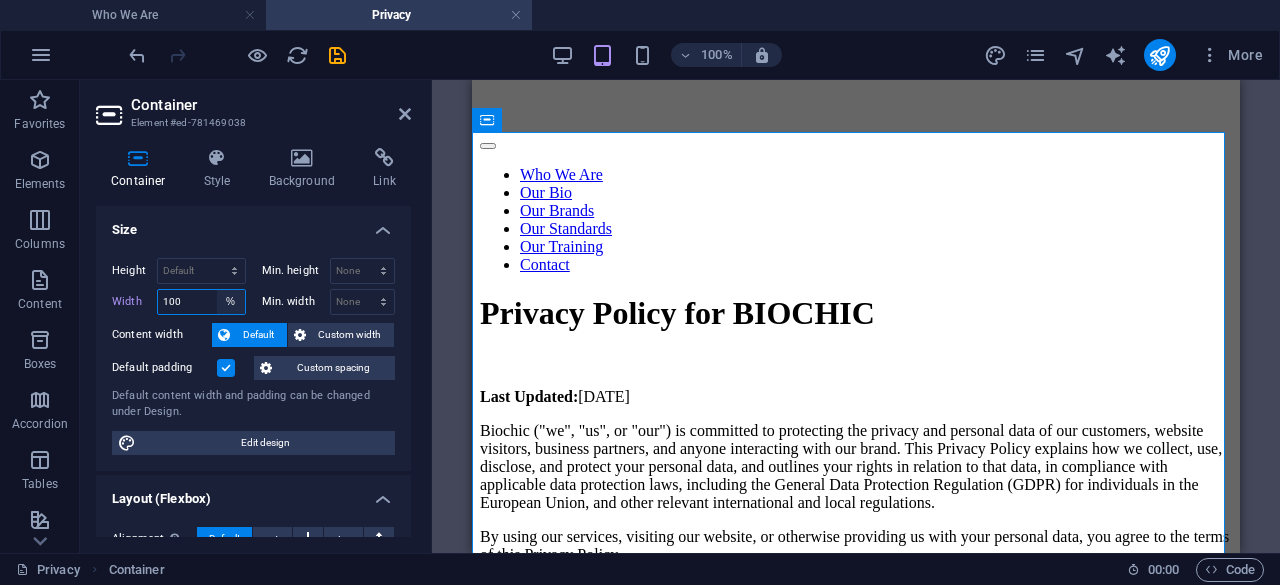 click on "Default px rem % em vh vw" at bounding box center [231, 302] 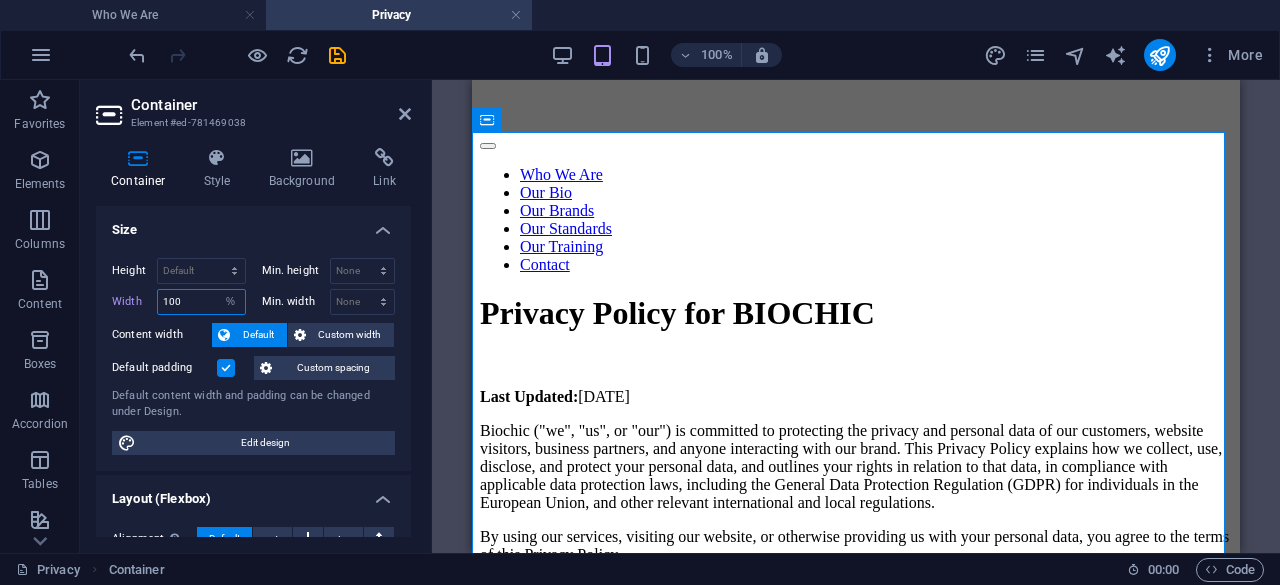 select on "default" 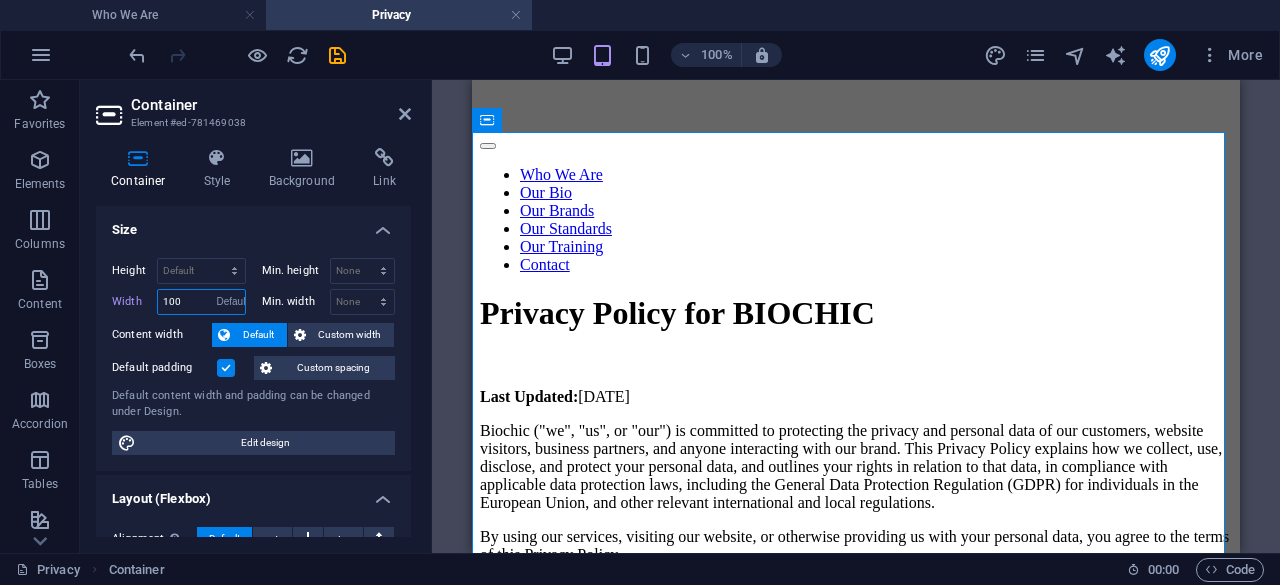 click on "Default px rem % em vh vw" at bounding box center [231, 302] 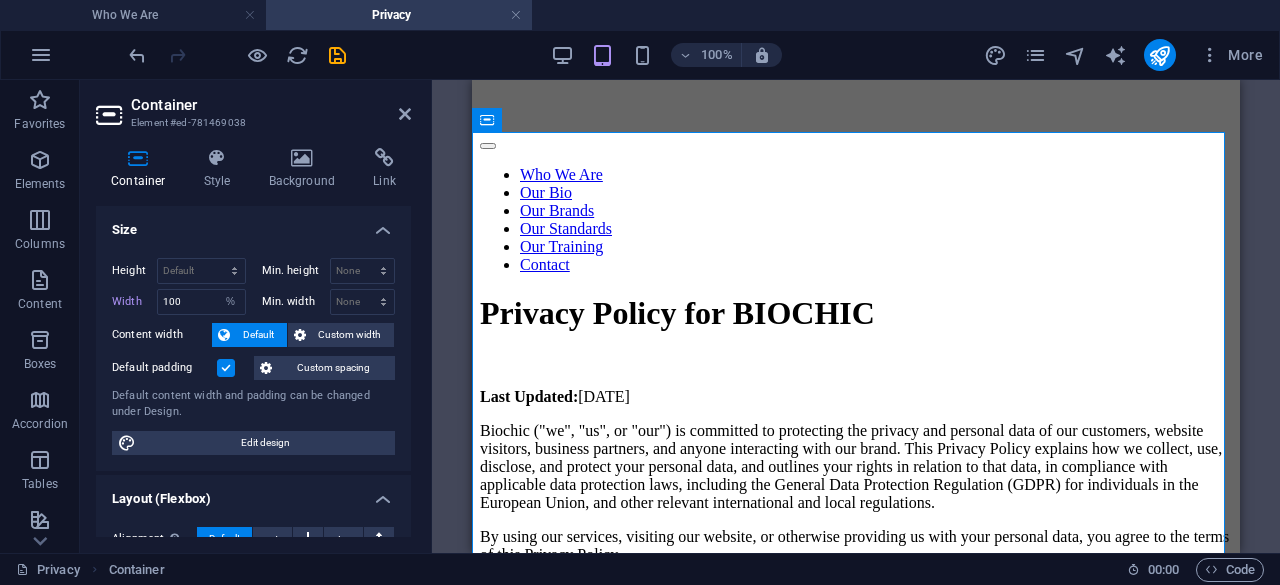 click on "Min. height None px rem % vh vw" at bounding box center [325, 273] 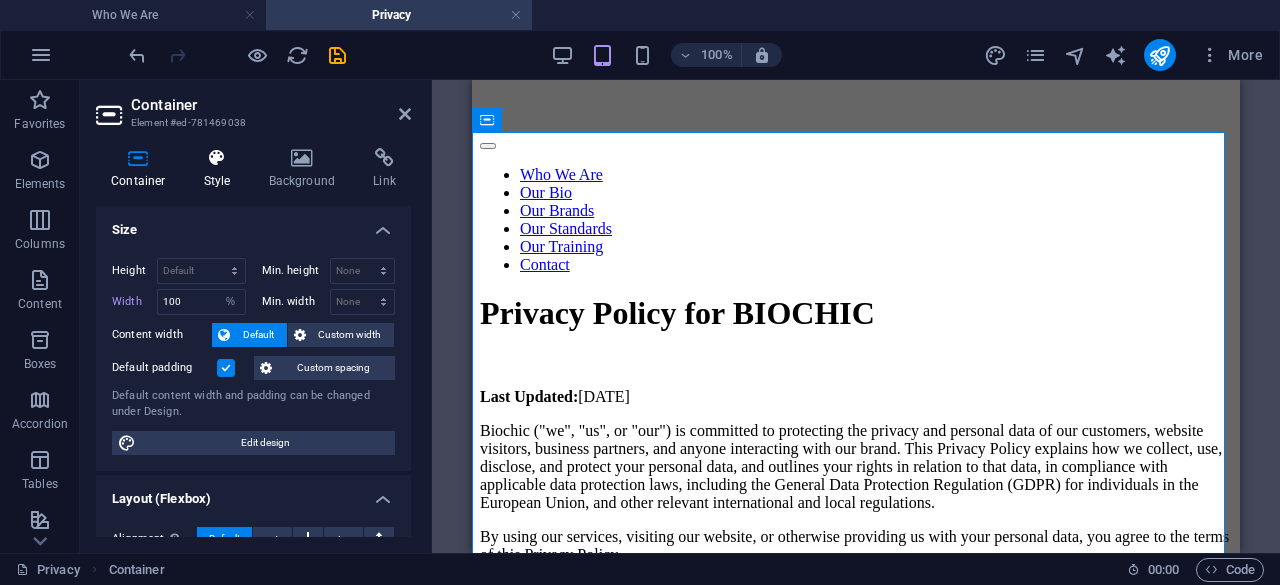 click at bounding box center (217, 158) 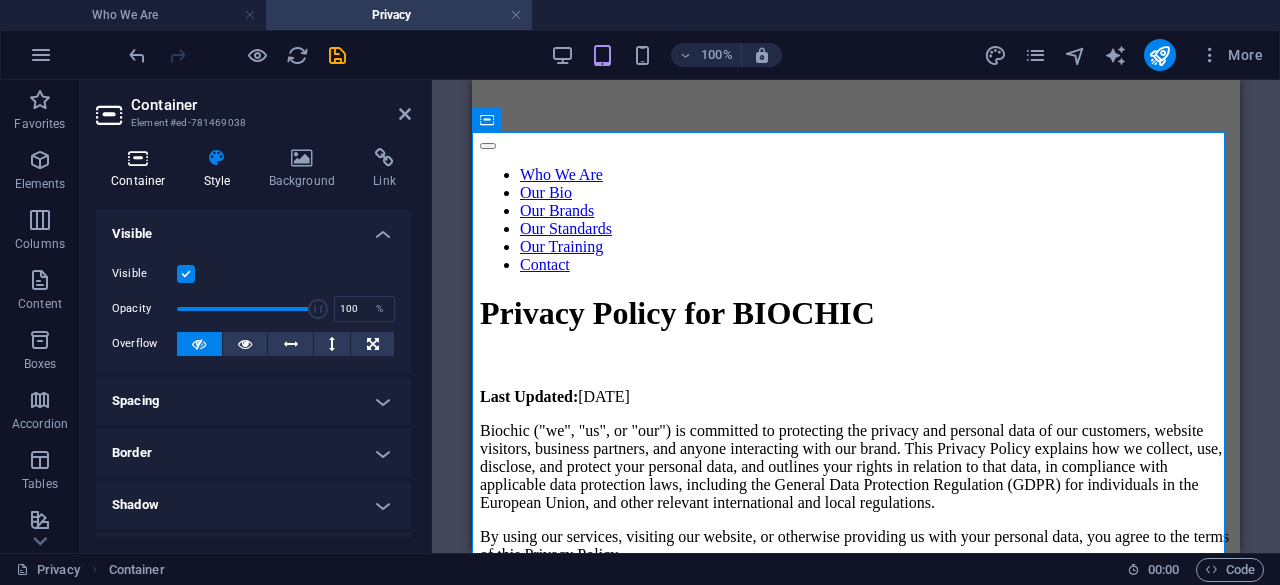 click at bounding box center [138, 158] 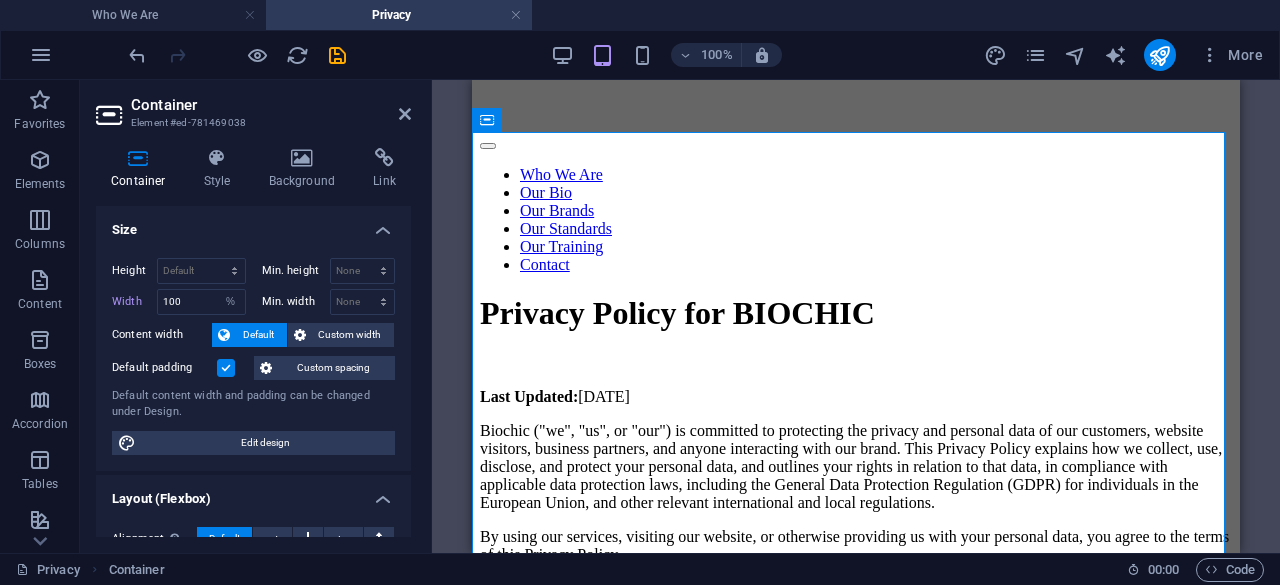 click on "Default" at bounding box center (258, 335) 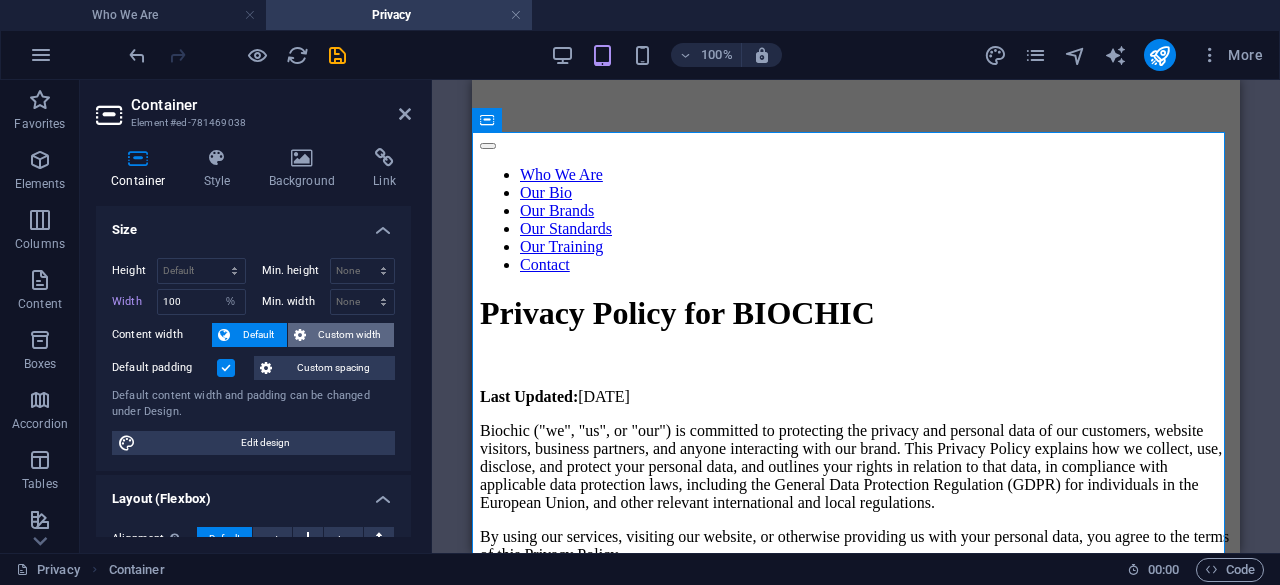click on "Custom width" at bounding box center [350, 335] 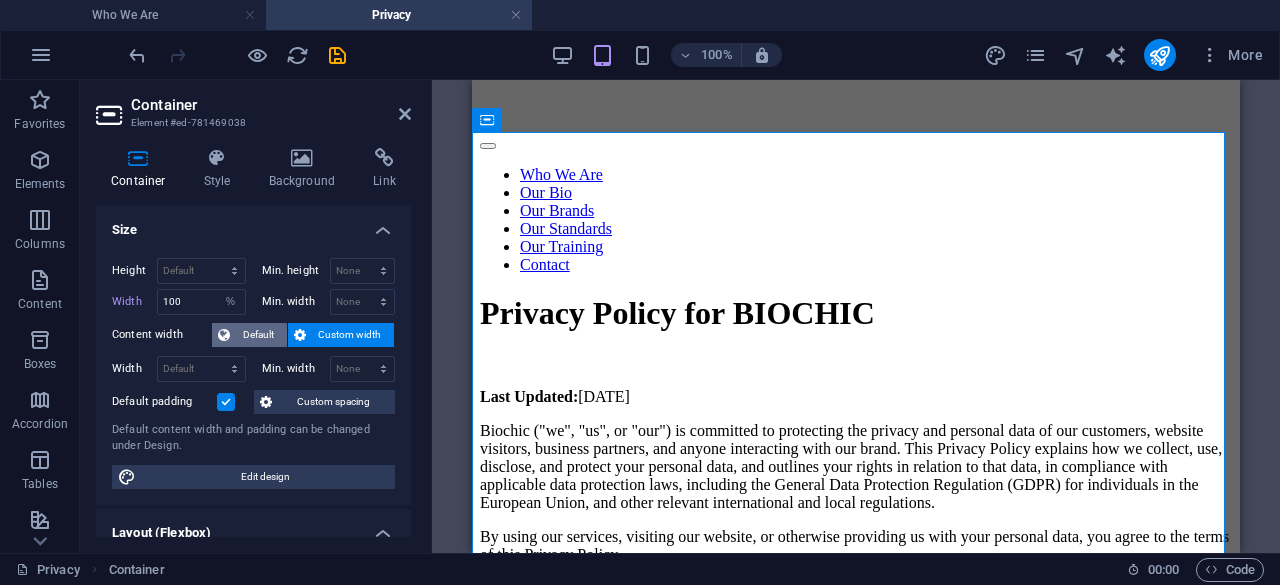 click on "Default" at bounding box center [258, 335] 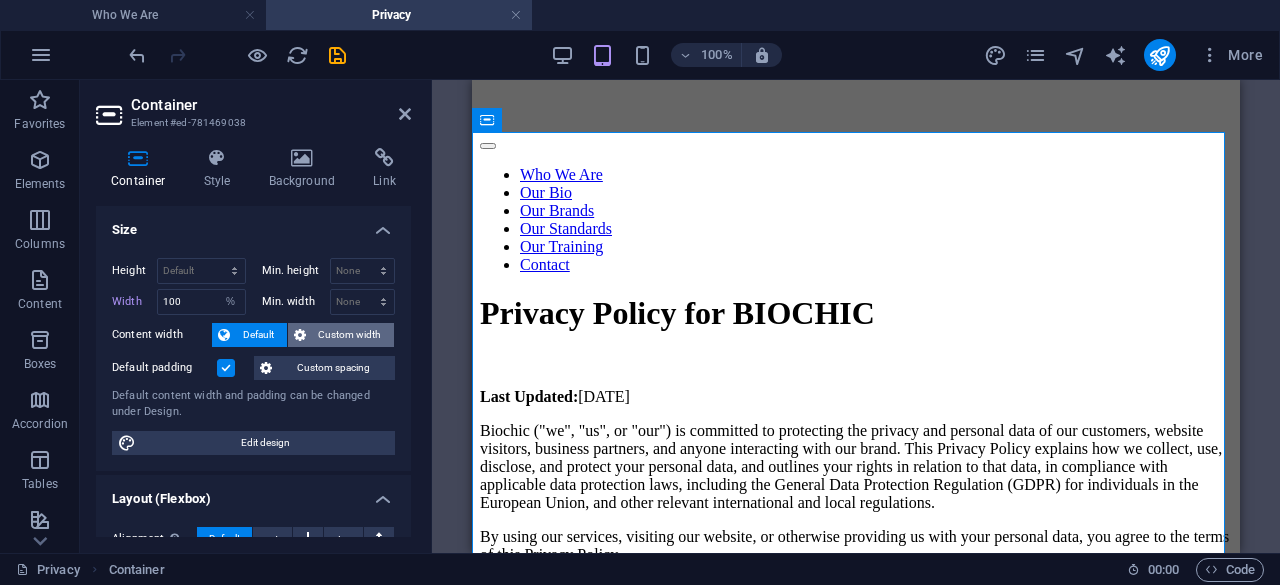 click on "Custom width" at bounding box center (350, 335) 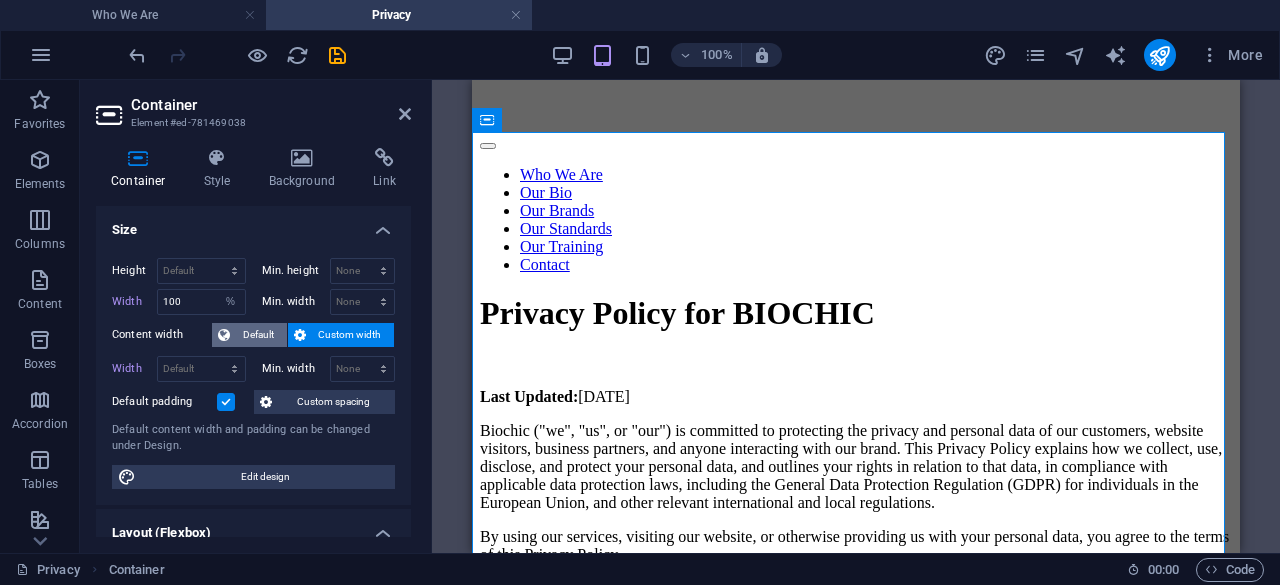 click on "Default" at bounding box center [258, 335] 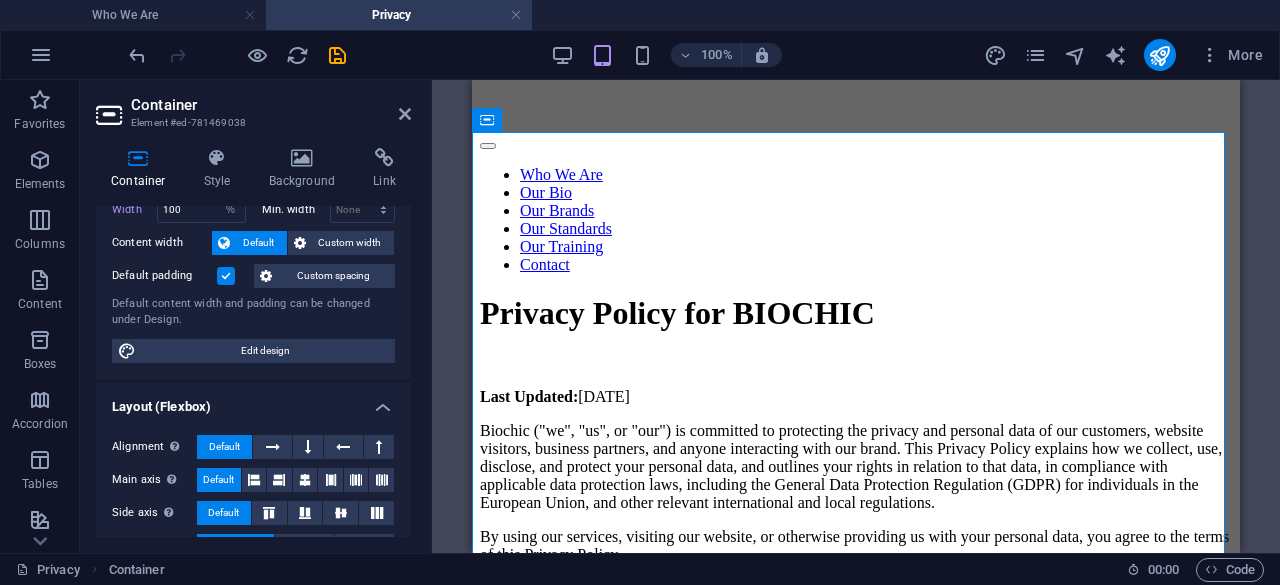scroll, scrollTop: 91, scrollLeft: 0, axis: vertical 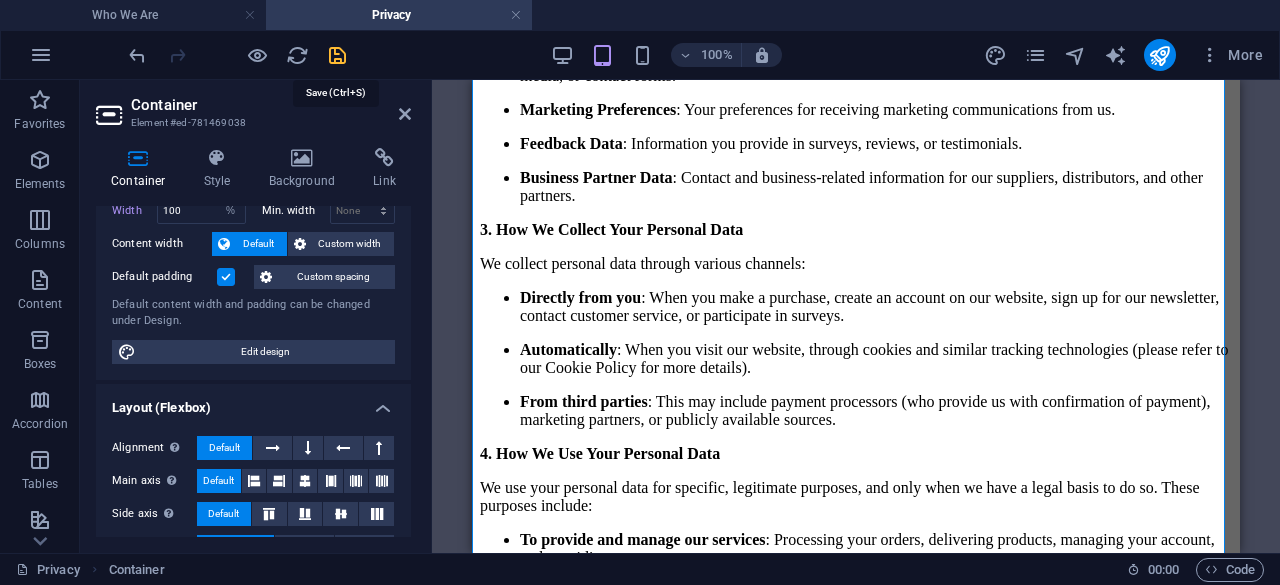 click at bounding box center (337, 55) 